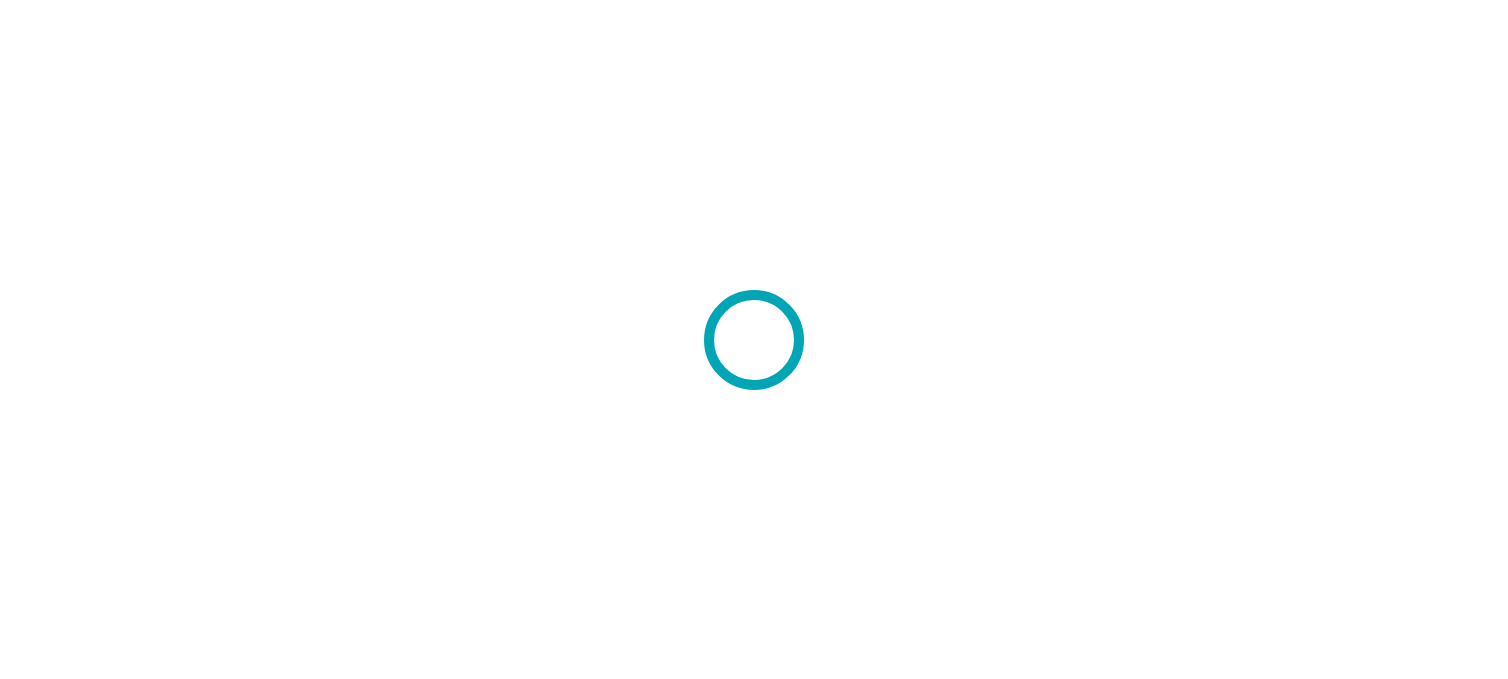 scroll, scrollTop: 0, scrollLeft: 0, axis: both 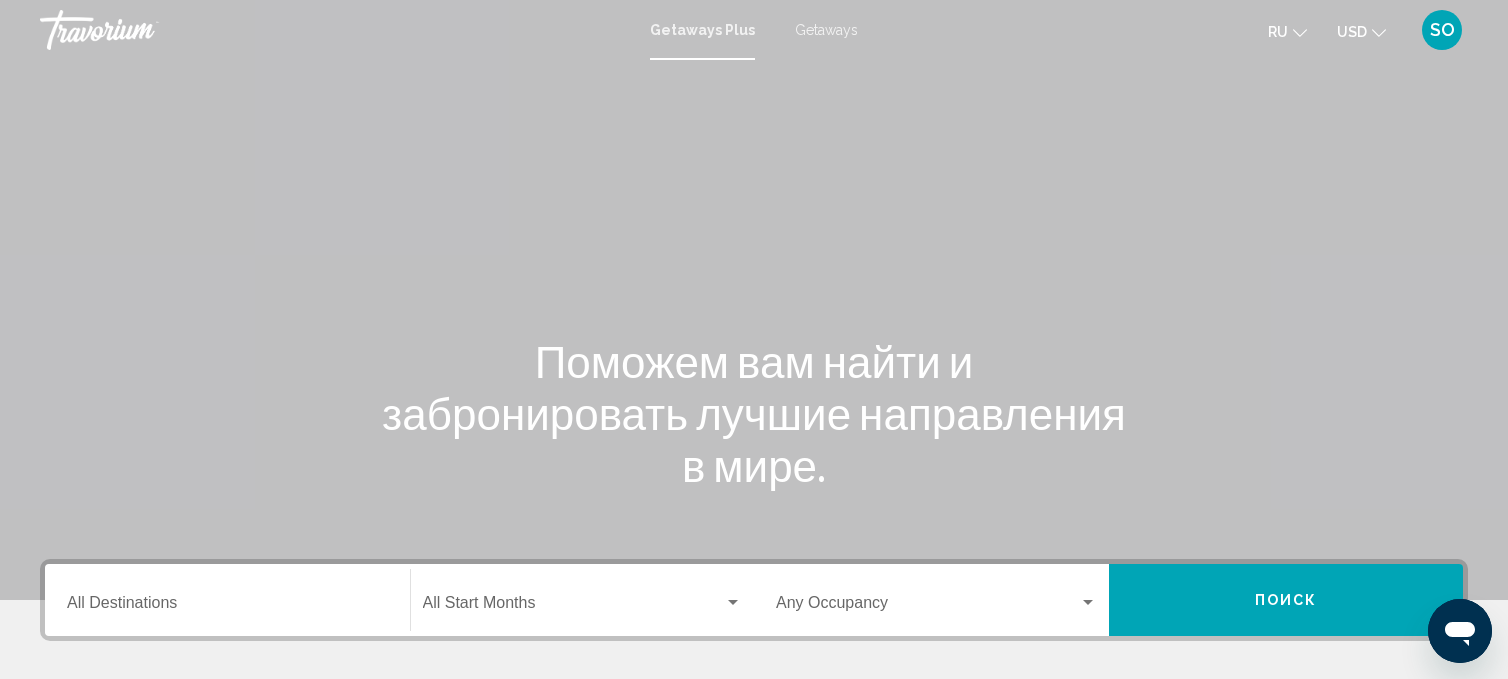click on "Getaways Plus Getaways ru
English Español Français Italiano Português русский USD
USD ($) MXN (Mex$) CAD (Can$) GBP (£) EUR (€) AUD (A$) NZD (NZ$) CNY (CN¥) SO Авторизоваться" at bounding box center (754, 30) 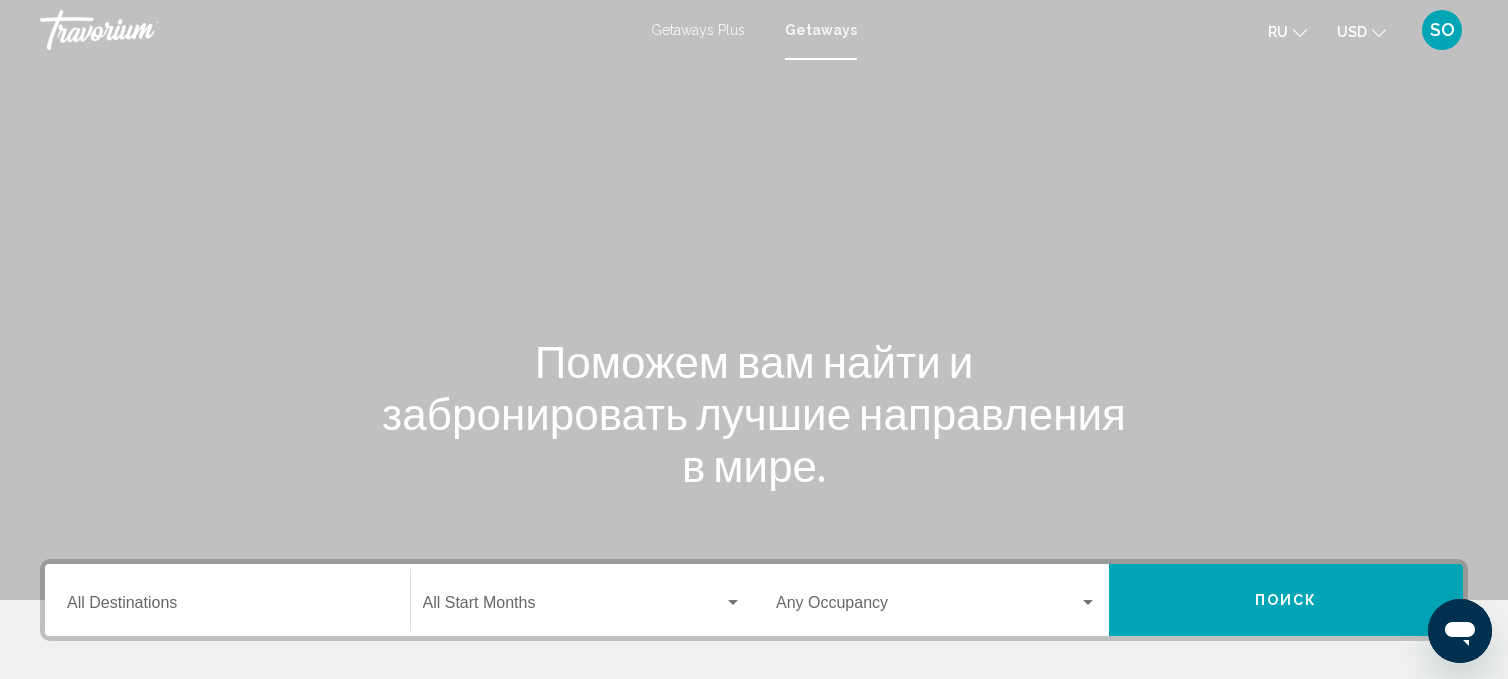 click on "Destination All Destinations" at bounding box center [227, 600] 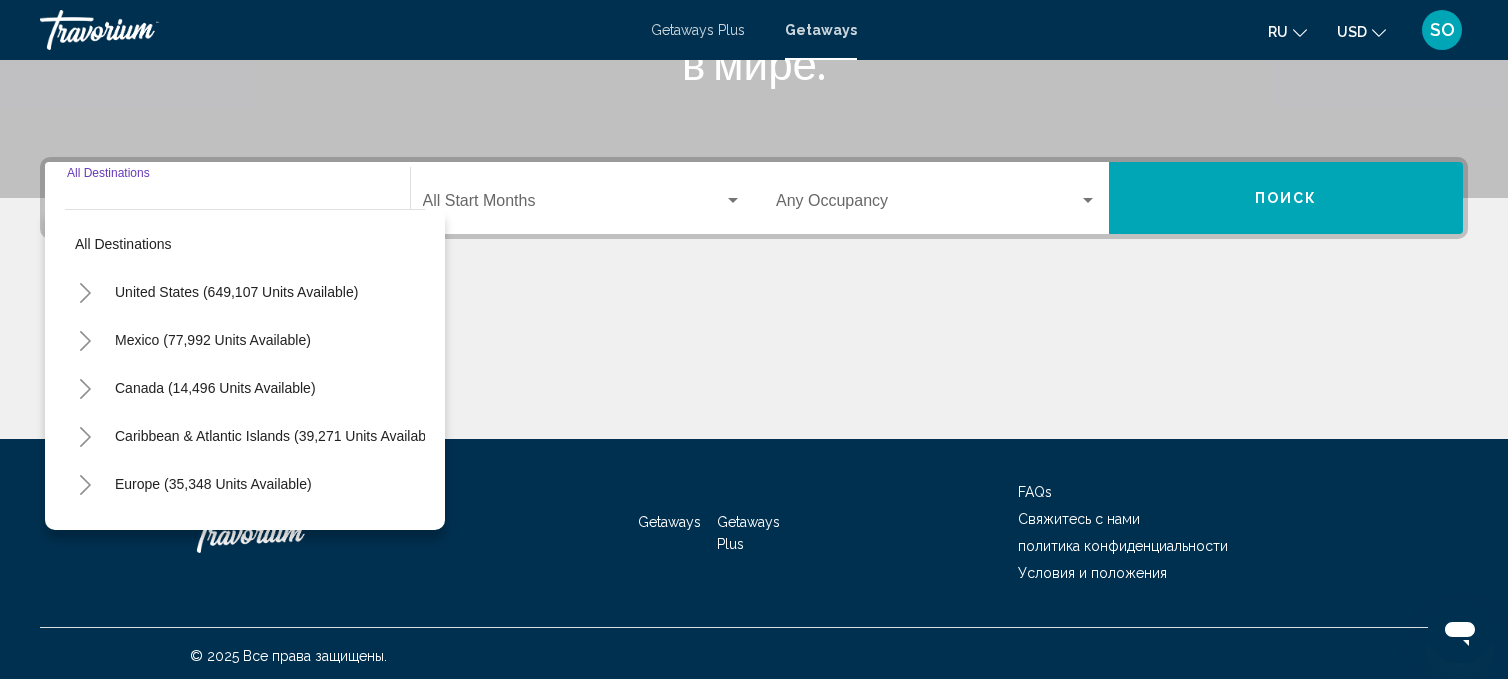scroll, scrollTop: 406, scrollLeft: 0, axis: vertical 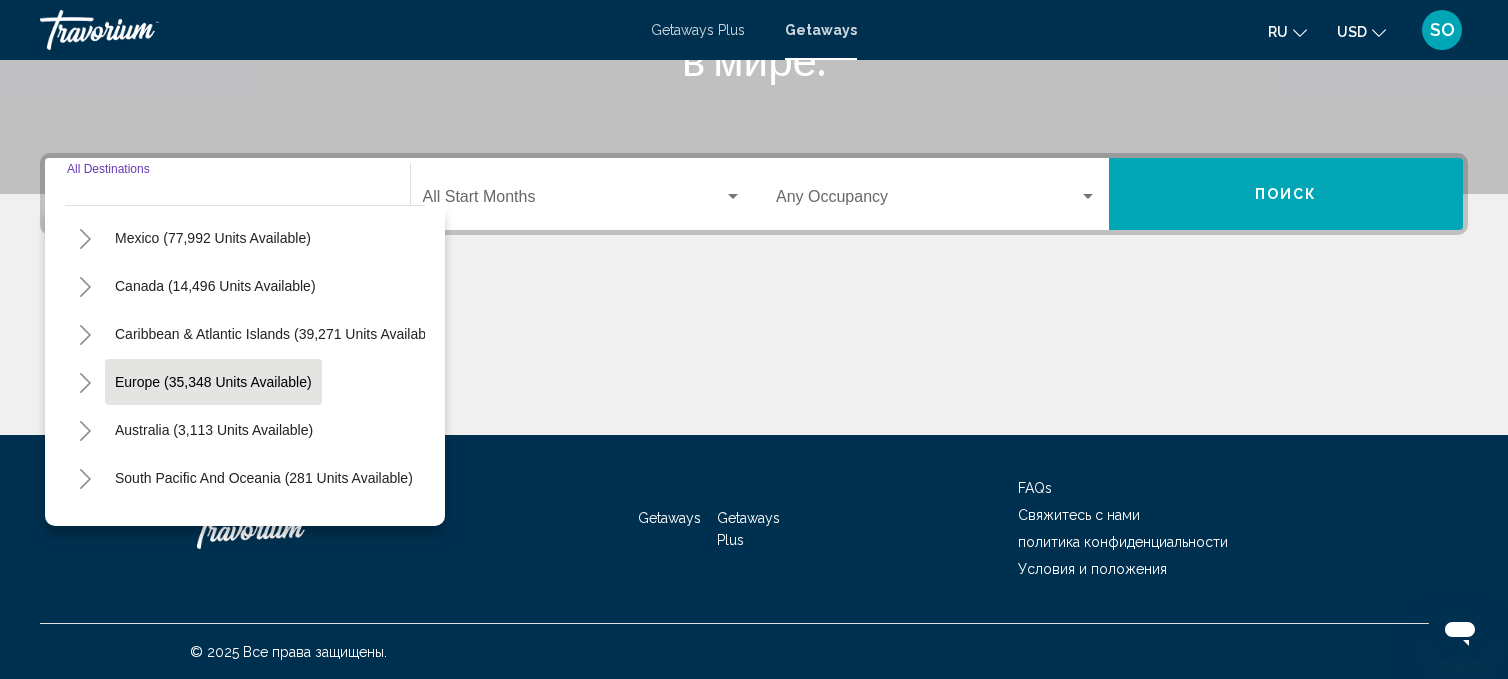 click on "Europe (35,348 units available)" at bounding box center (214, 430) 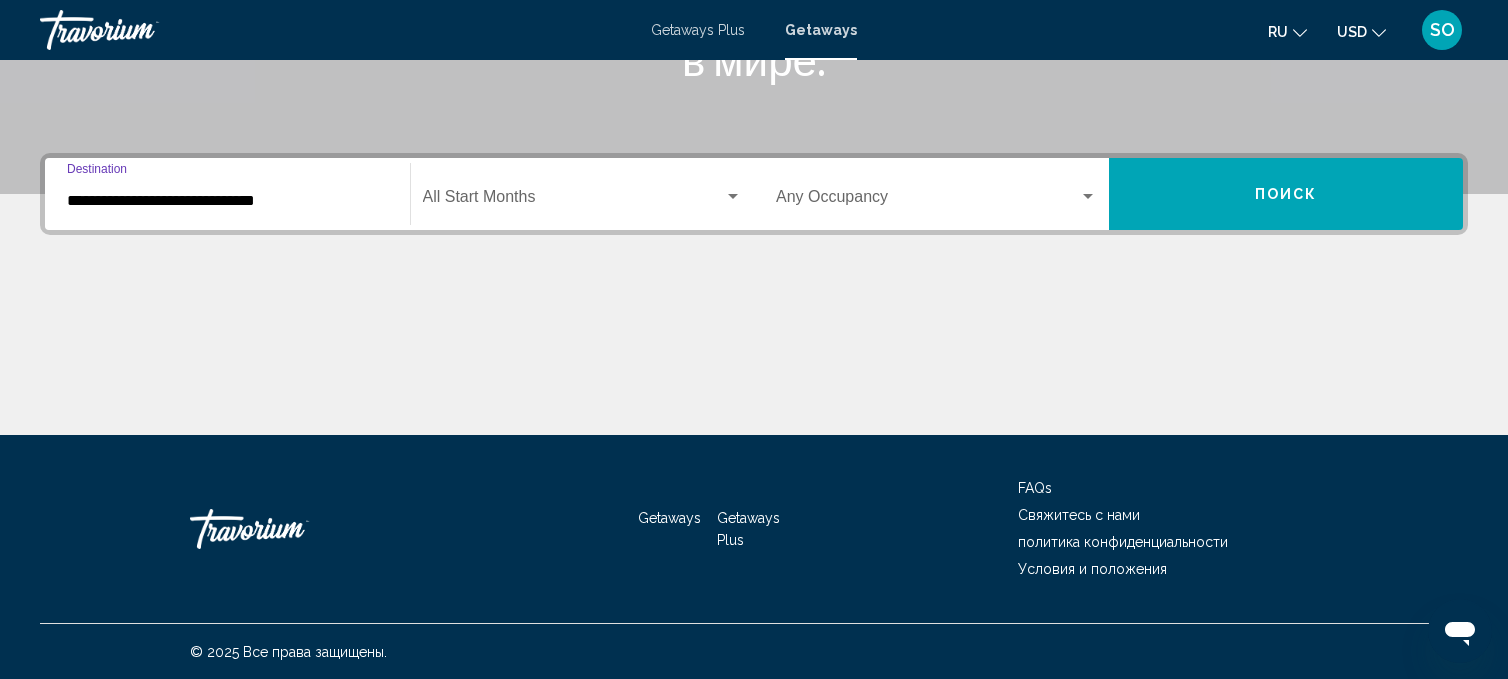 click on "**********" at bounding box center (227, 201) 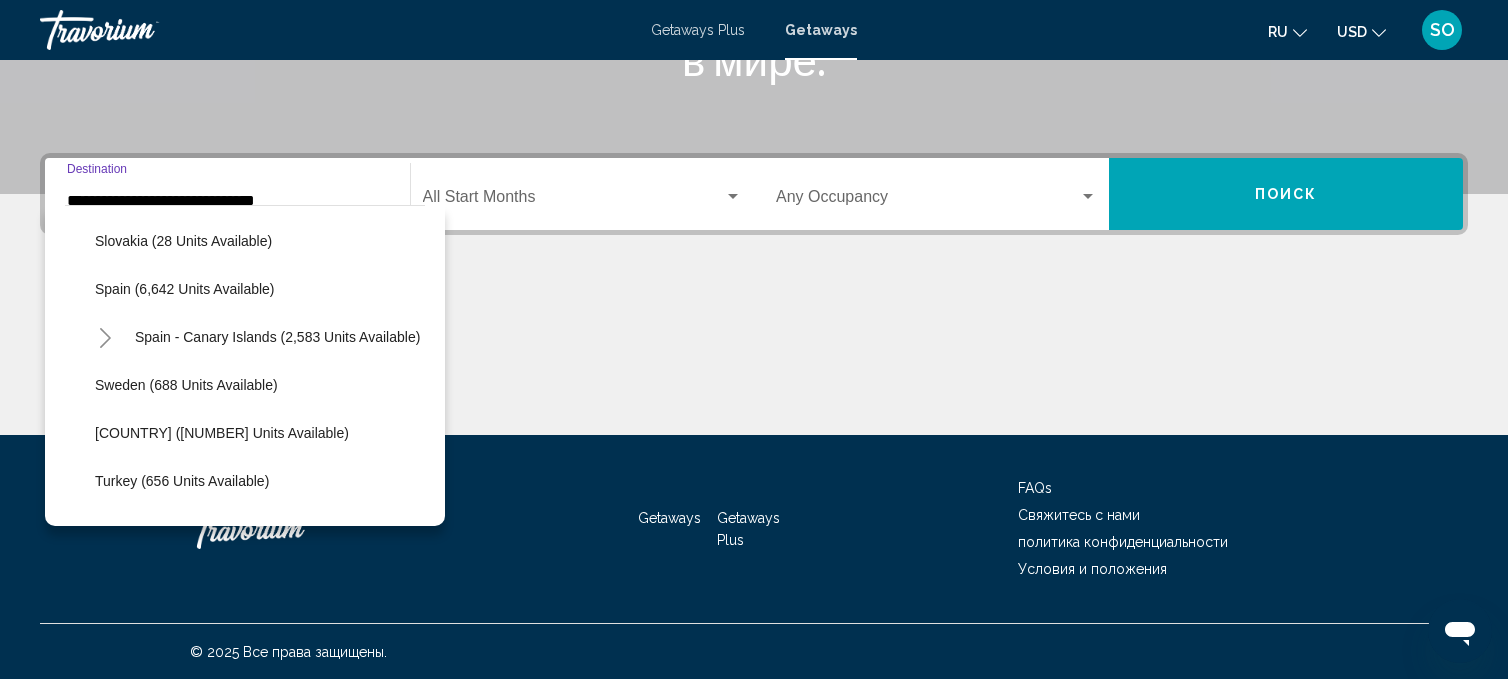 scroll, scrollTop: 1004, scrollLeft: 0, axis: vertical 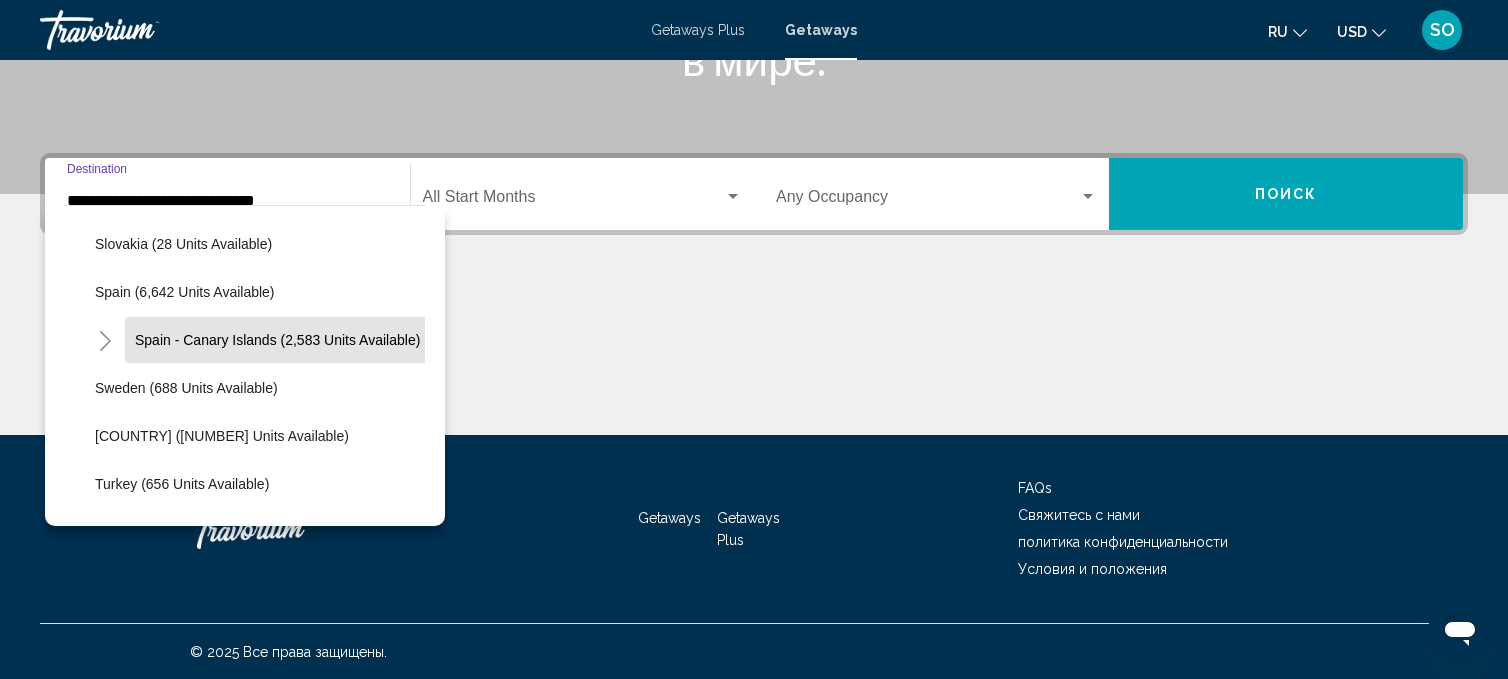 click on "Spain - Canary Islands (2,583 units available)" 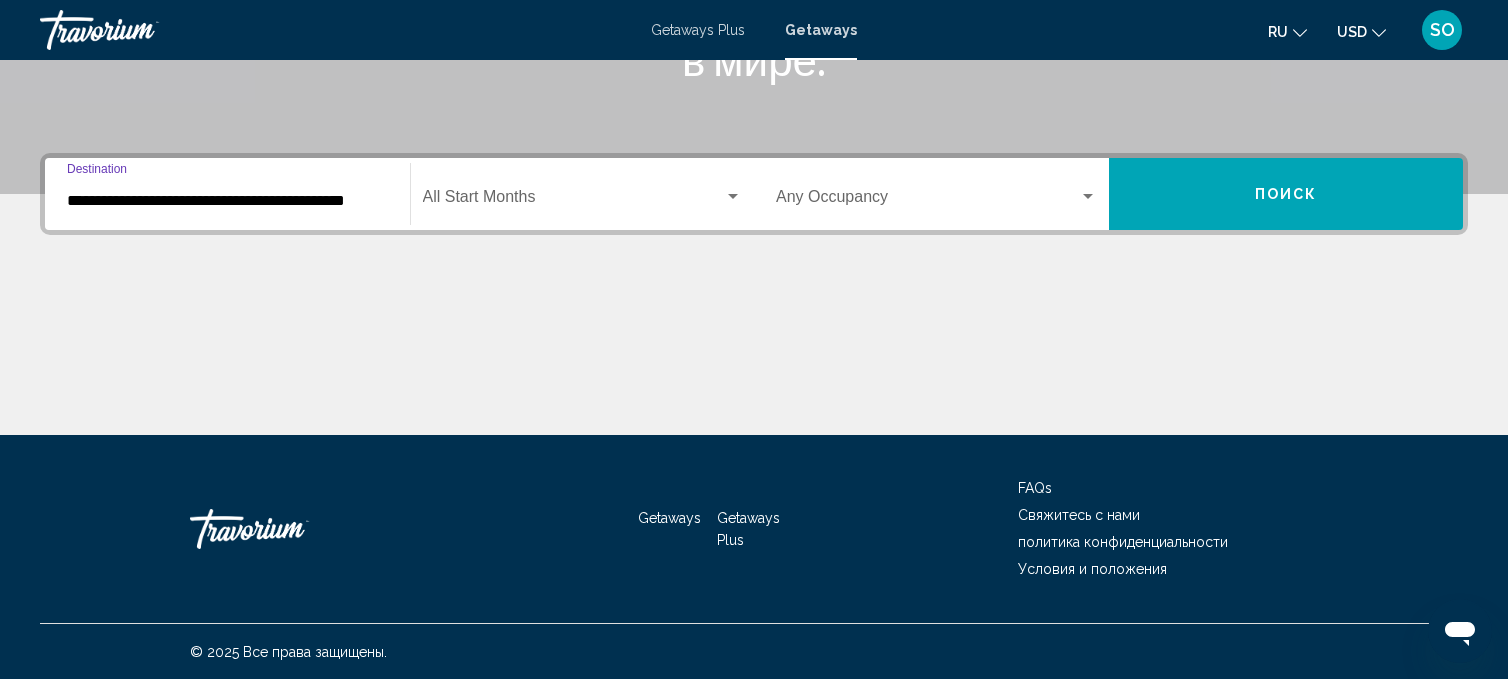 click on "**********" at bounding box center (227, 201) 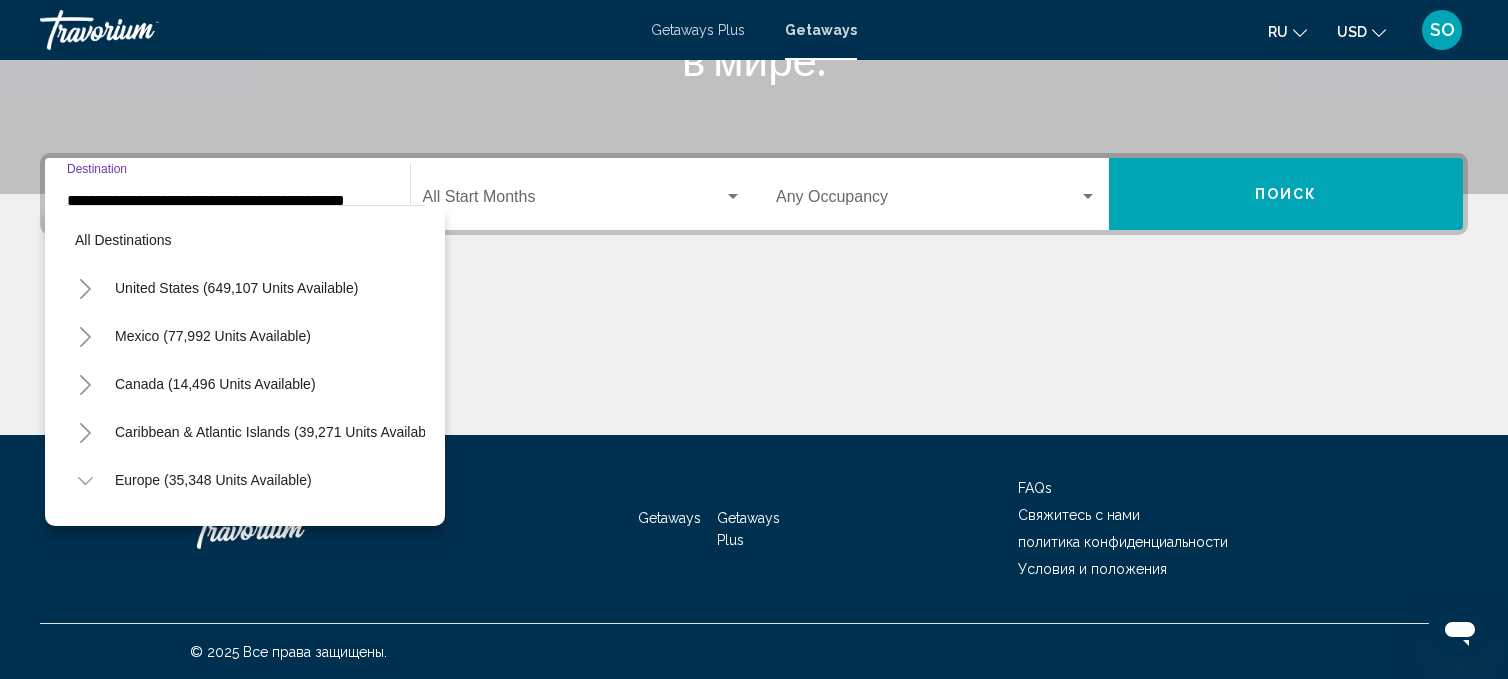 scroll, scrollTop: 983, scrollLeft: 0, axis: vertical 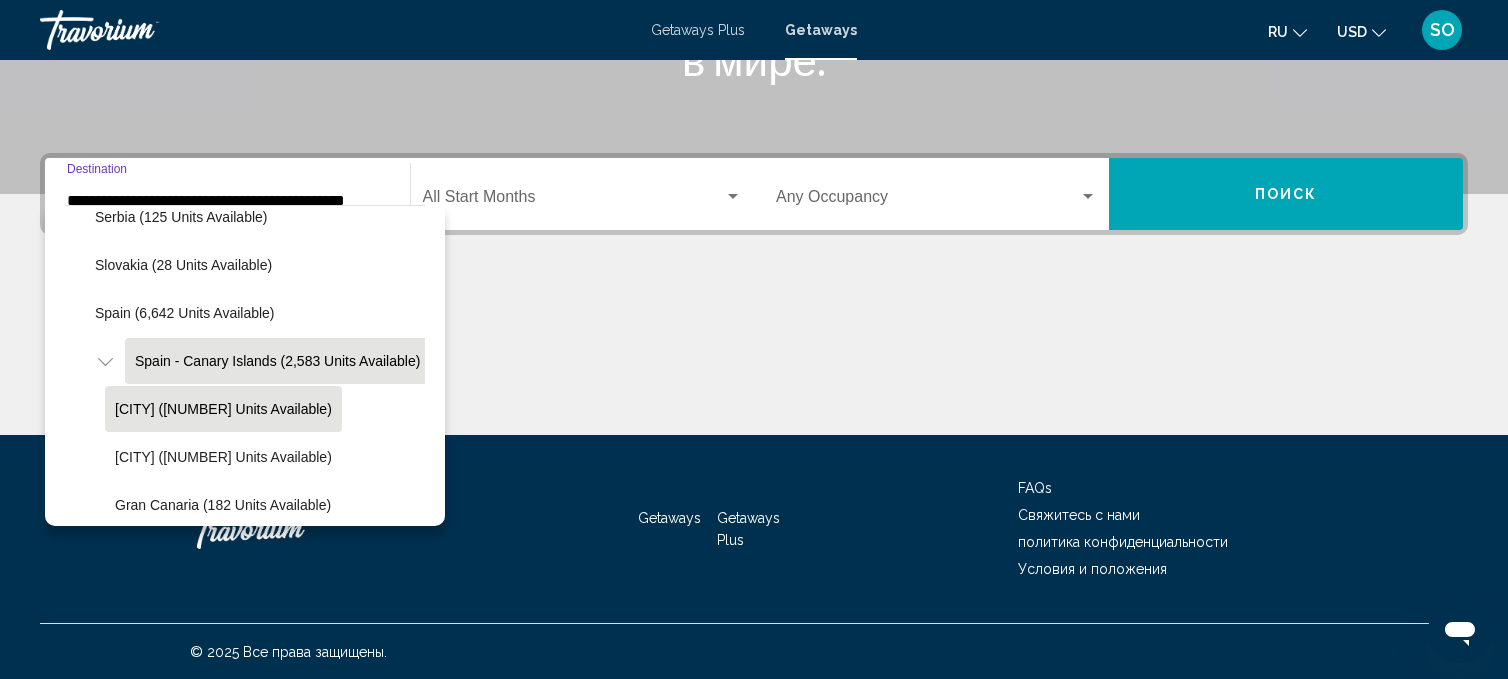 click on "Tenerife (1,237 units available)" 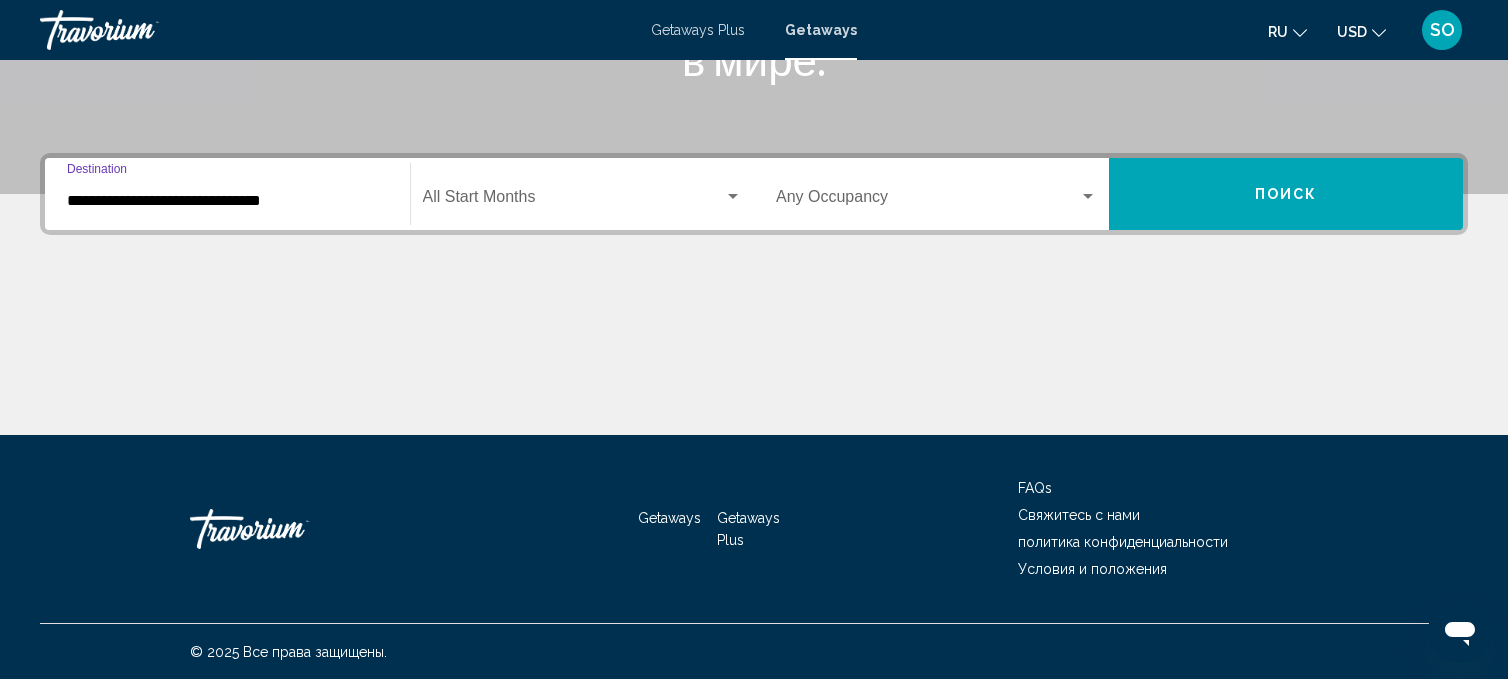 click at bounding box center [574, 201] 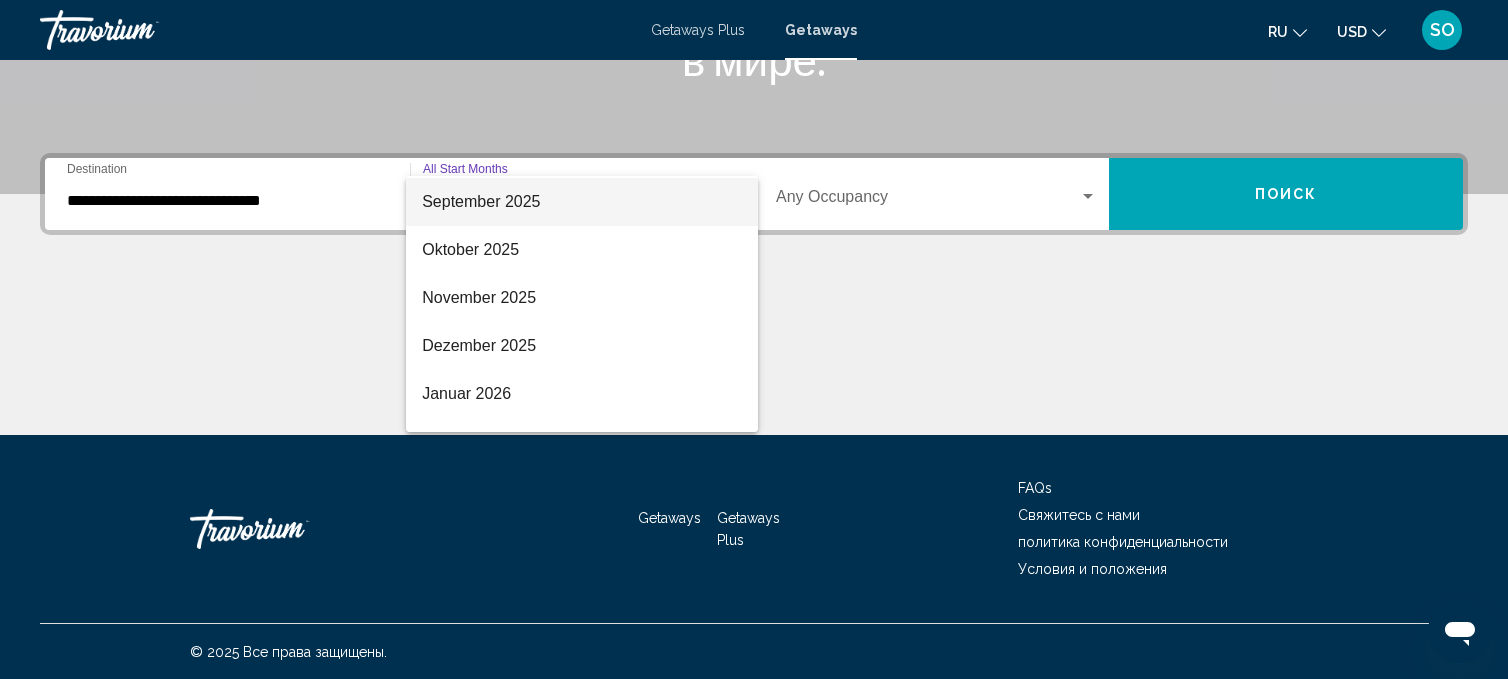 scroll, scrollTop: 97, scrollLeft: 0, axis: vertical 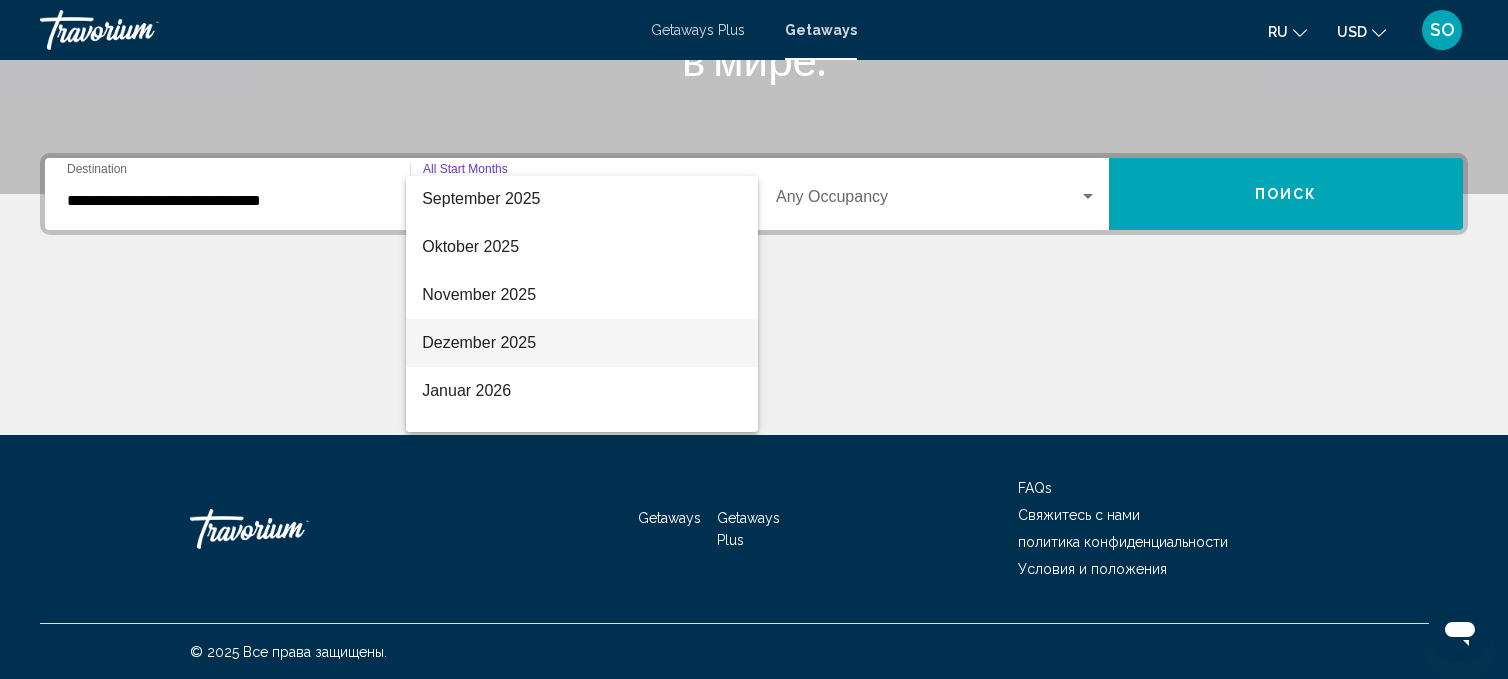click on "Dezember 2025" at bounding box center (582, 343) 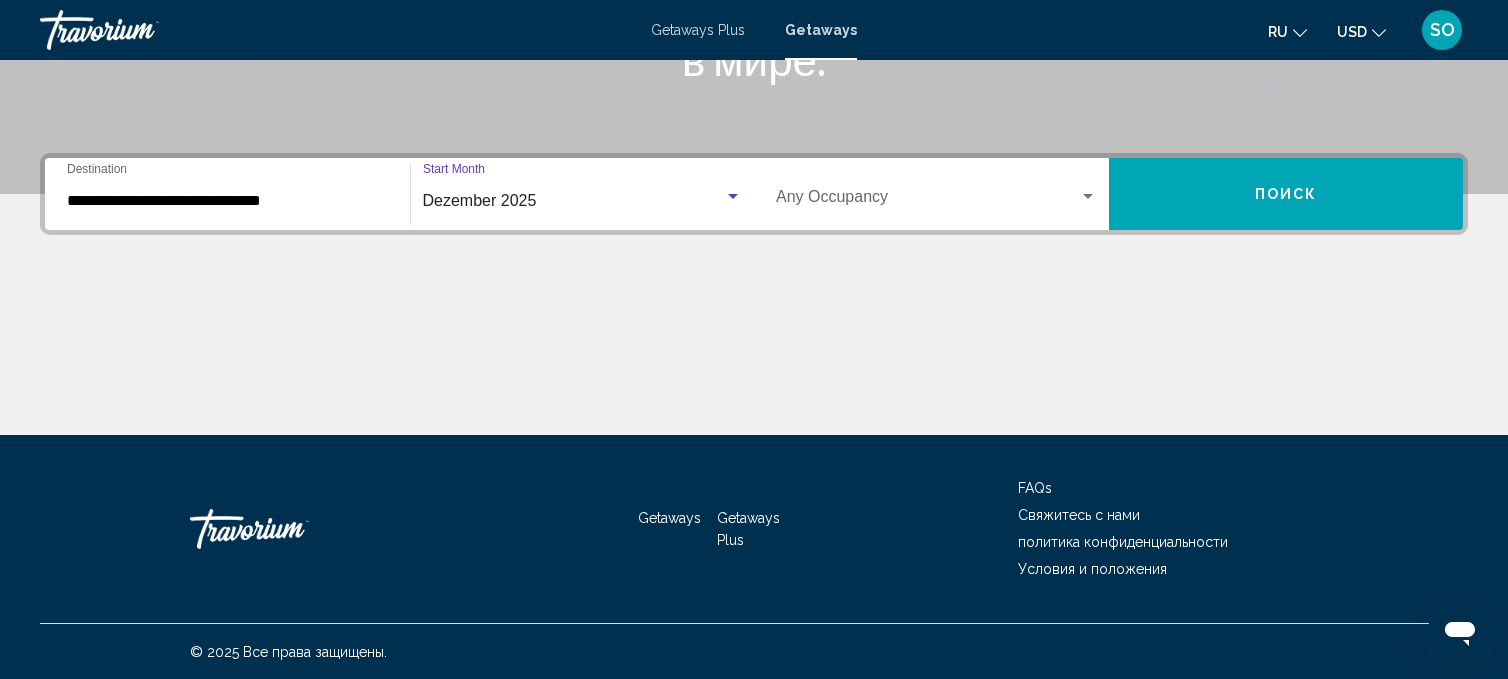 click at bounding box center (1088, 197) 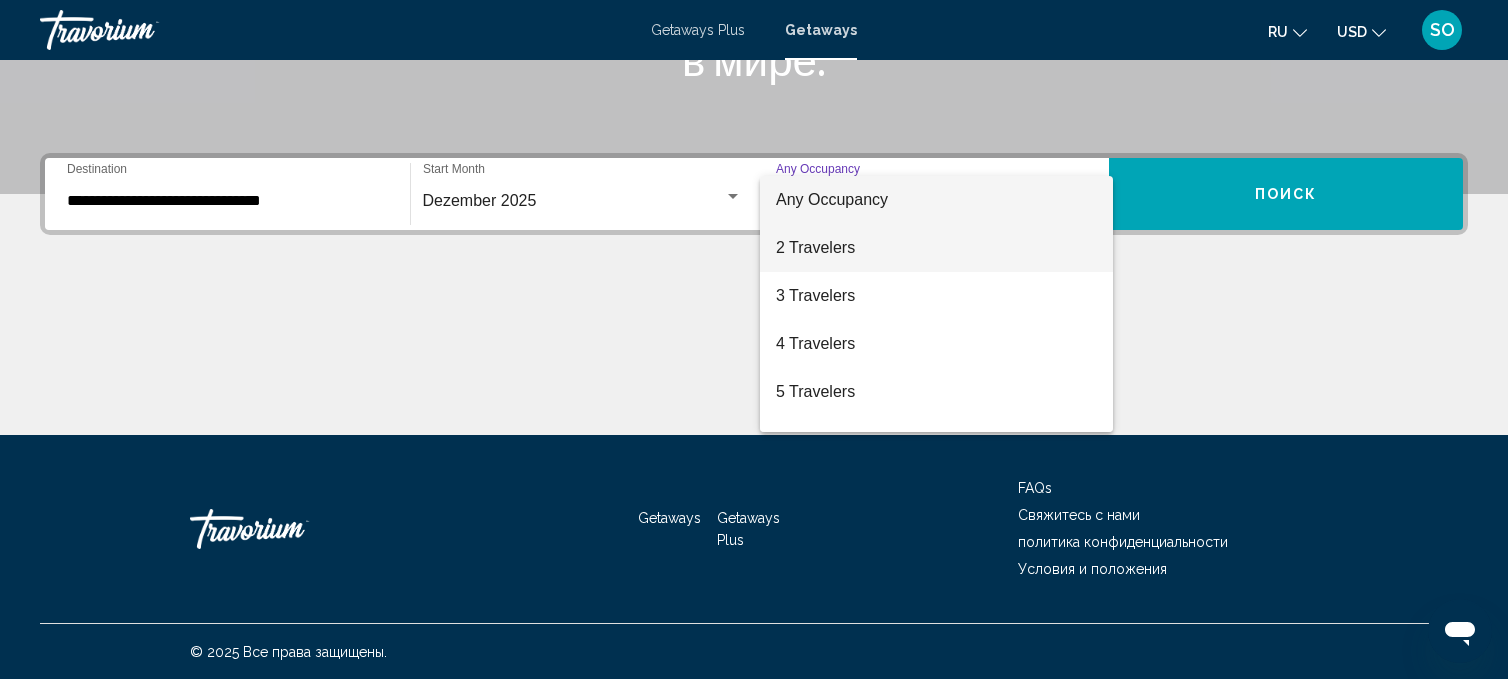 click on "2 Travelers" at bounding box center (936, 248) 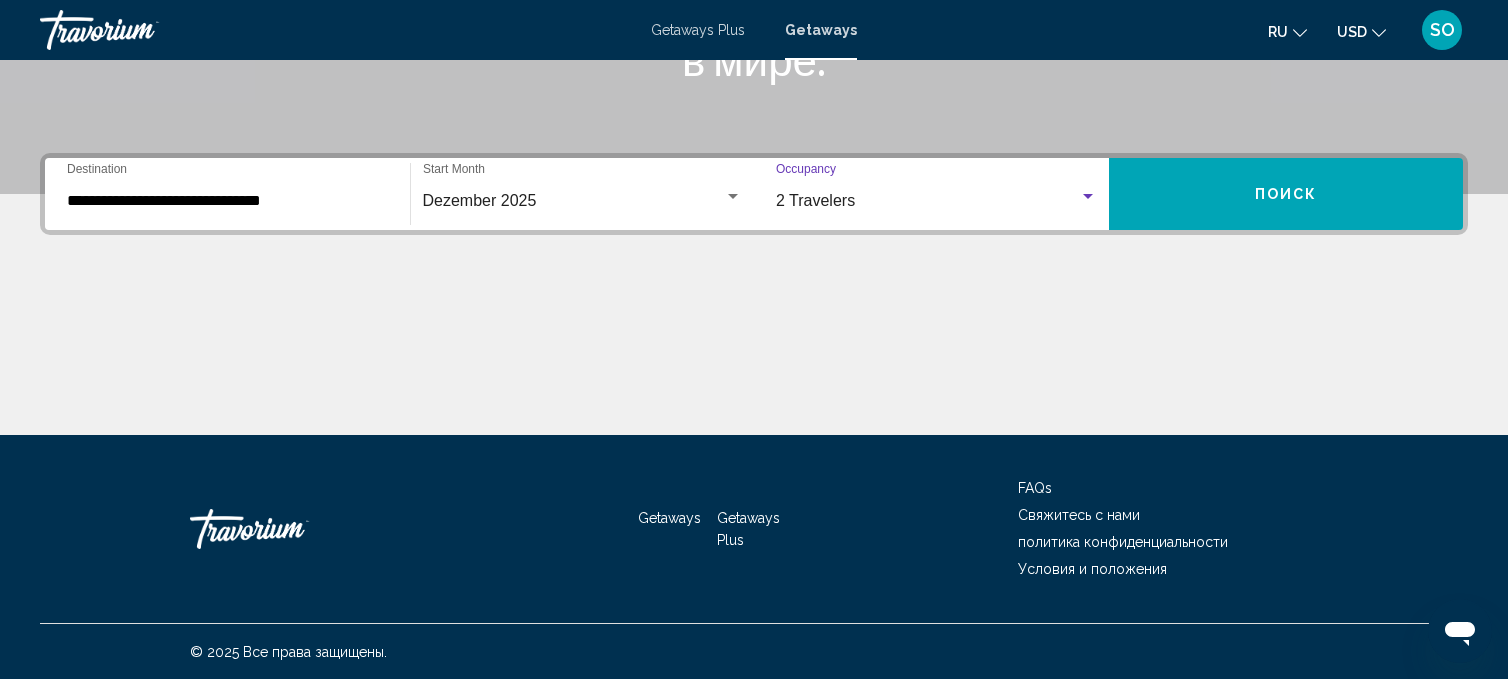 click on "Поиск" at bounding box center [1286, 194] 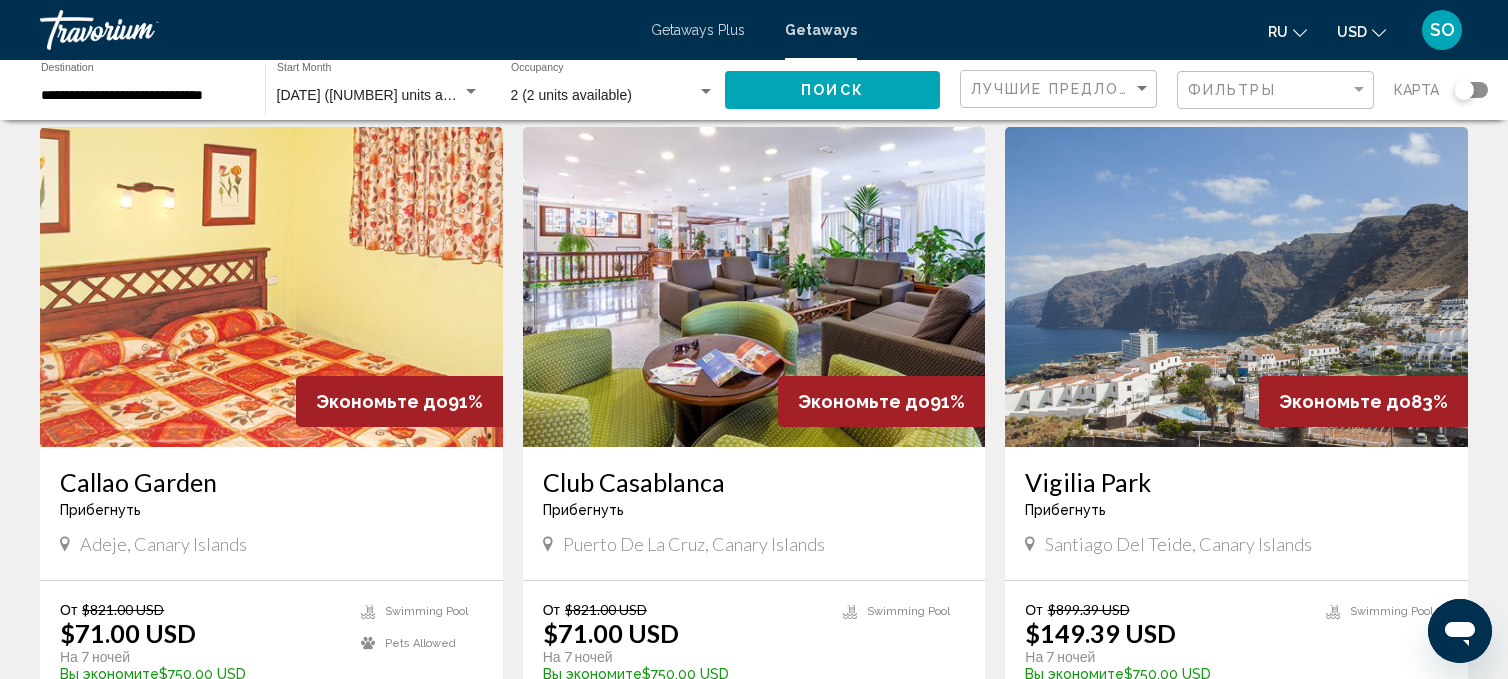 scroll, scrollTop: 80, scrollLeft: 0, axis: vertical 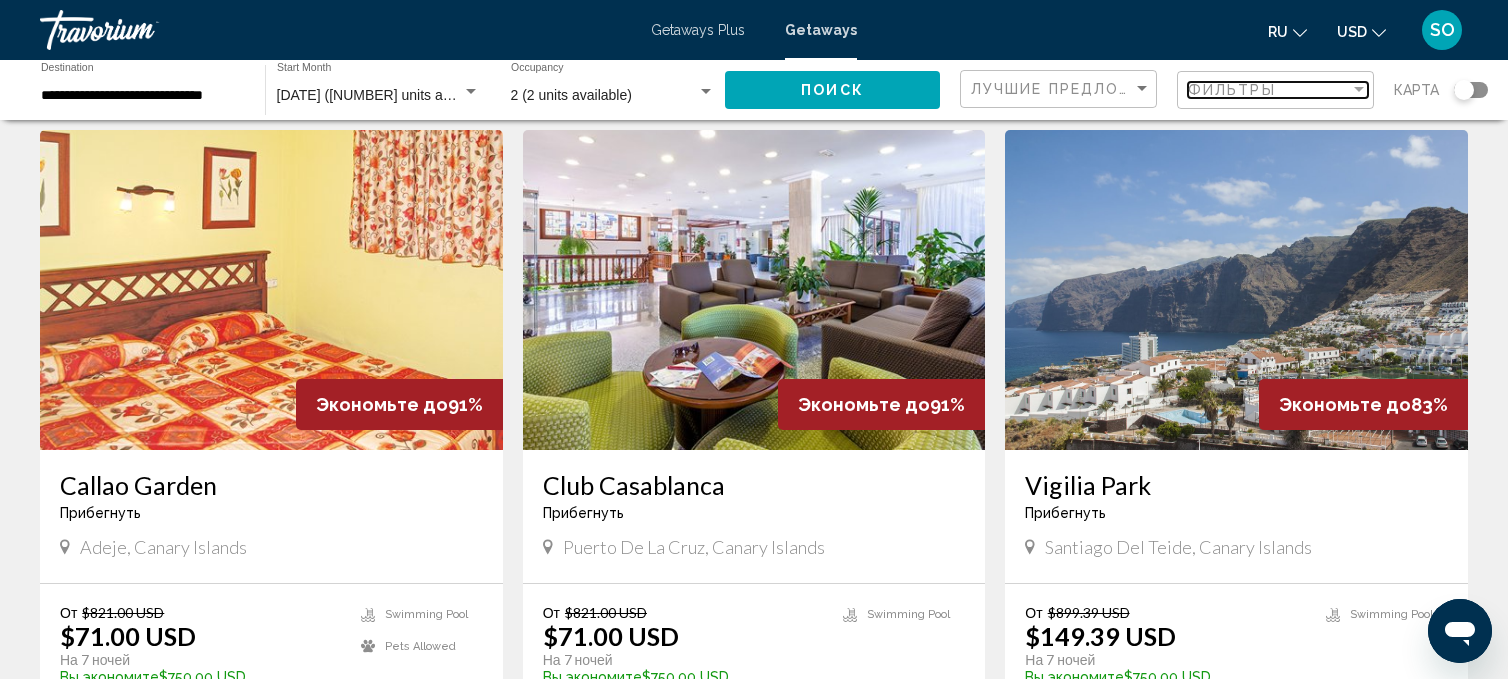 click at bounding box center (1359, 89) 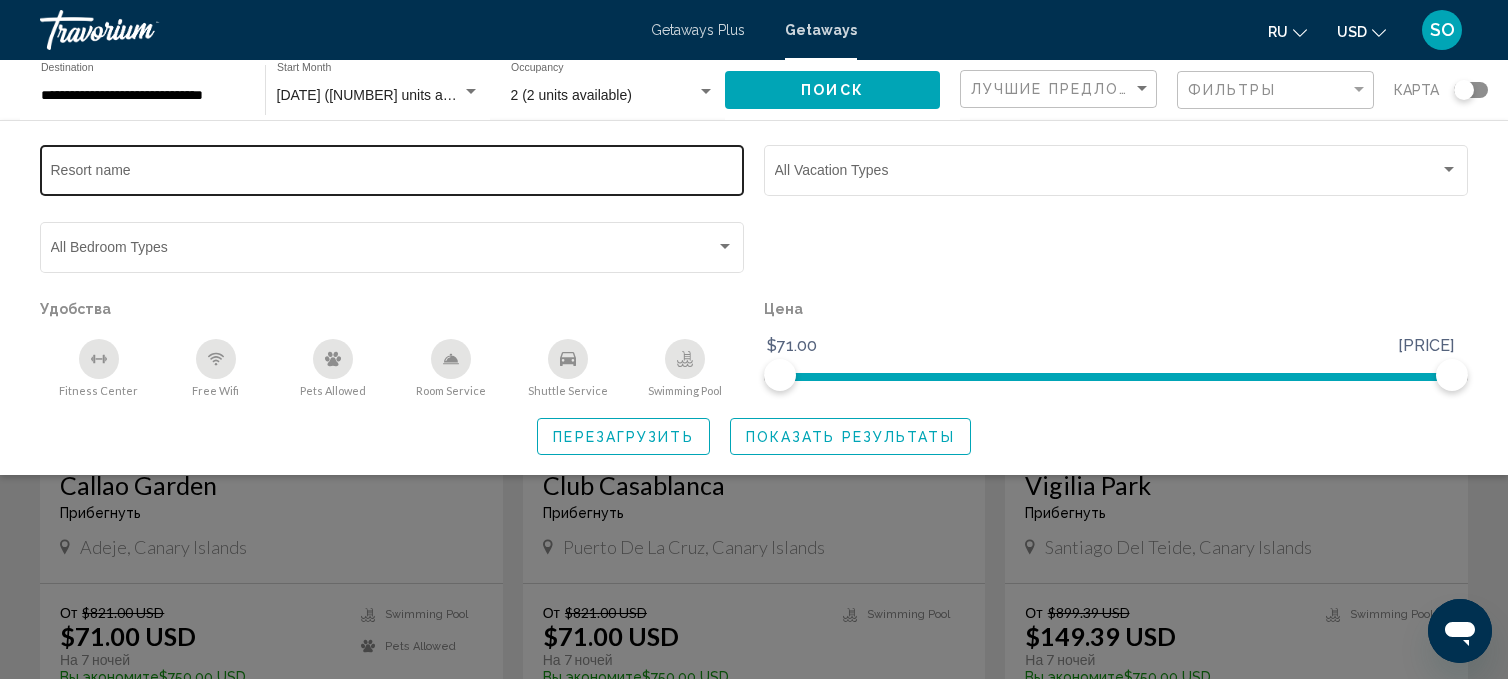 click on "Resort name" 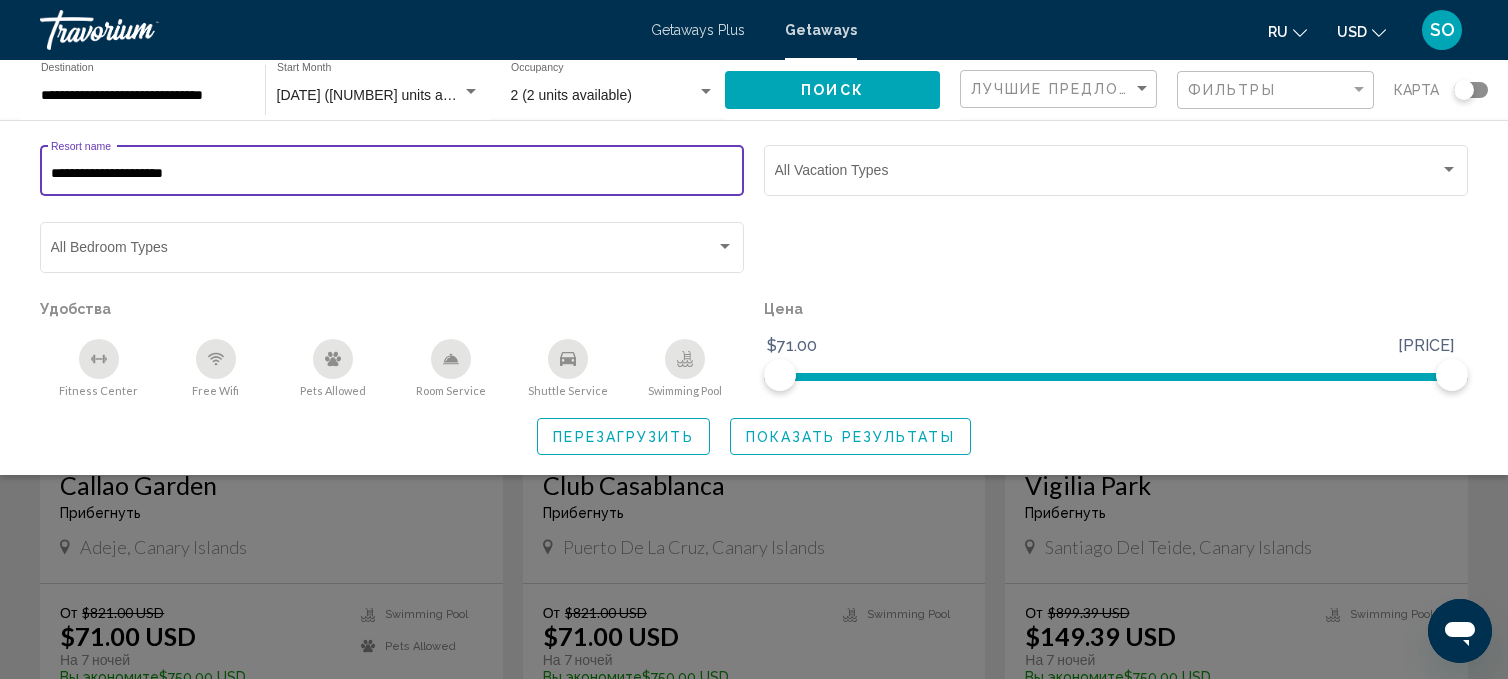 type on "**********" 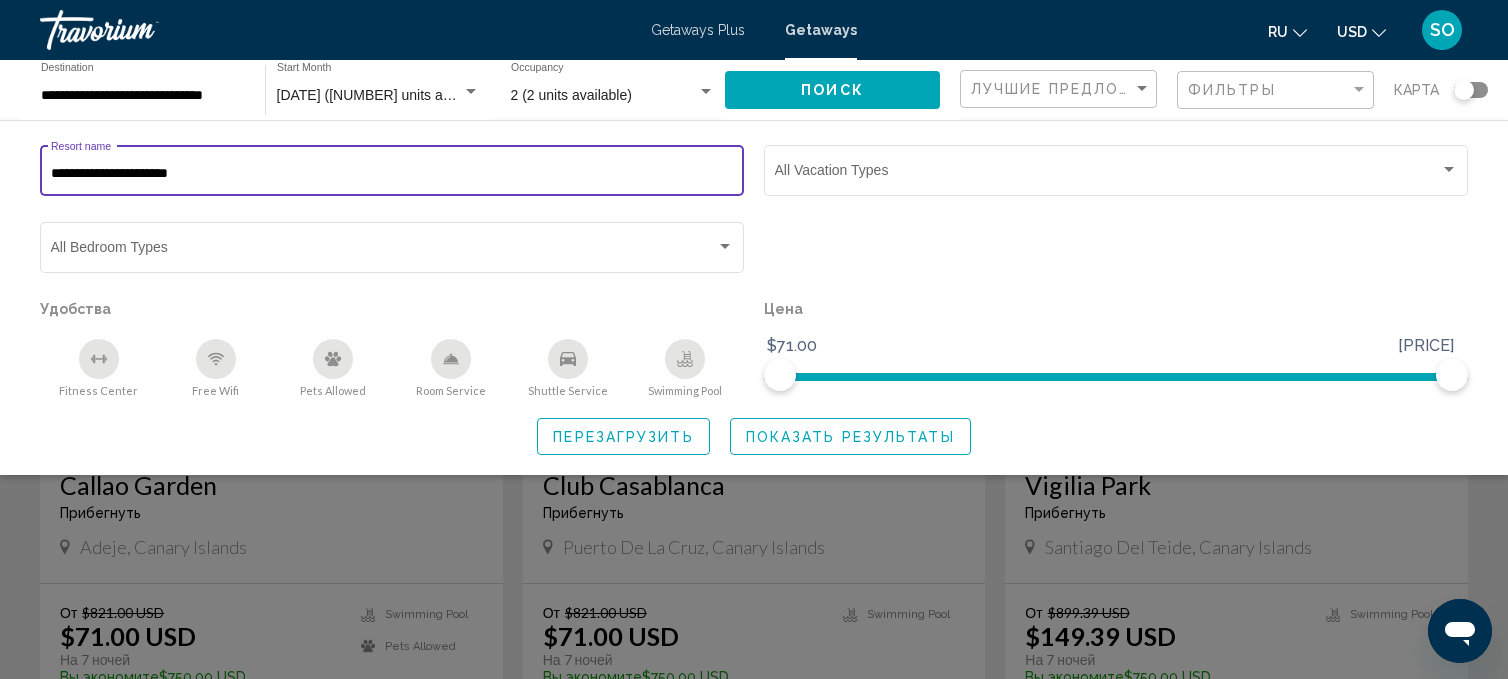 click on "Показать результаты" 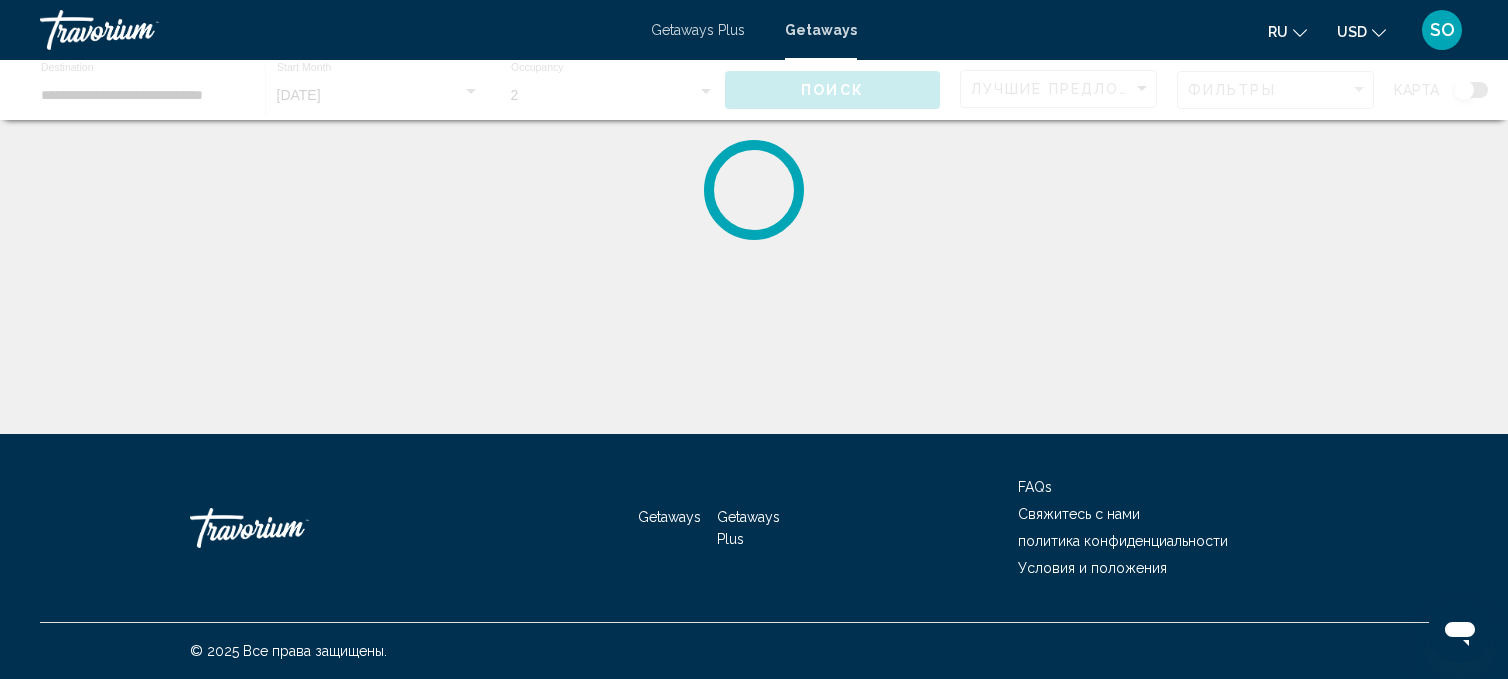 scroll, scrollTop: 0, scrollLeft: 0, axis: both 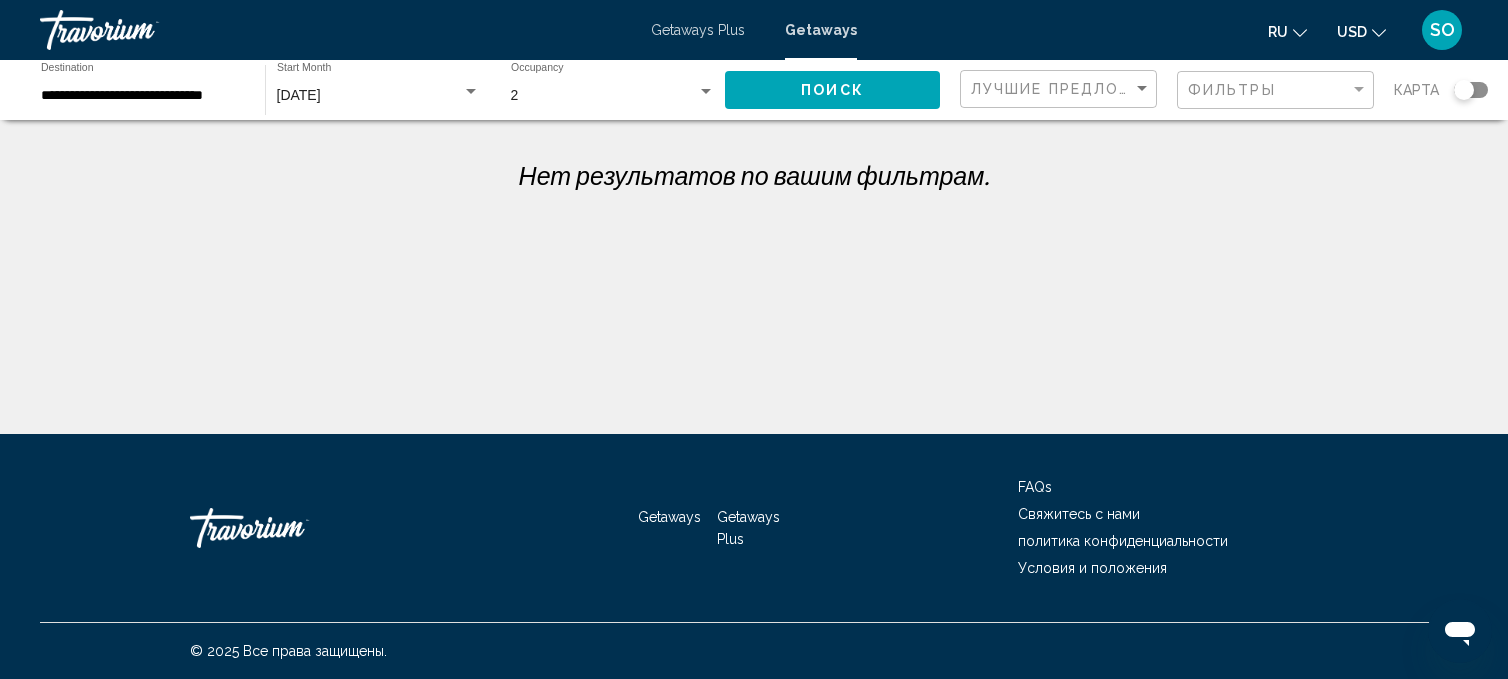 click on "**********" at bounding box center (143, 96) 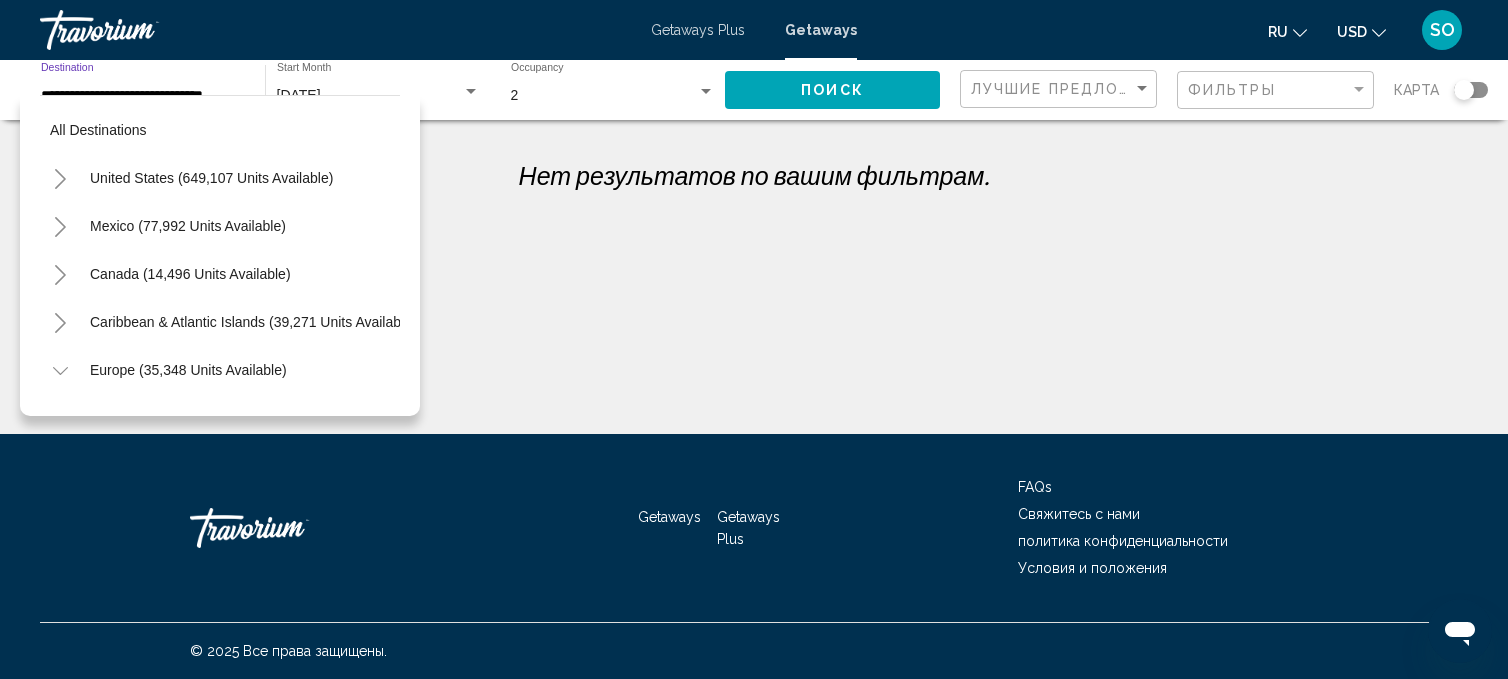 scroll, scrollTop: 1031, scrollLeft: 0, axis: vertical 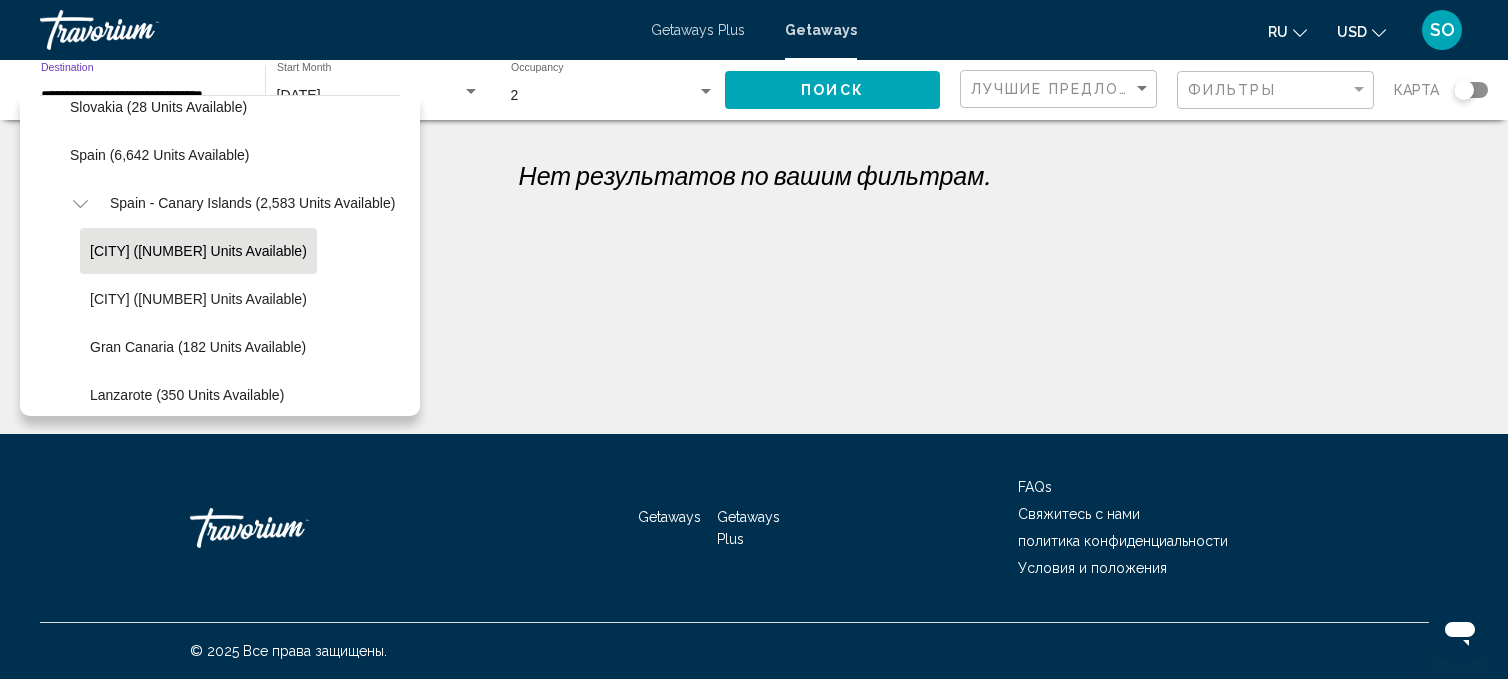 click on "Tenerife (1,237 units available)" 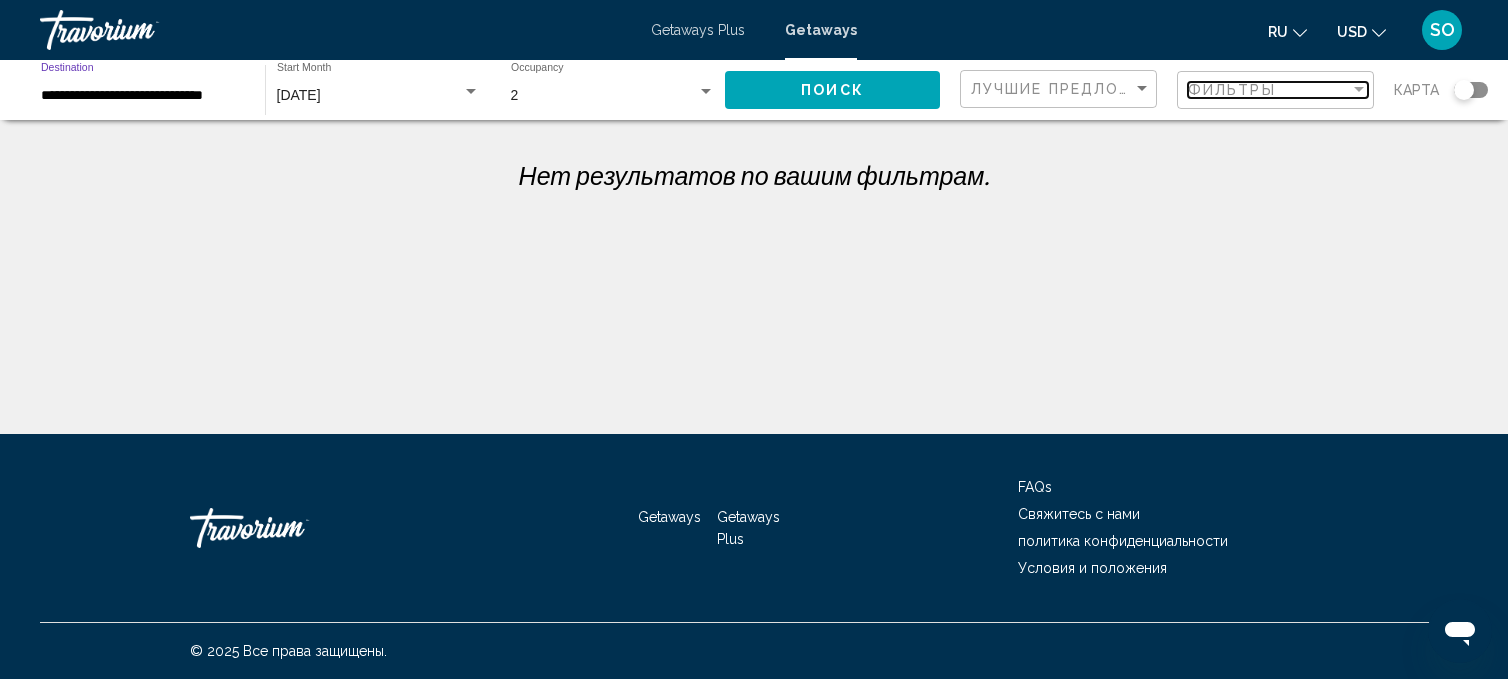 click at bounding box center [1359, 89] 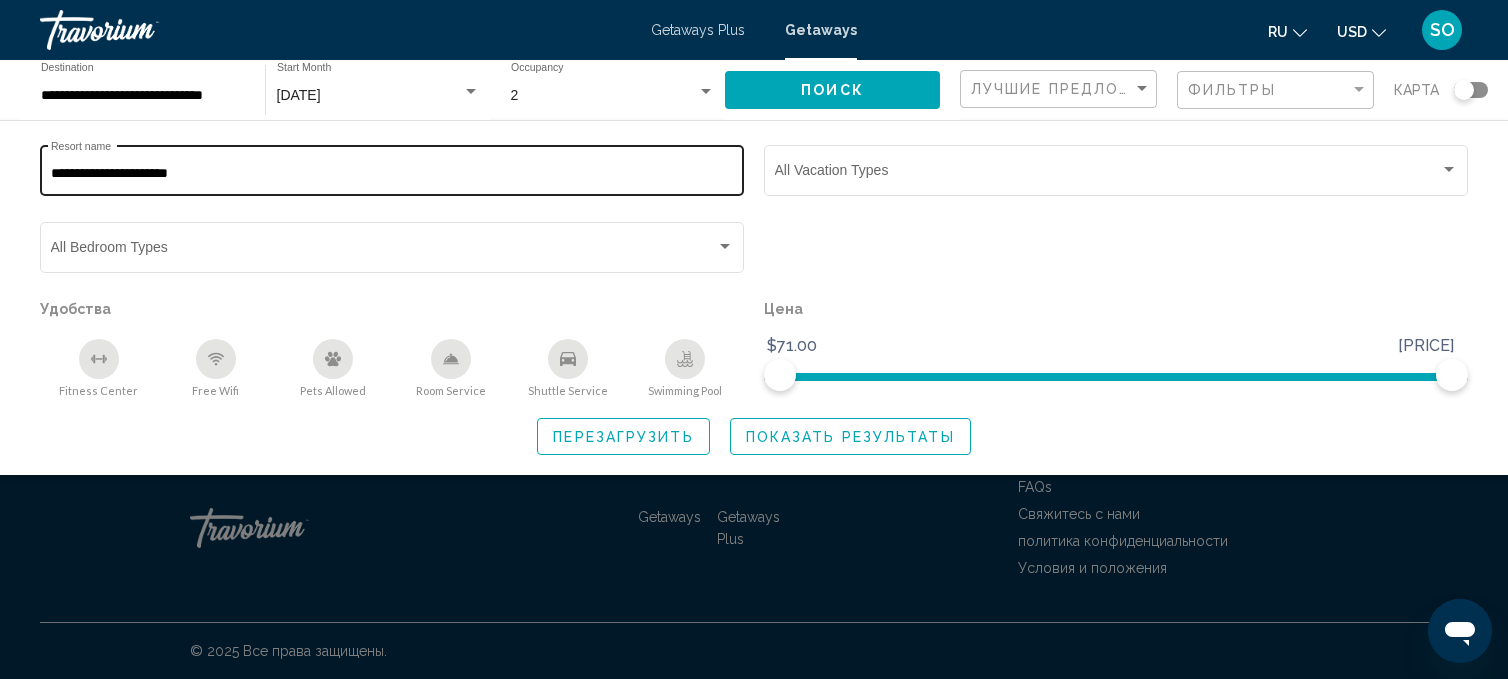 click on "**********" at bounding box center [392, 174] 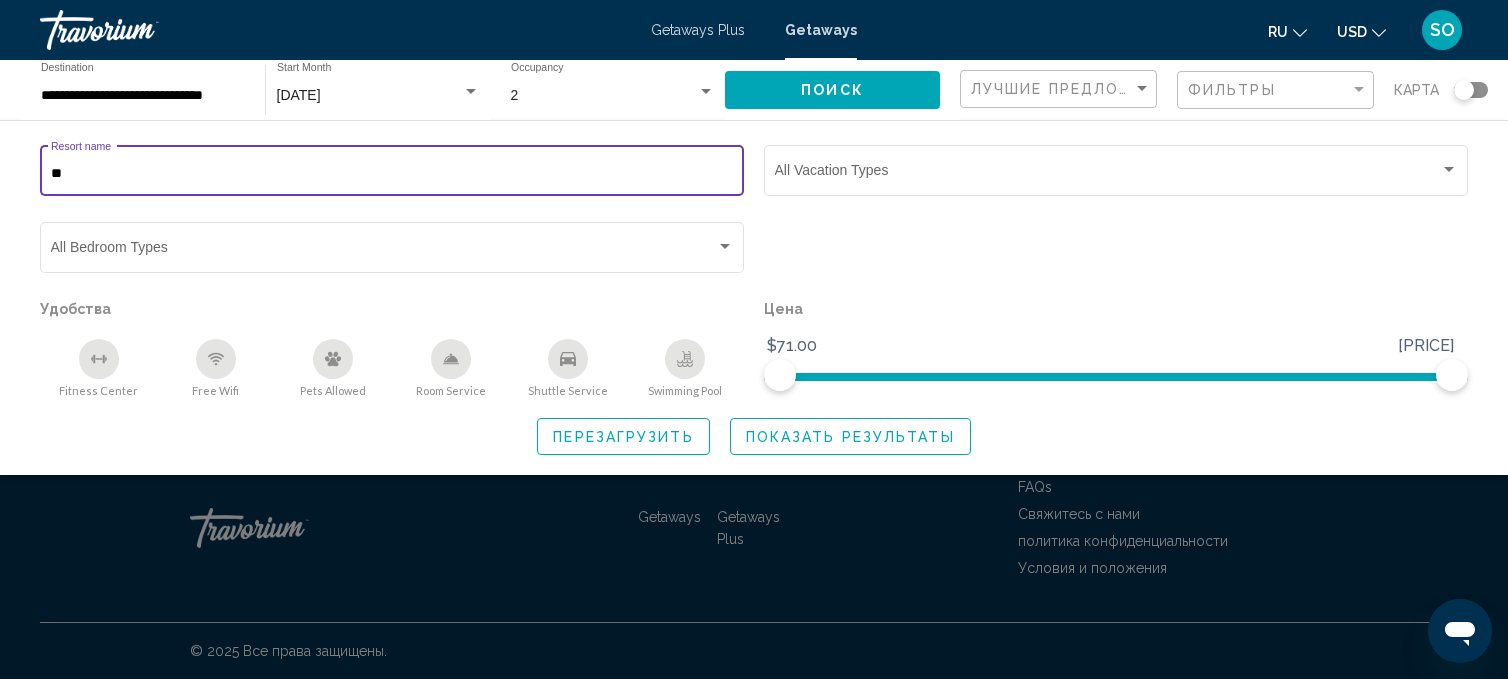 type on "*" 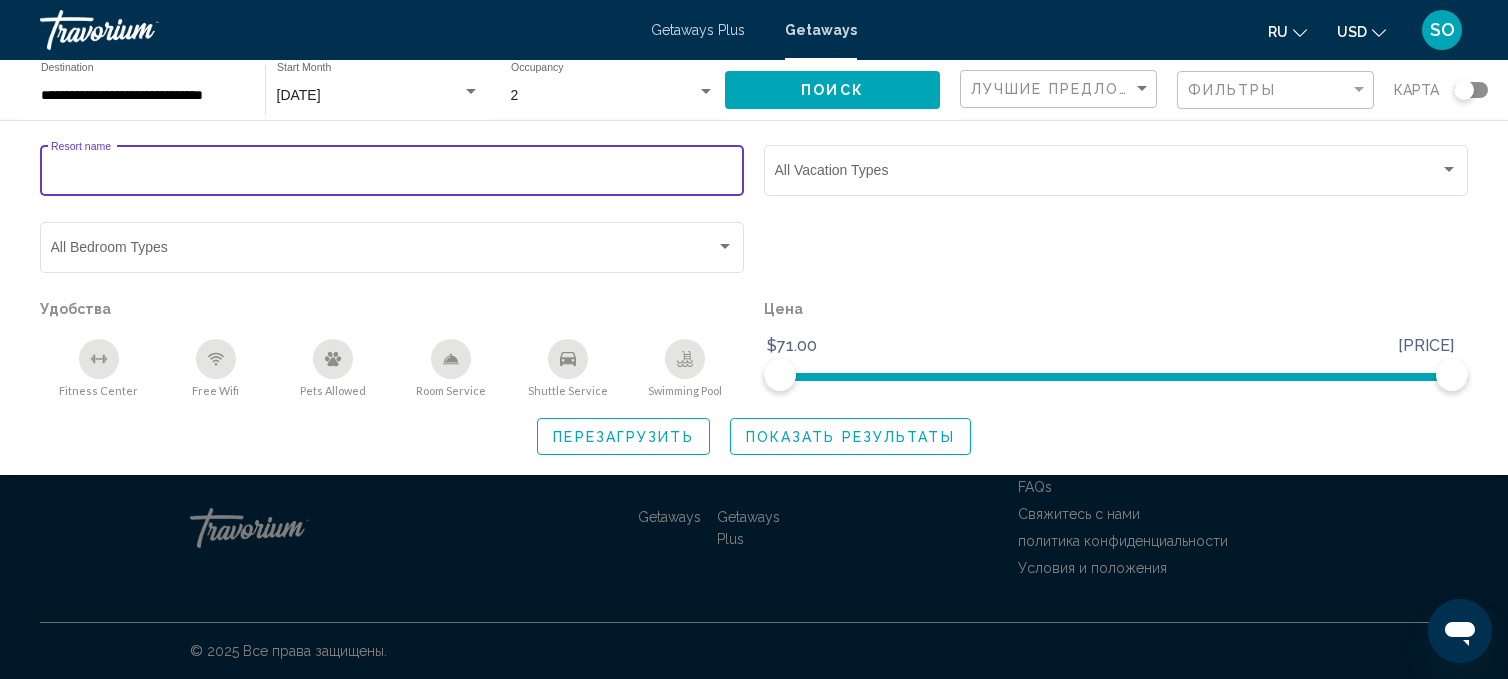 type 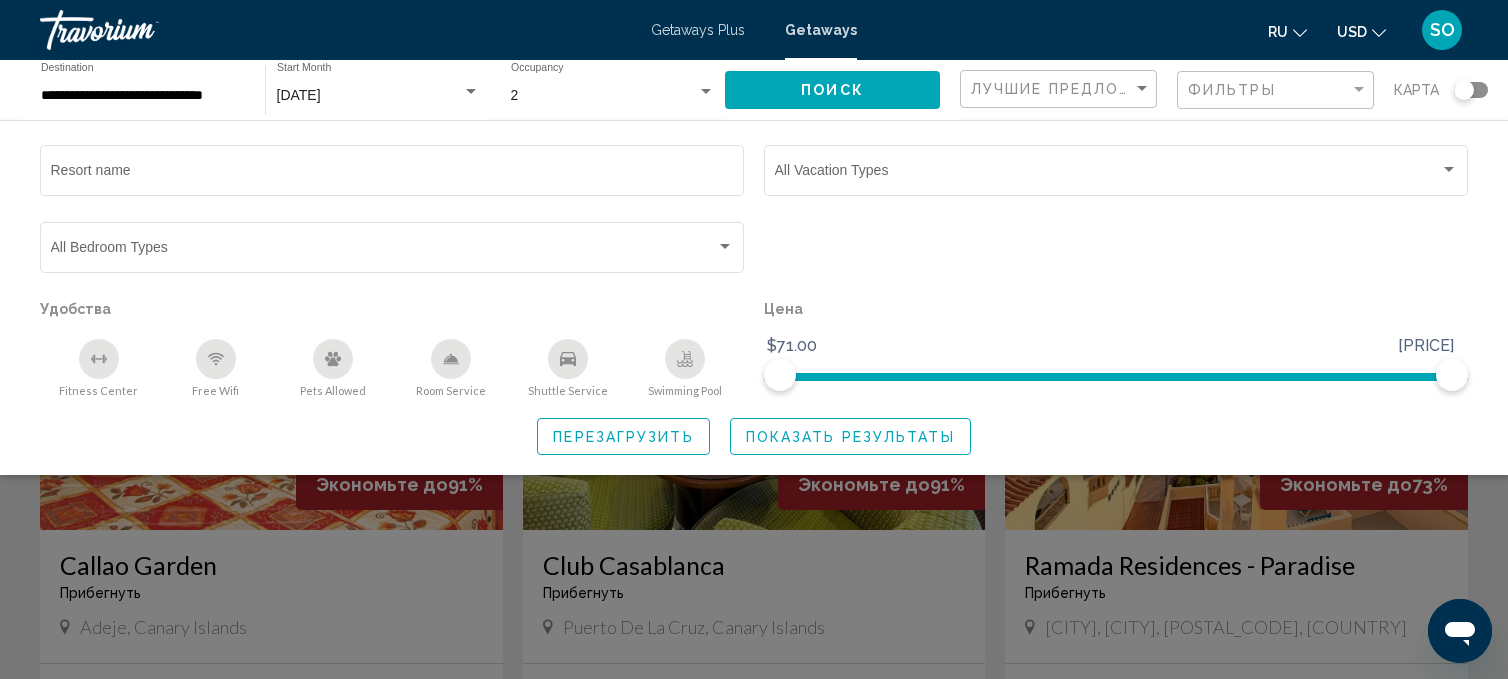click on "Показать результаты" 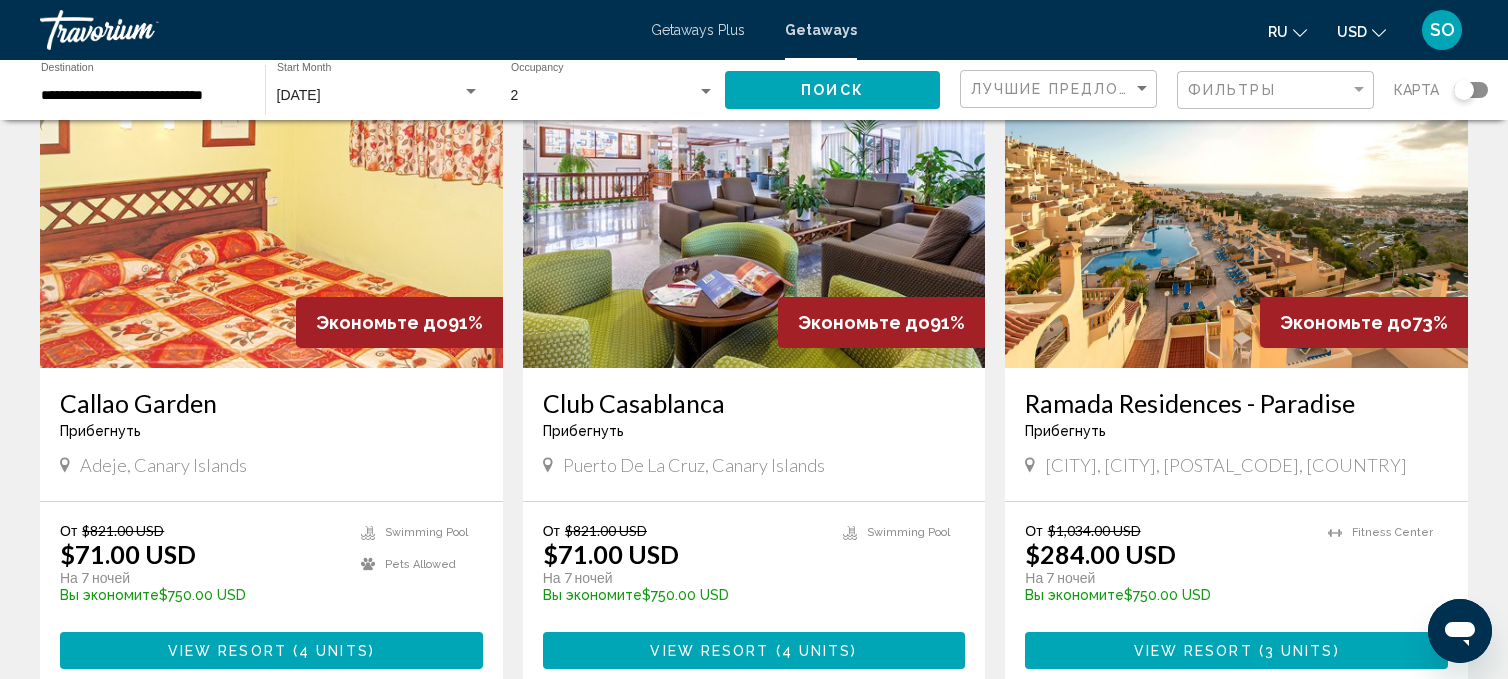 scroll, scrollTop: 161, scrollLeft: 0, axis: vertical 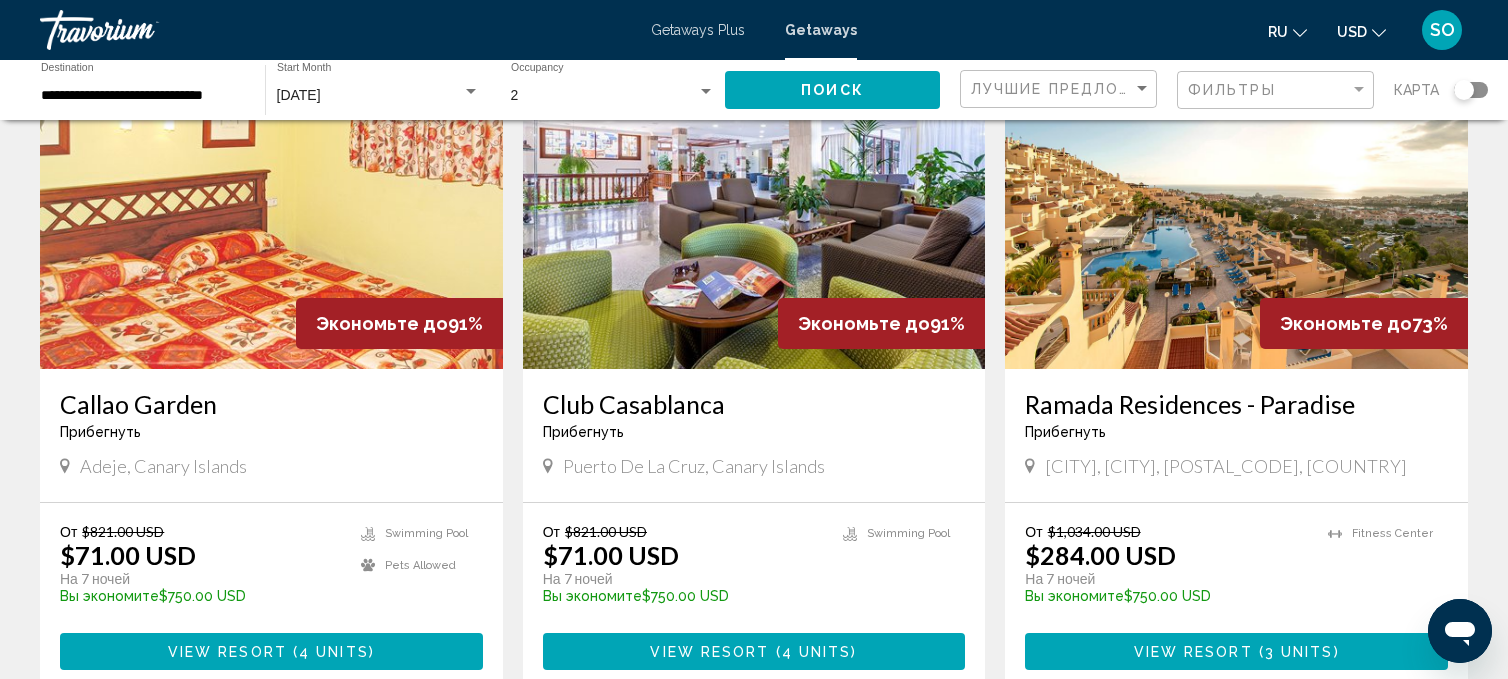 click on "4 units" at bounding box center [817, 652] 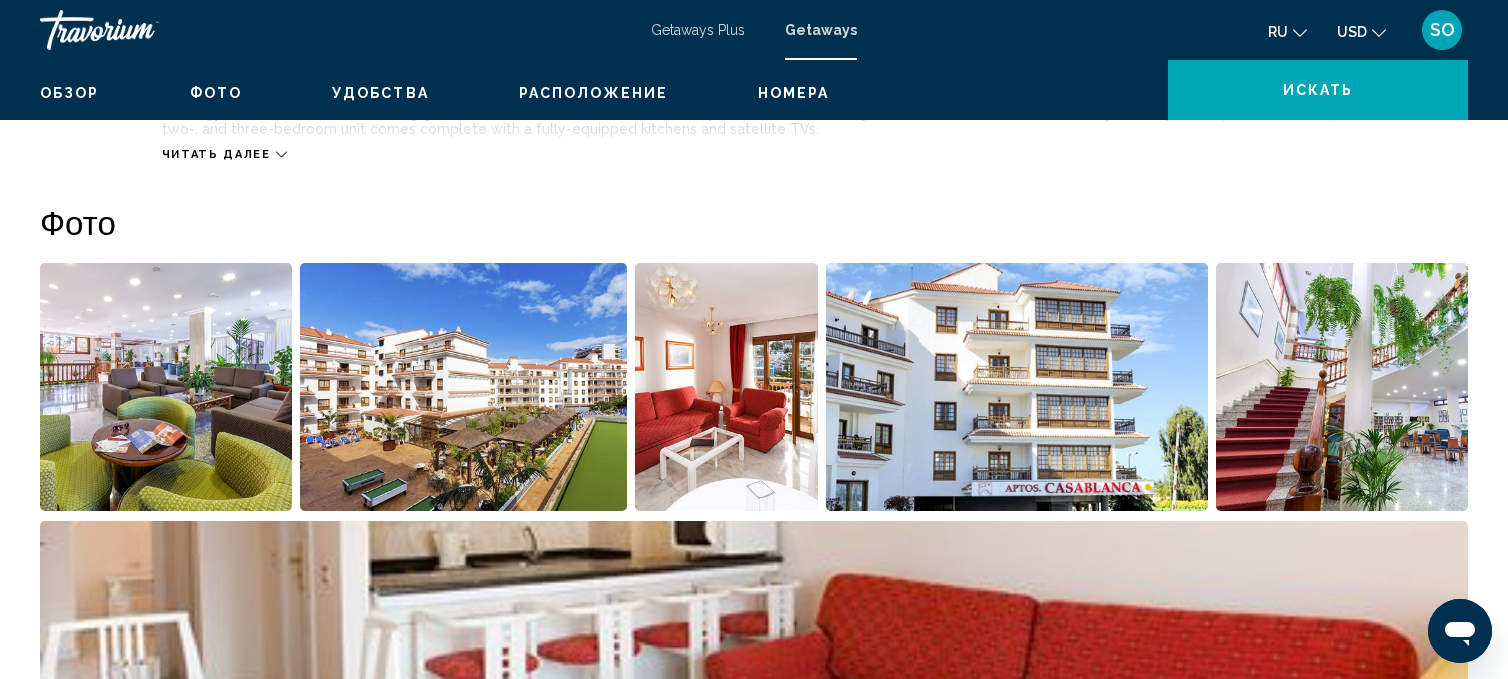 scroll, scrollTop: 0, scrollLeft: 0, axis: both 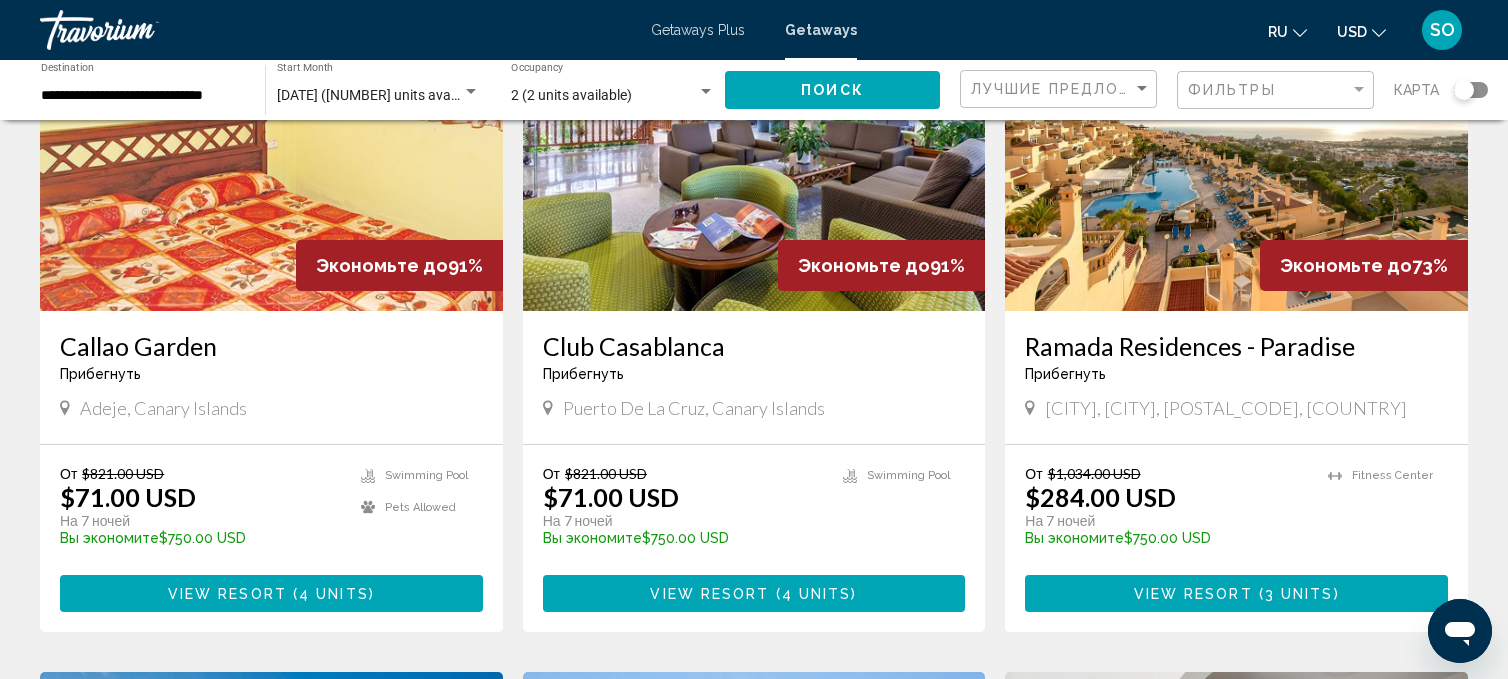 click on "View Resort    ( 3 units )" at bounding box center (1236, 593) 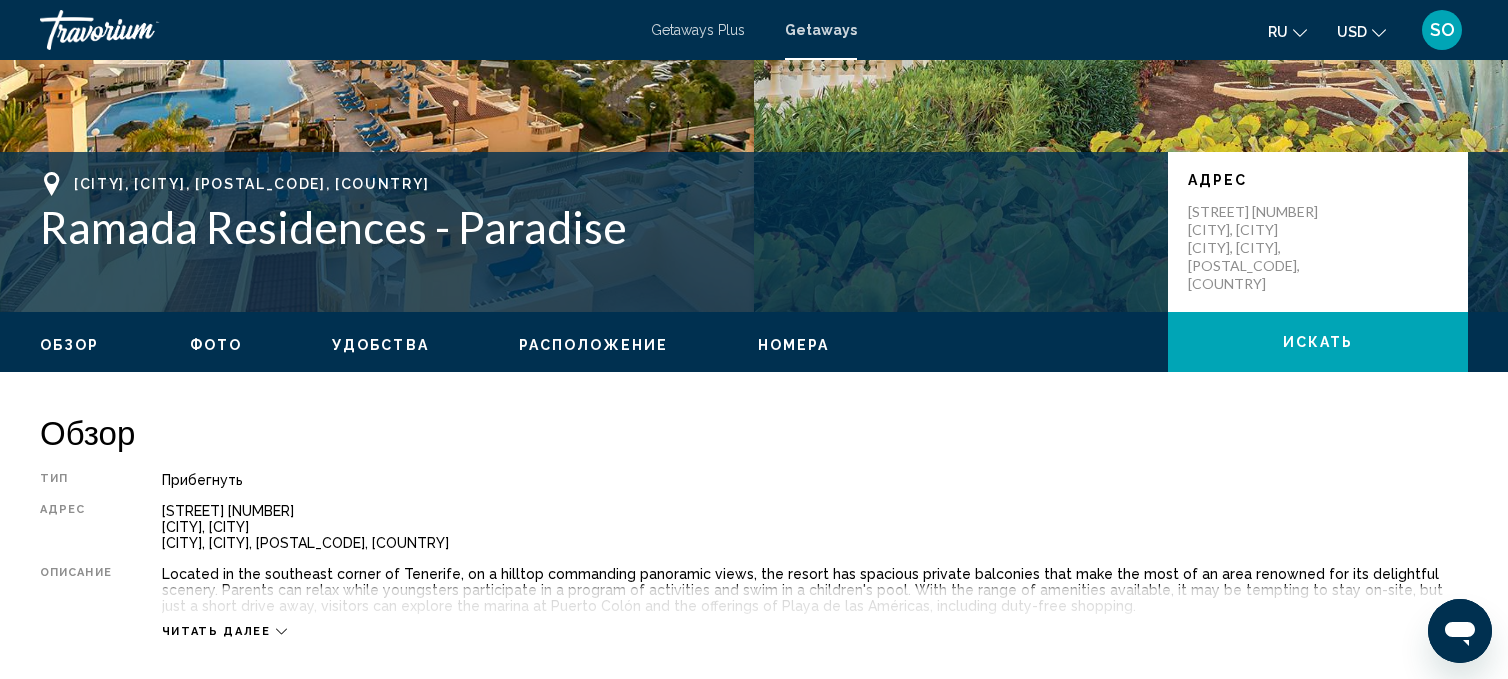 scroll, scrollTop: 0, scrollLeft: 0, axis: both 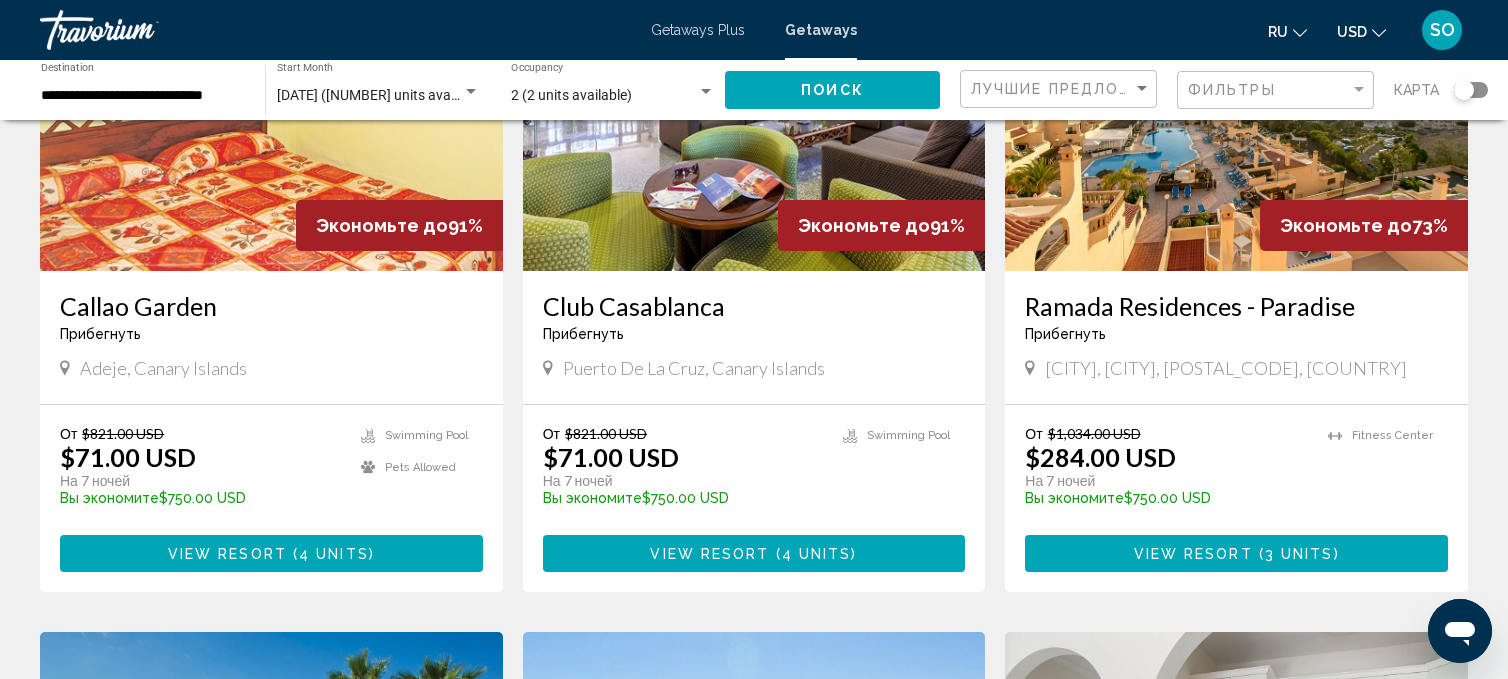 click on "View Resort    ( 4 units )" at bounding box center [271, 553] 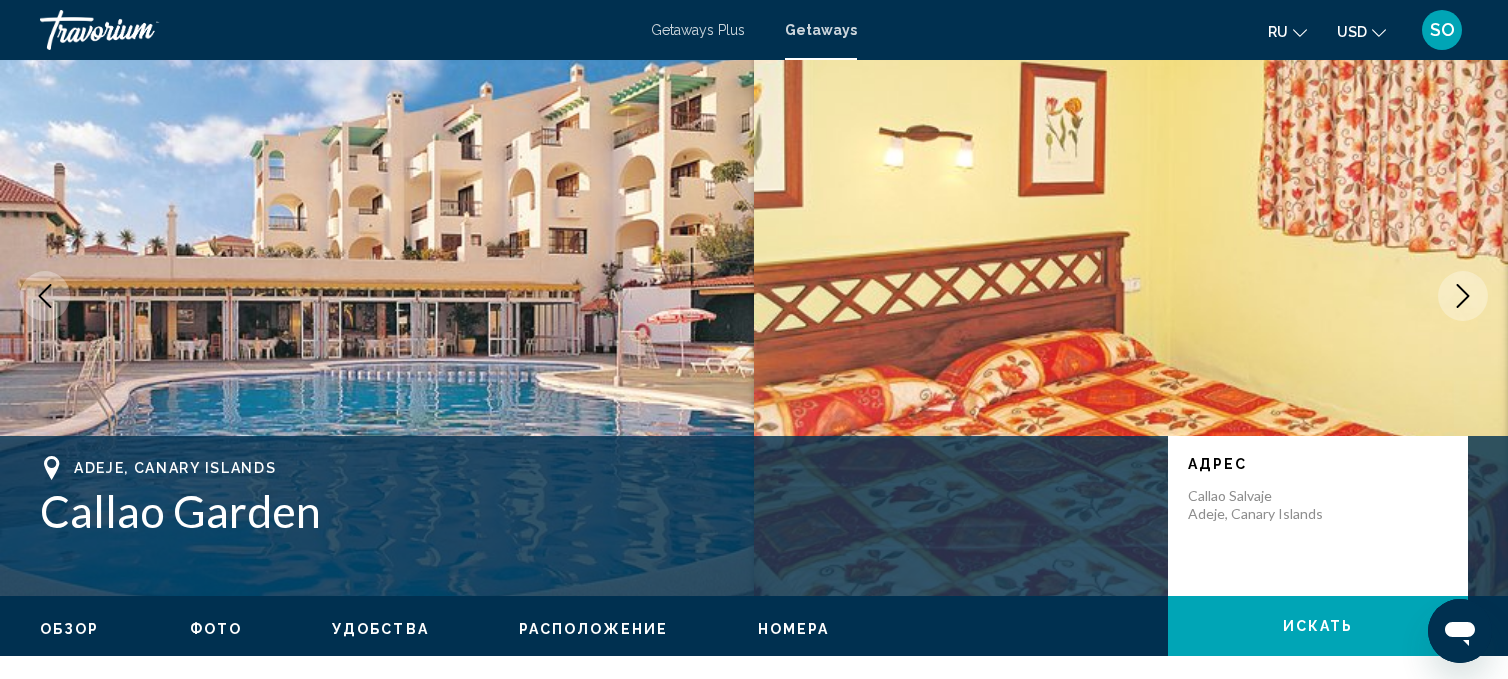 scroll, scrollTop: 0, scrollLeft: 0, axis: both 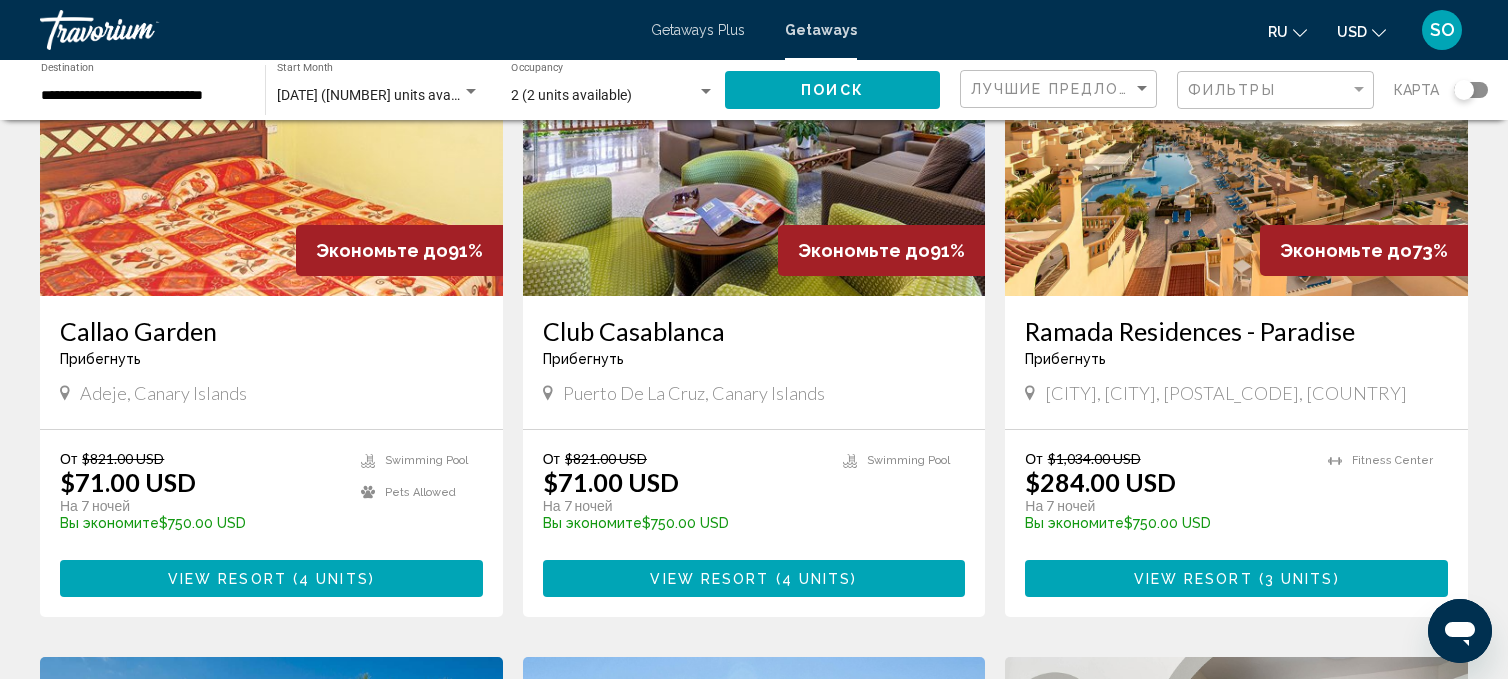 click on "View Resort" at bounding box center [709, 579] 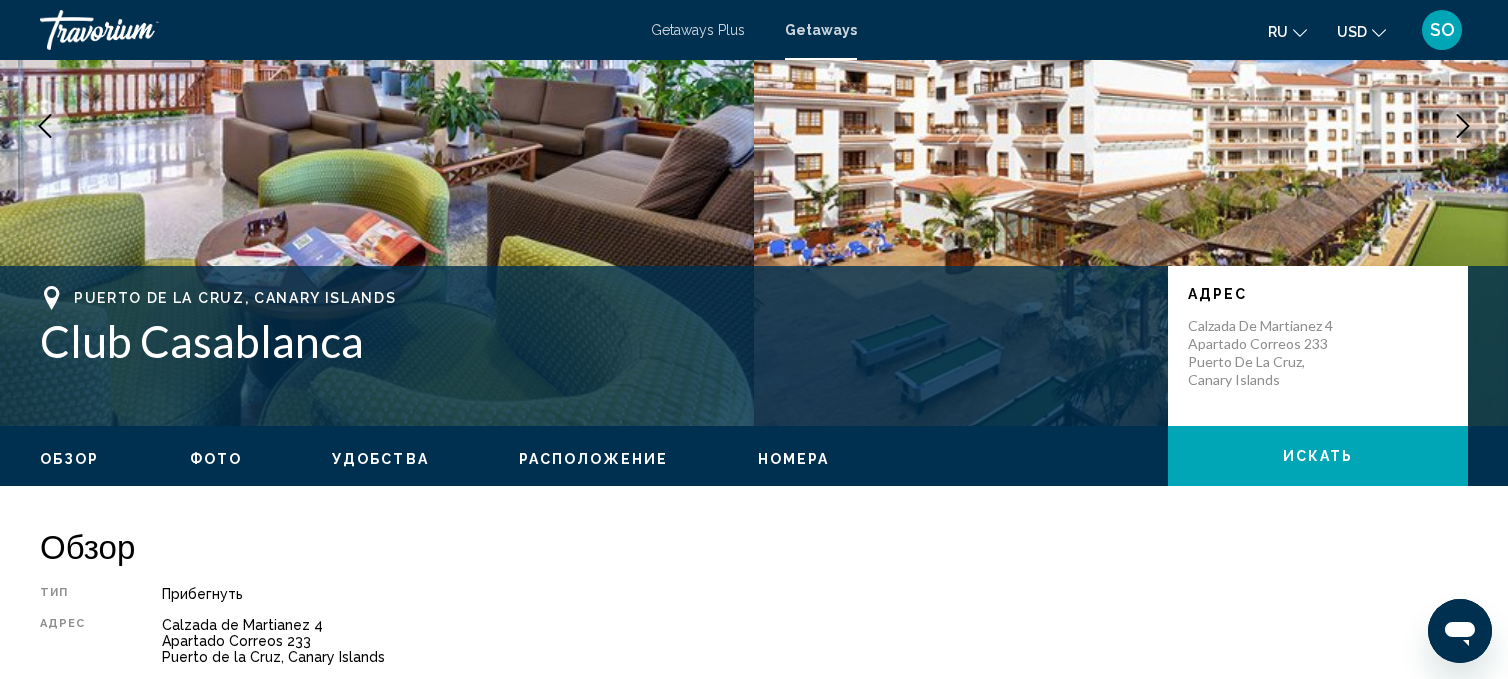 scroll, scrollTop: 20, scrollLeft: 0, axis: vertical 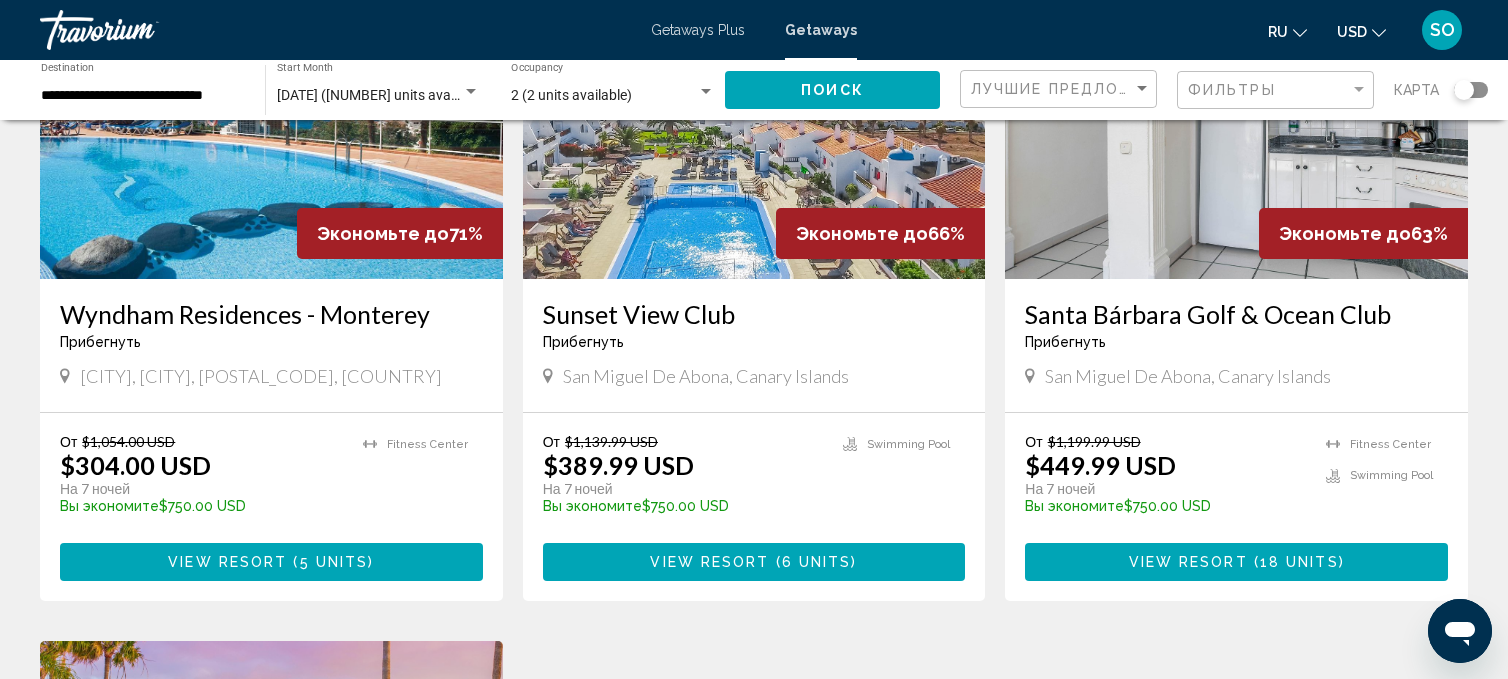 click on "View Resort    ( 18 units )" at bounding box center (1236, 561) 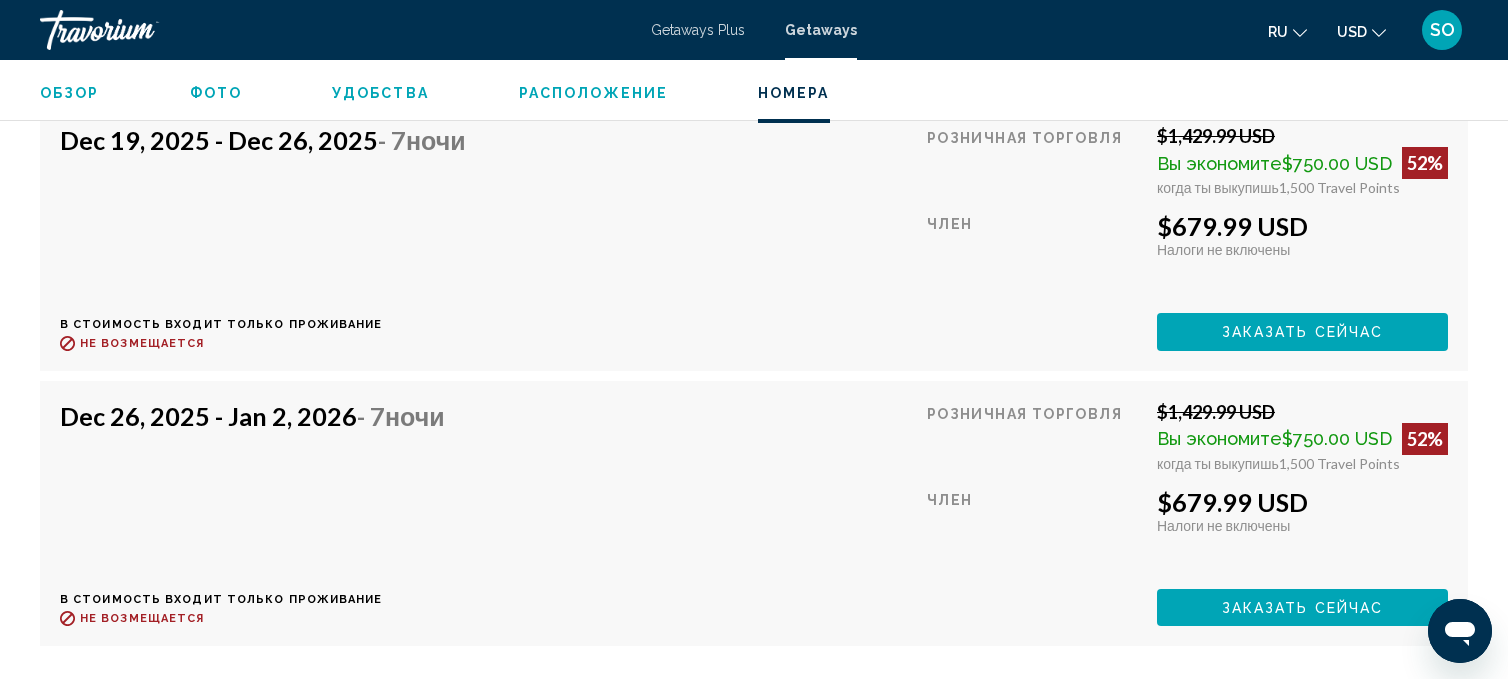 scroll, scrollTop: 4859, scrollLeft: 0, axis: vertical 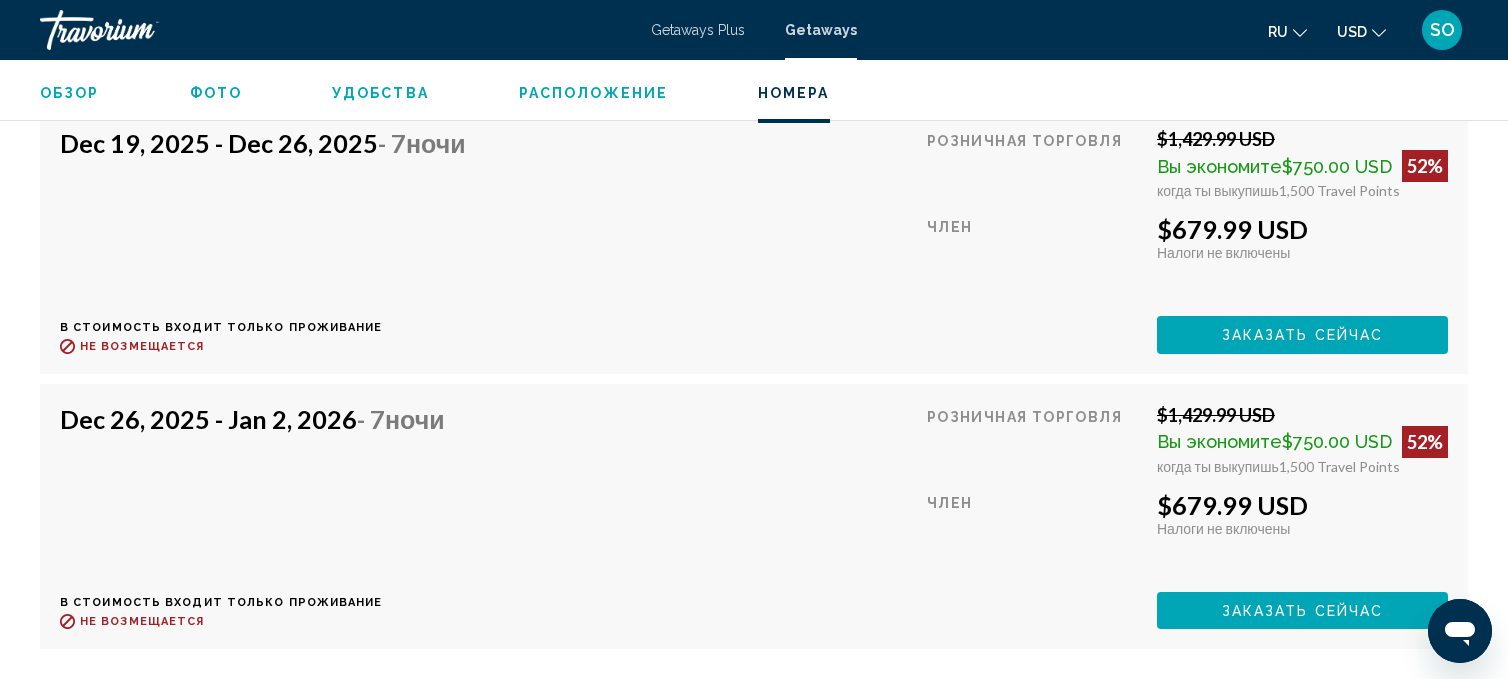 click on "Заказать сейчас" at bounding box center (1302, -216) 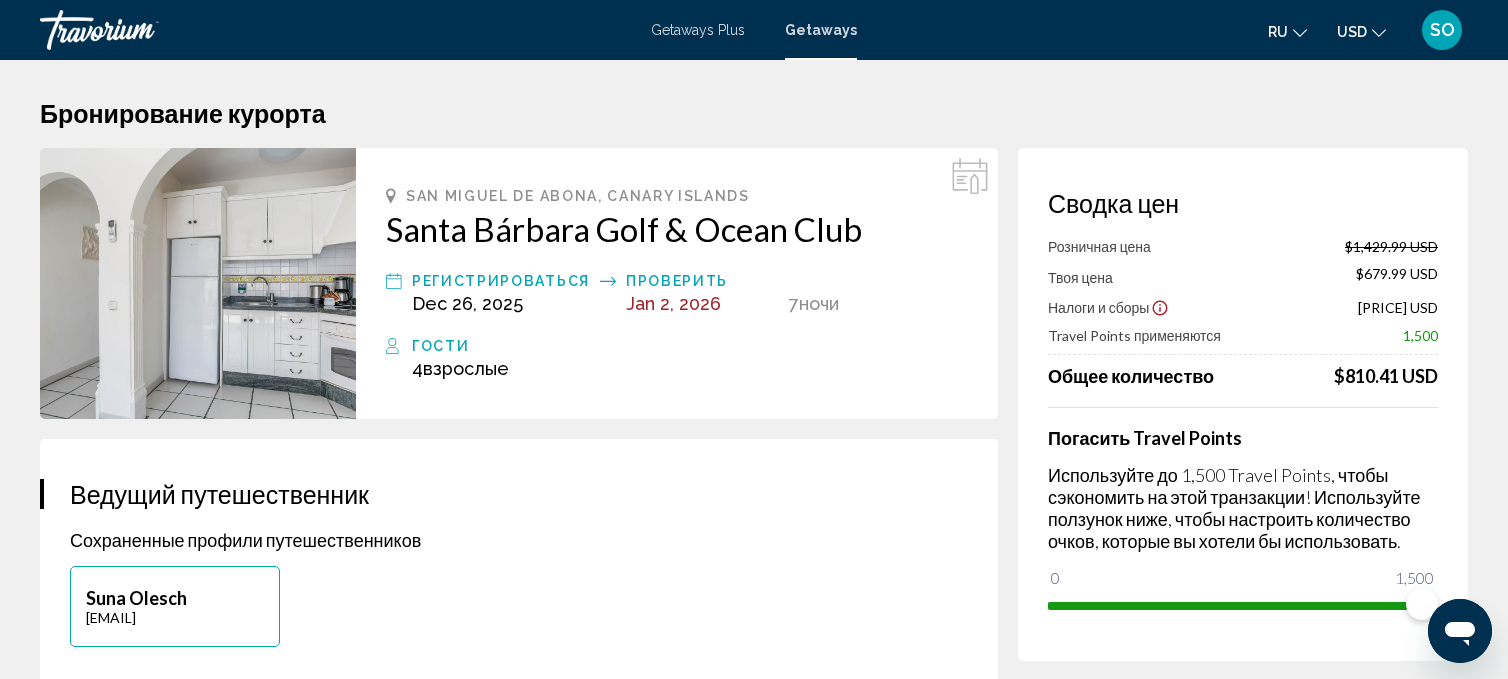scroll, scrollTop: 0, scrollLeft: 0, axis: both 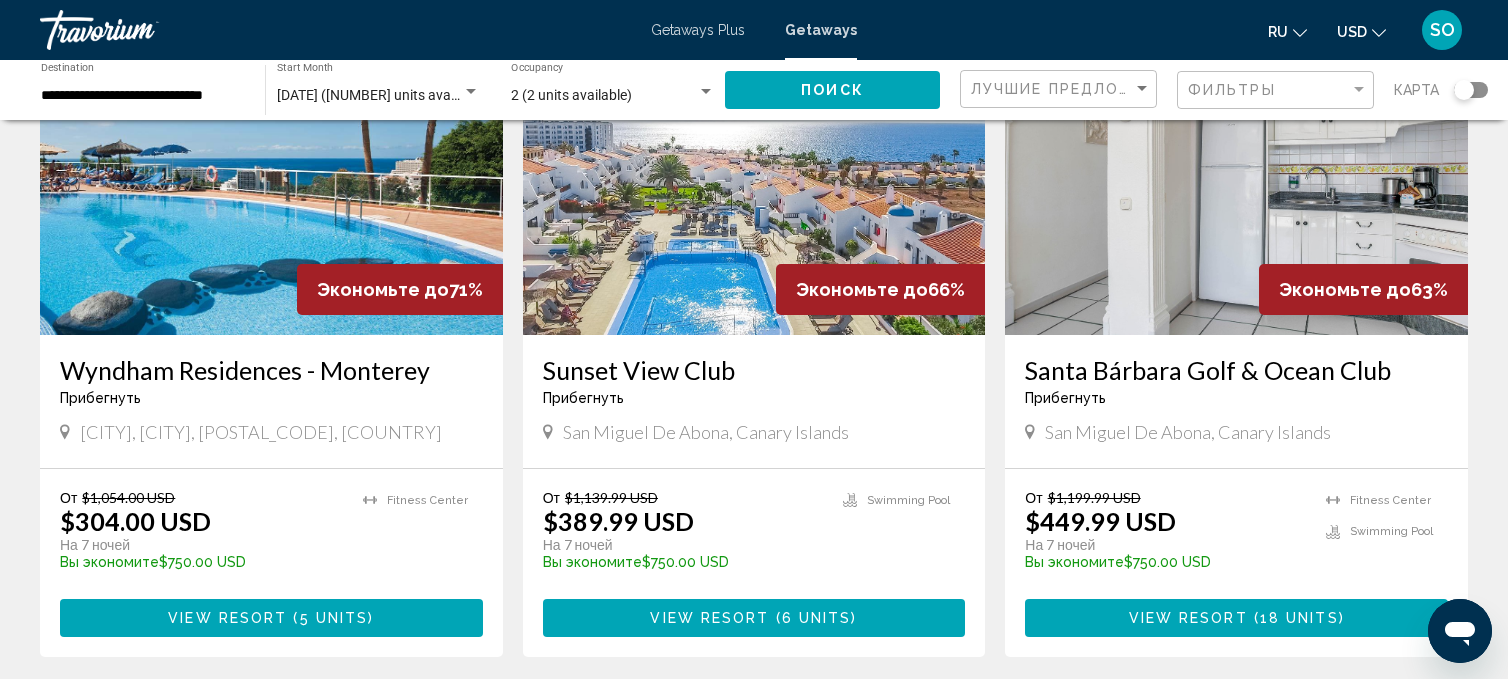 click on "View Resort" at bounding box center (227, 619) 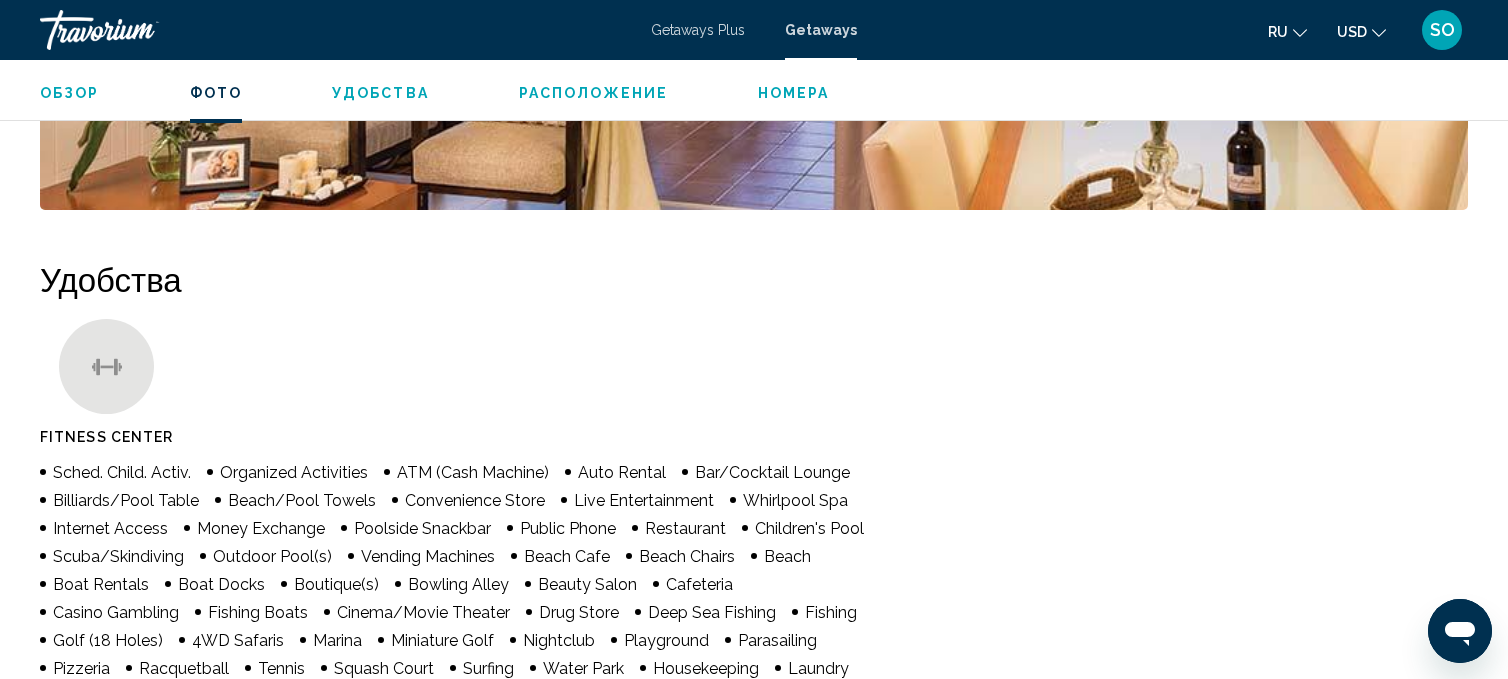 scroll, scrollTop: 0, scrollLeft: 0, axis: both 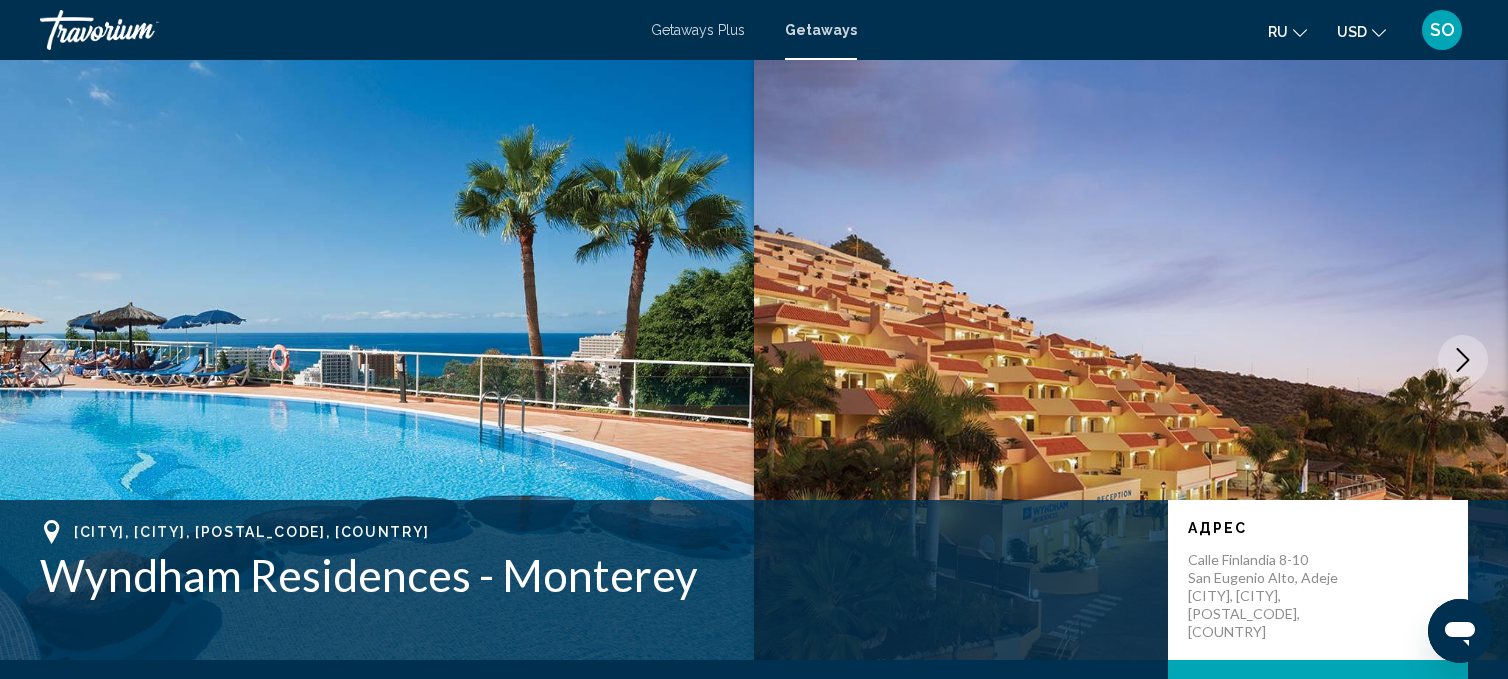 click on "Getaways Plus Getaways ru
English Español Français Italiano Português русский USD
USD ($) MXN (Mex$) CAD (Can$) GBP (£) EUR (€) AUD (A$) NZD (NZ$) CNY (CN¥) SO Авторизоваться" at bounding box center (754, 30) 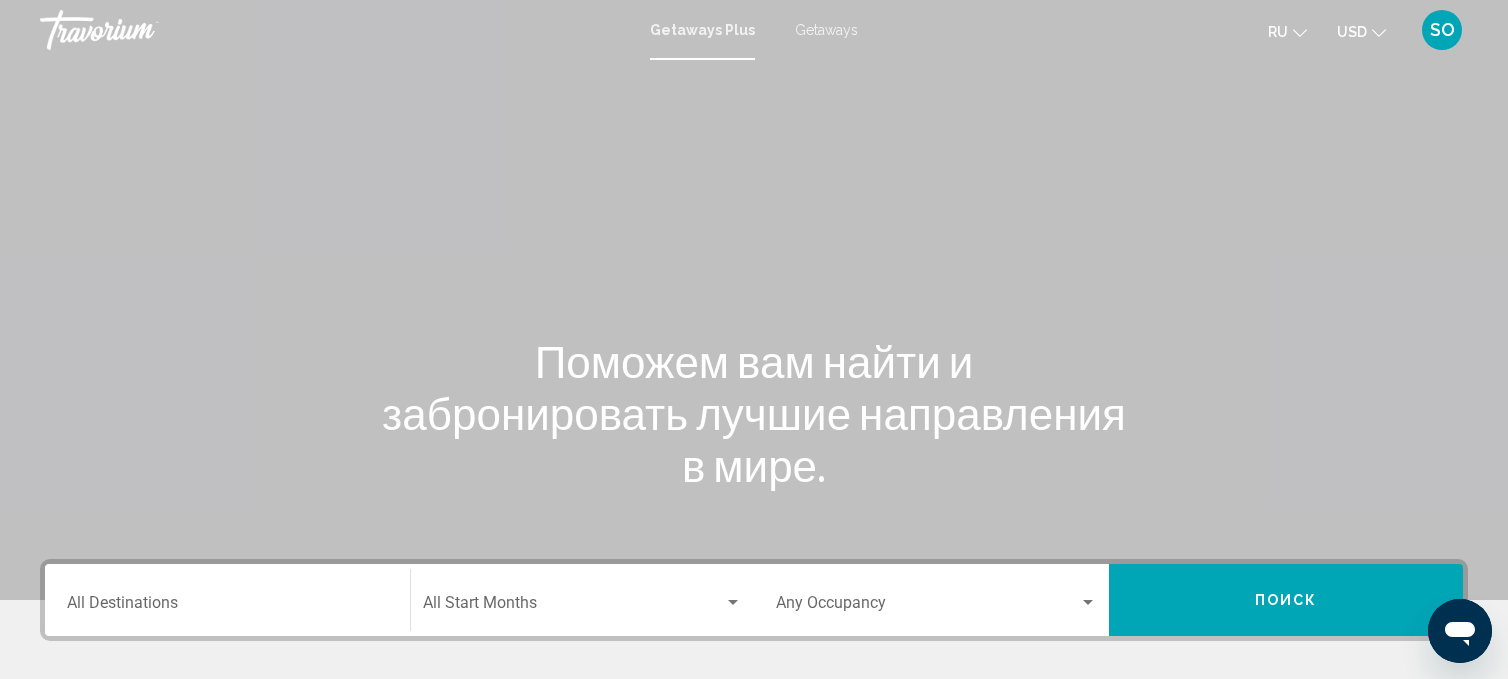 click on "Destination All Destinations" at bounding box center (227, 600) 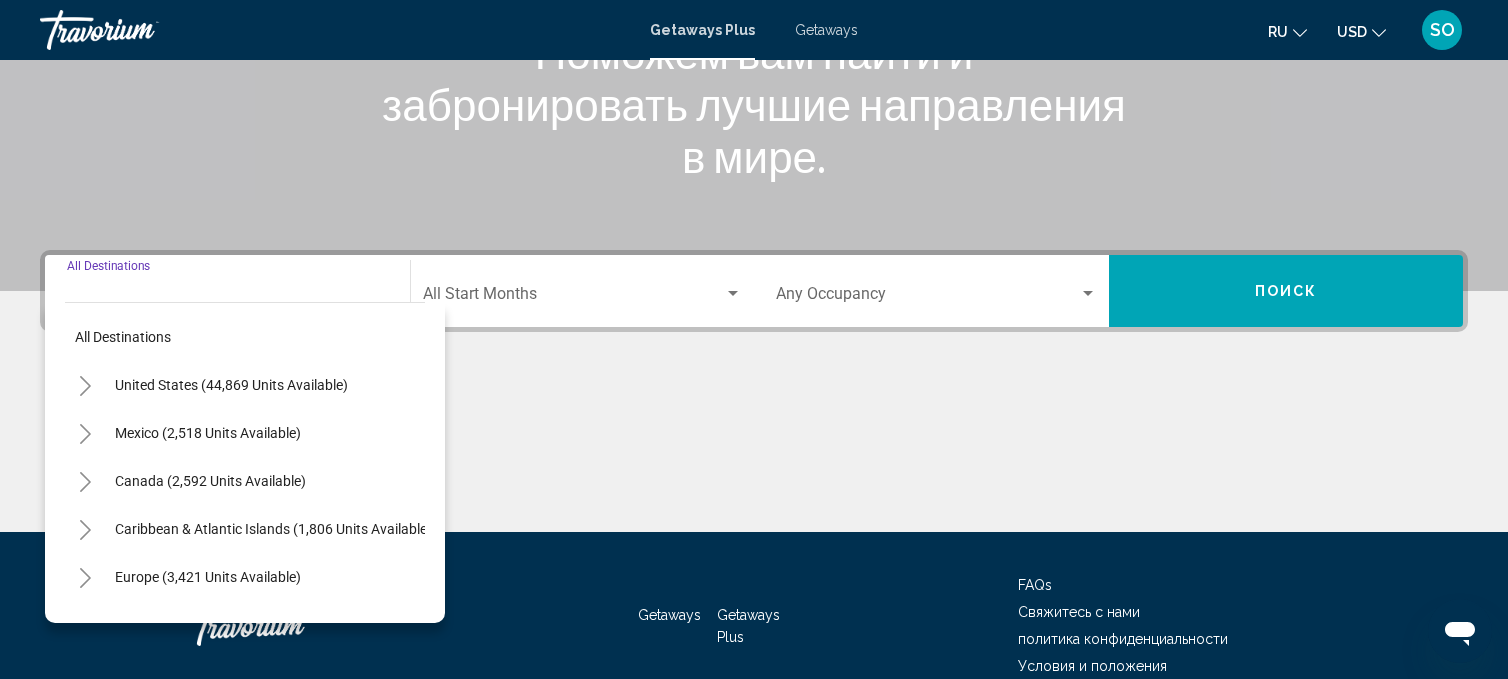 scroll, scrollTop: 406, scrollLeft: 0, axis: vertical 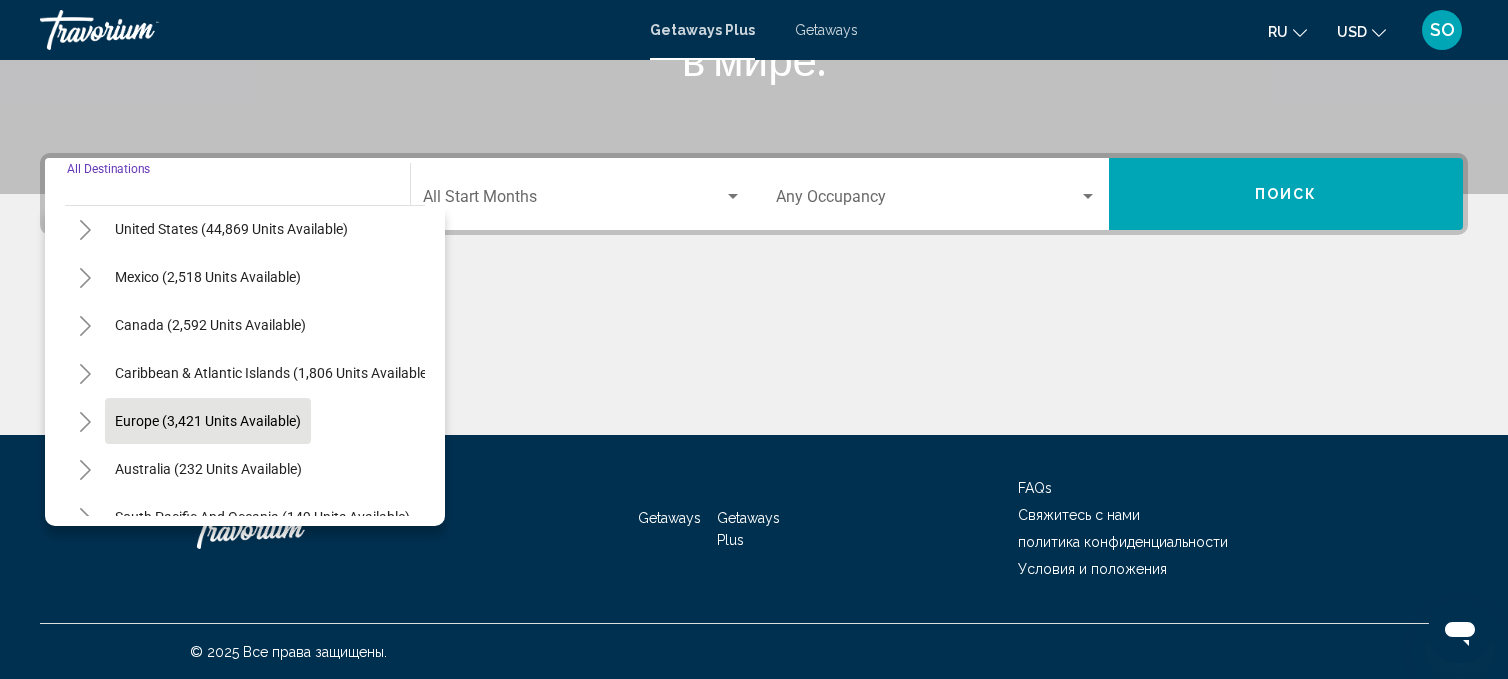 click on "Europe (3,421 units available)" at bounding box center [208, 469] 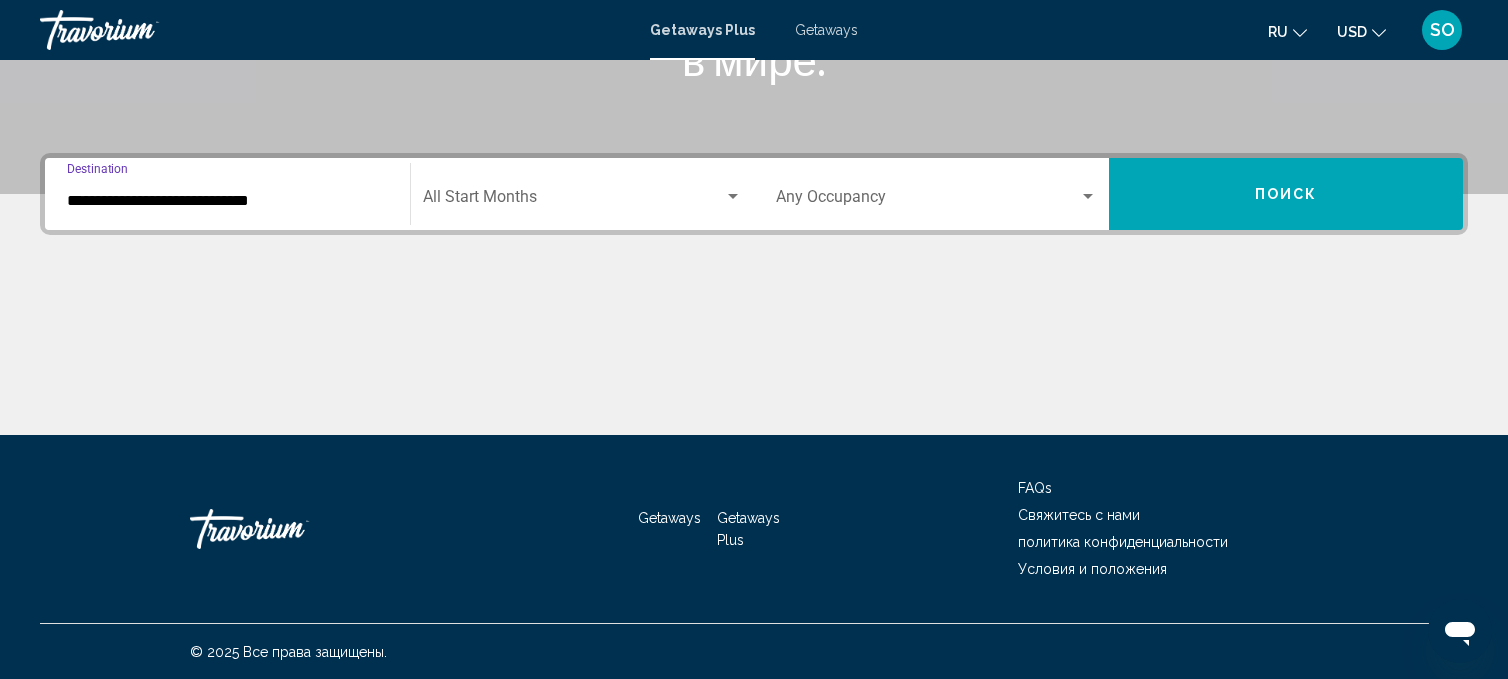 click on "**********" at bounding box center (227, 201) 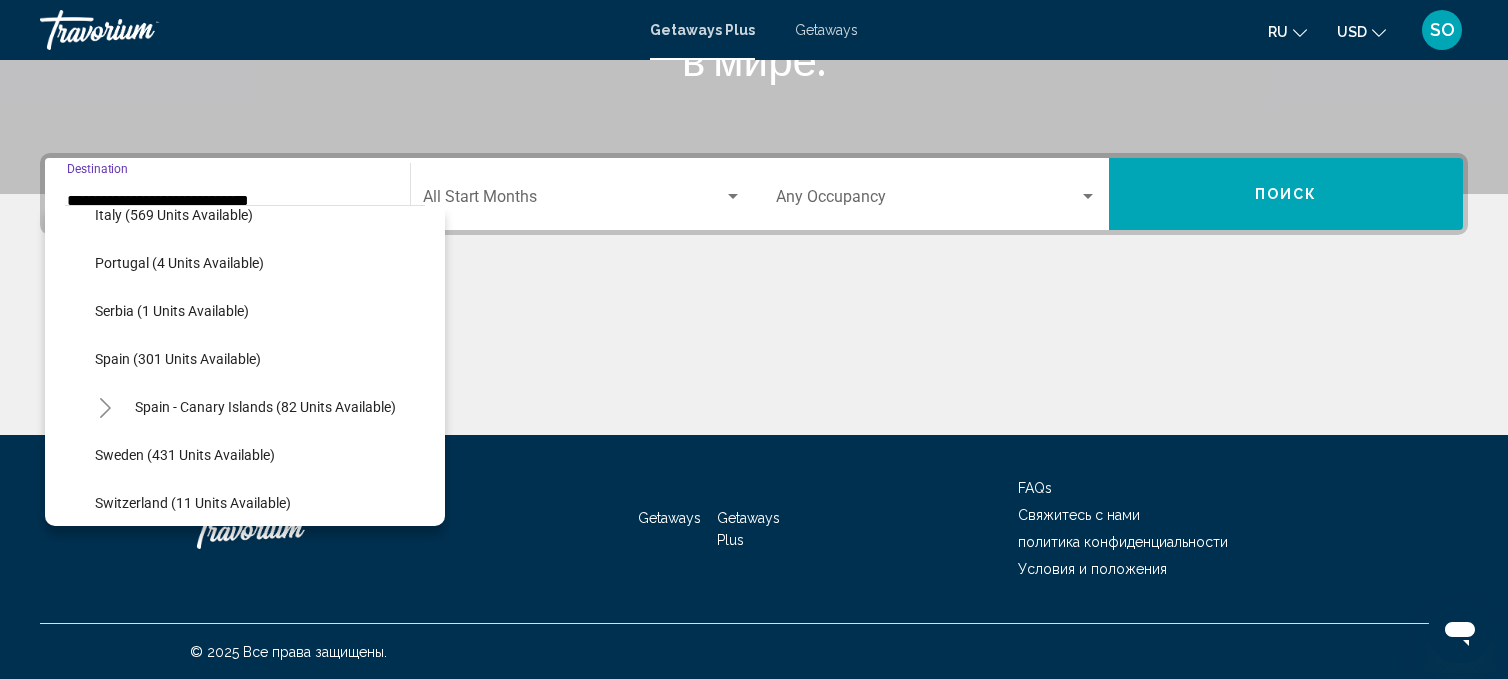 scroll, scrollTop: 699, scrollLeft: 0, axis: vertical 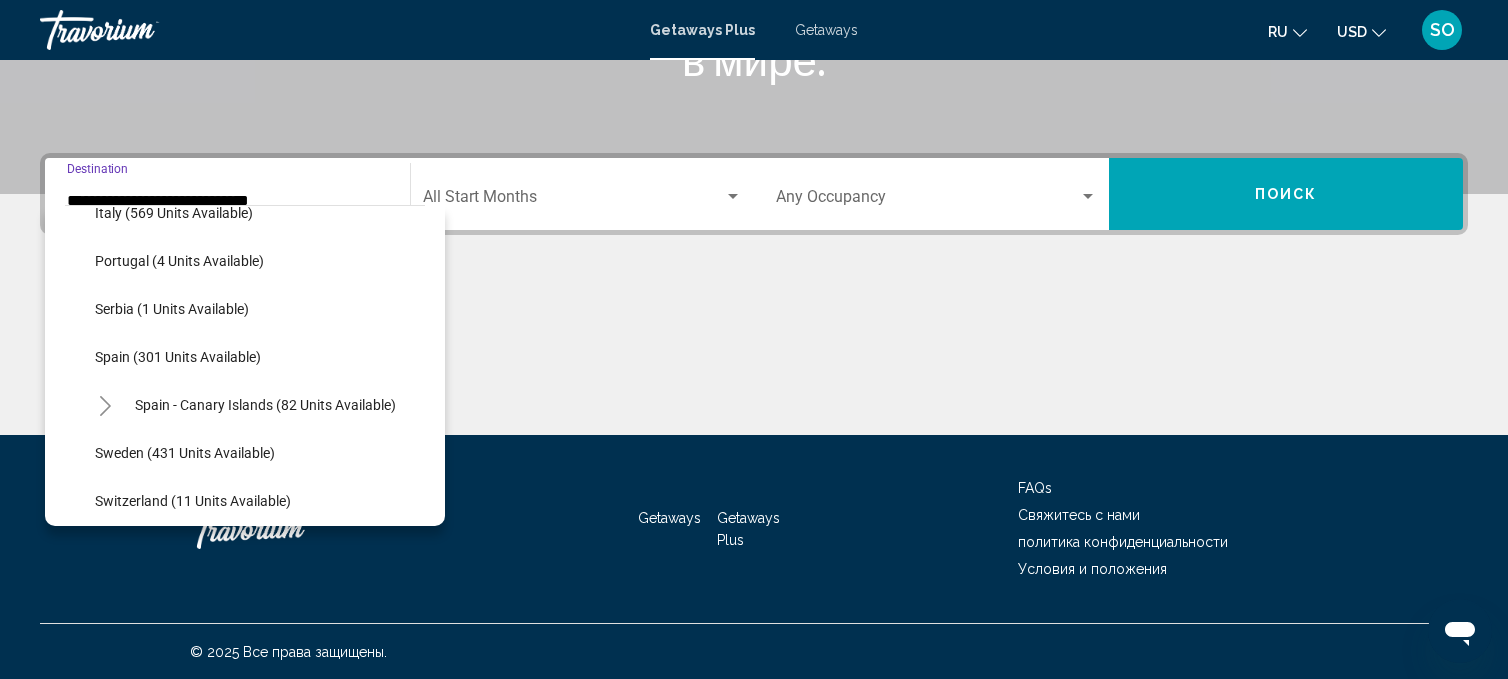 click on "Spain - Canary Islands (82 units available)" 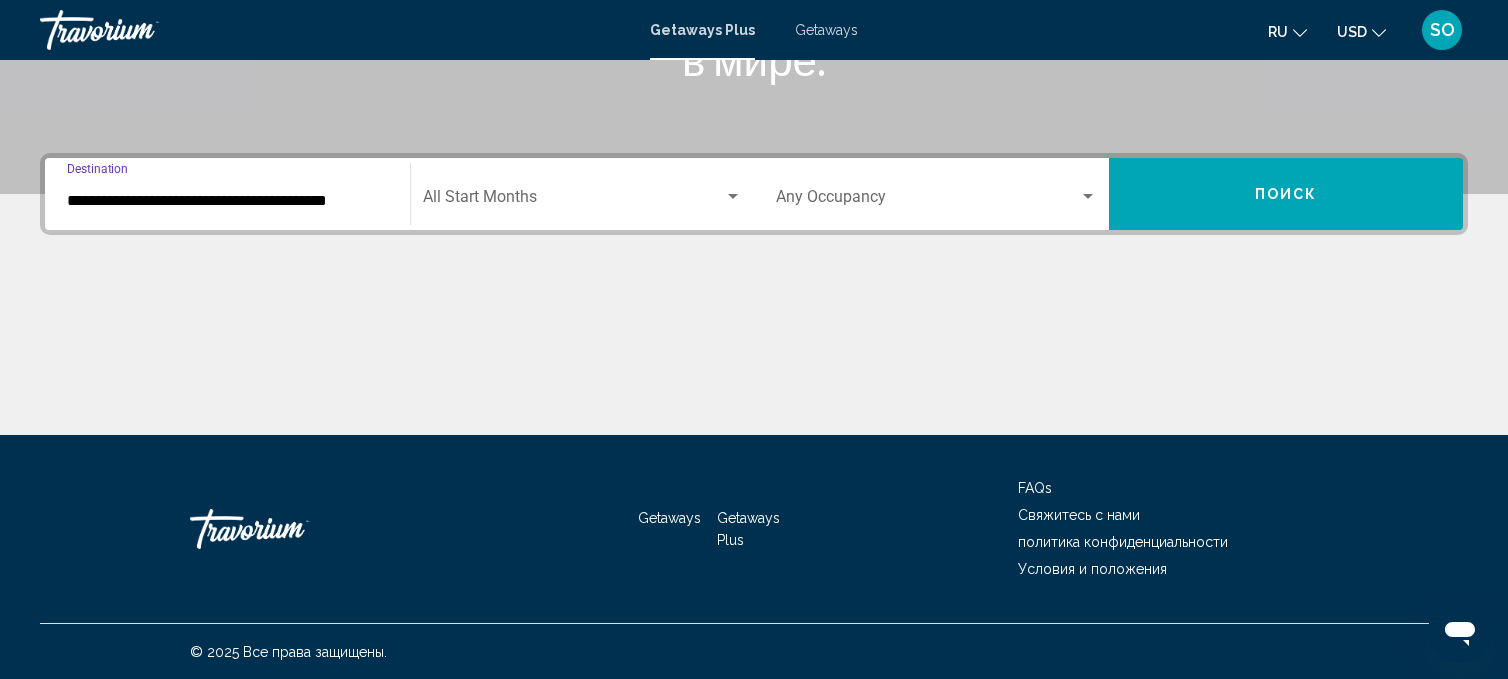 click on "**********" at bounding box center (227, 201) 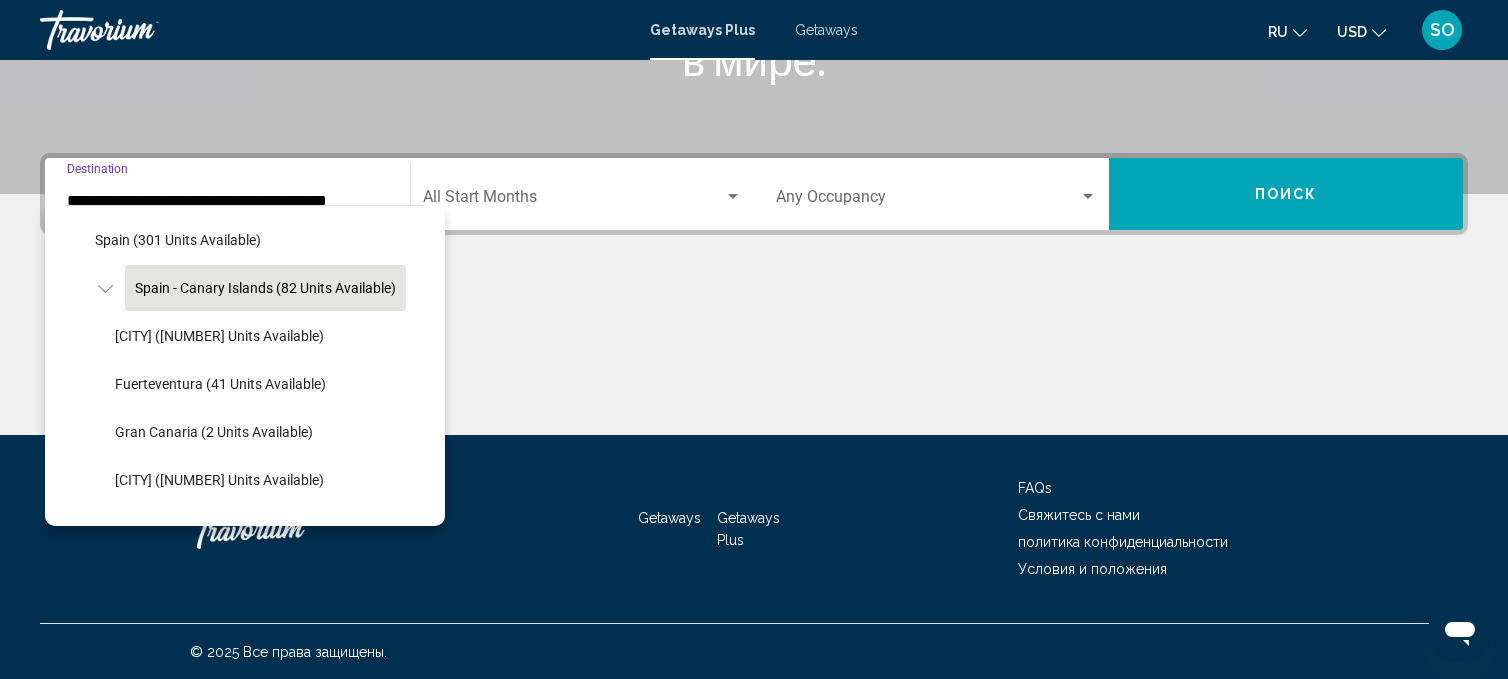 scroll, scrollTop: 817, scrollLeft: 0, axis: vertical 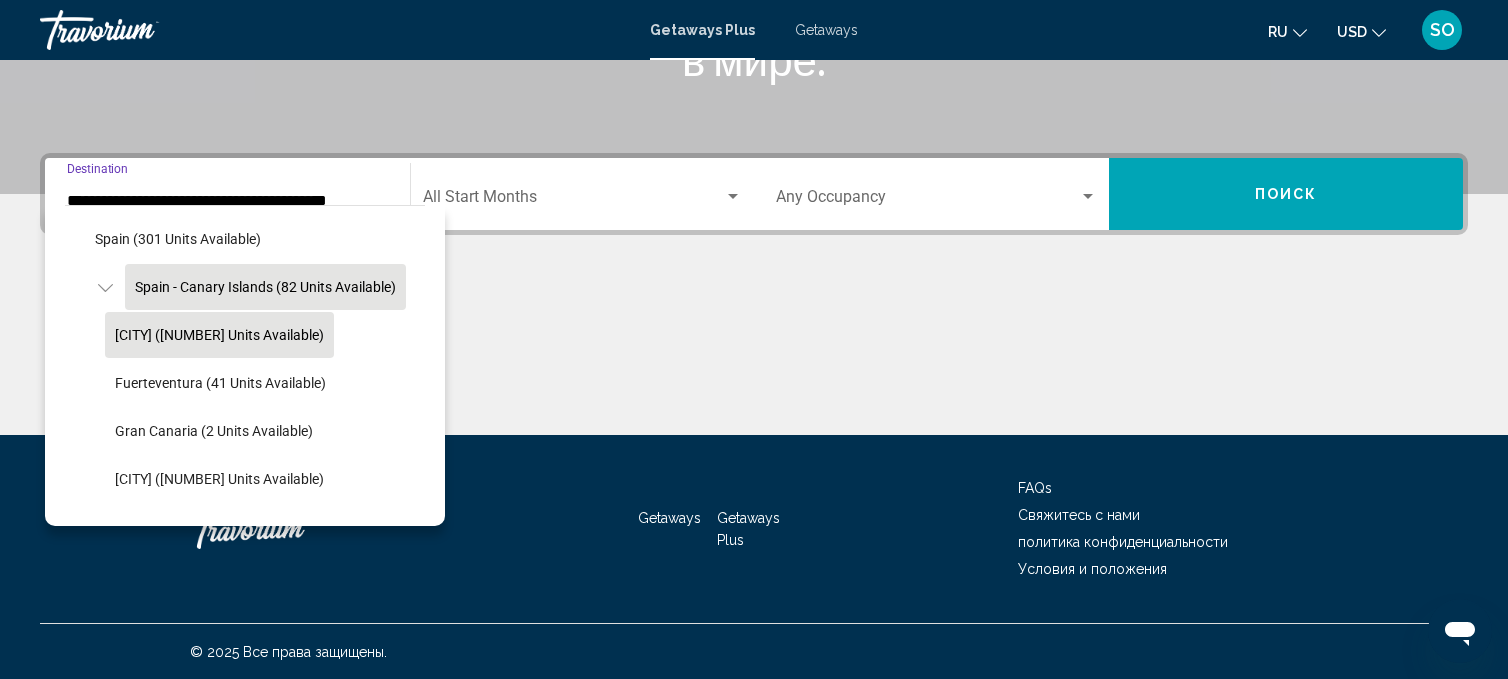 click on "Tenerife (81 units available)" 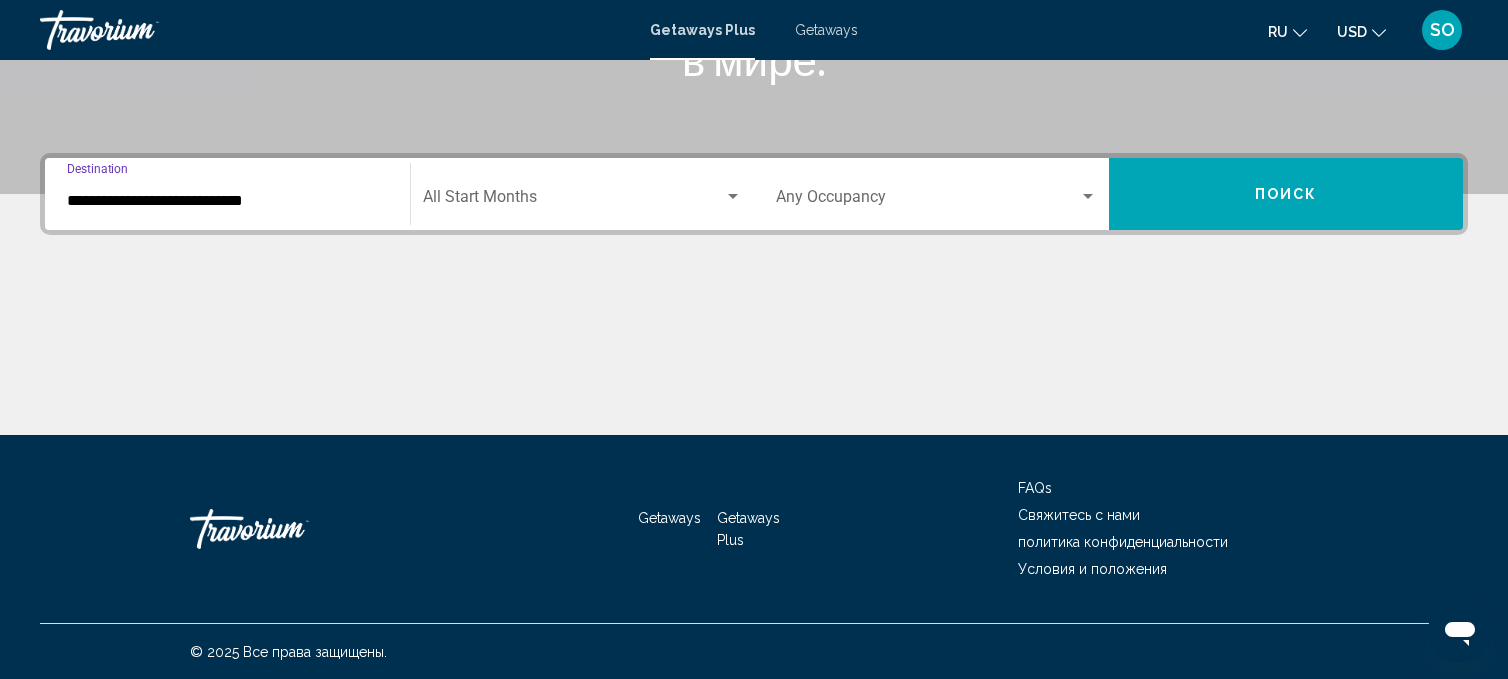click on "**********" at bounding box center [227, 201] 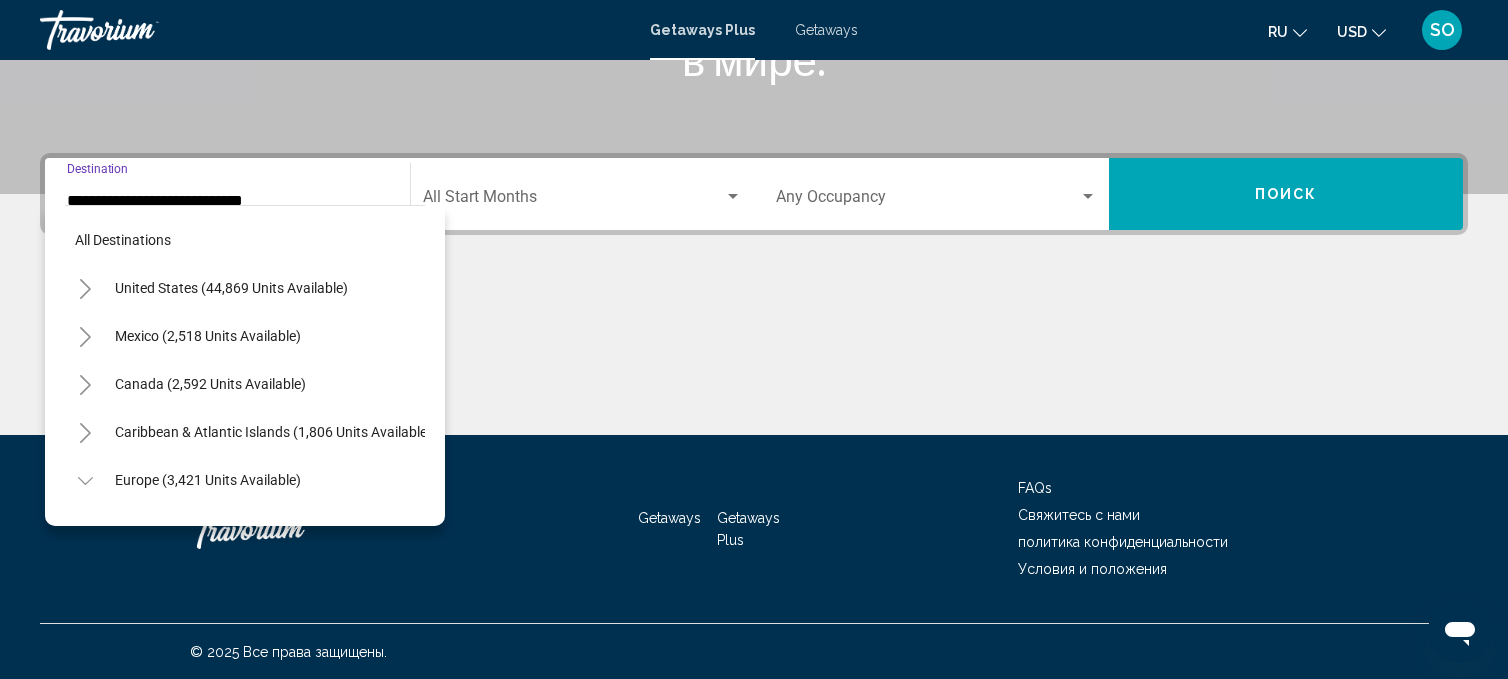 scroll, scrollTop: 791, scrollLeft: 0, axis: vertical 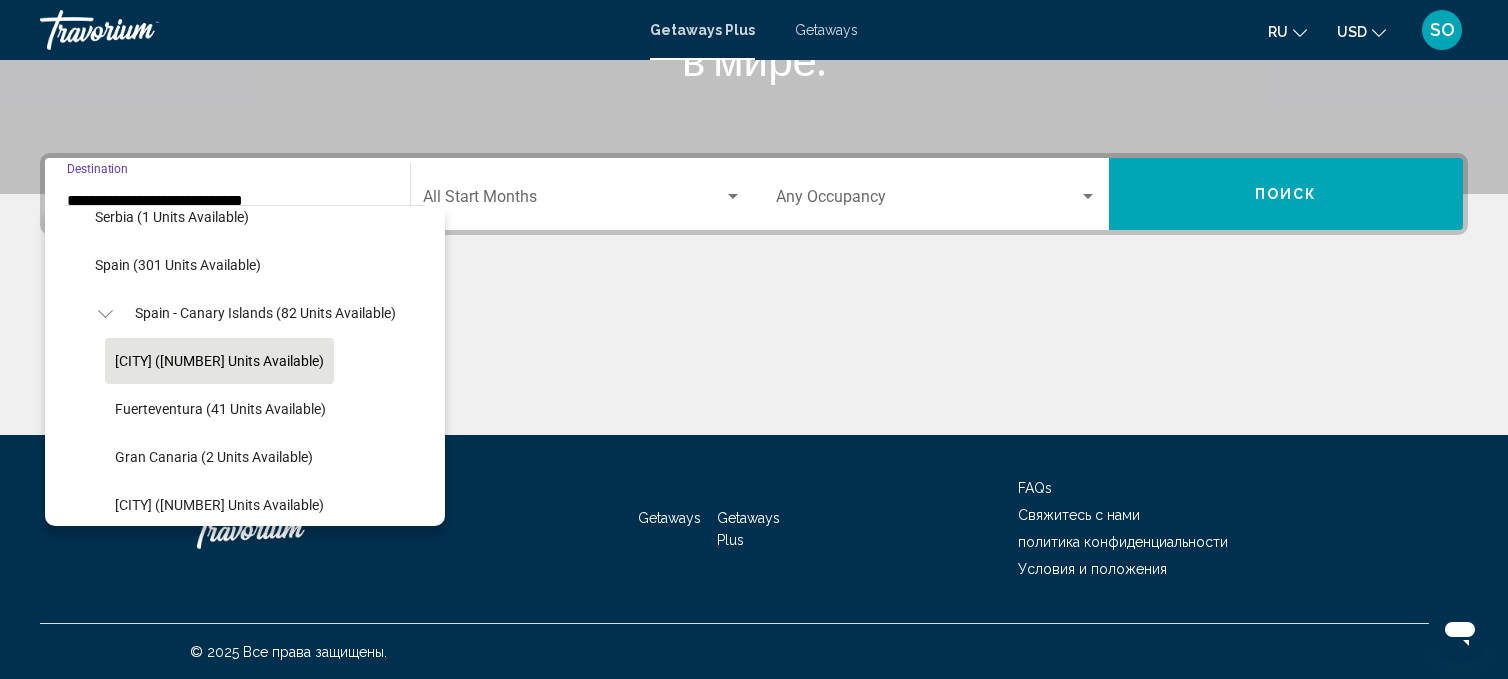 click at bounding box center [574, 201] 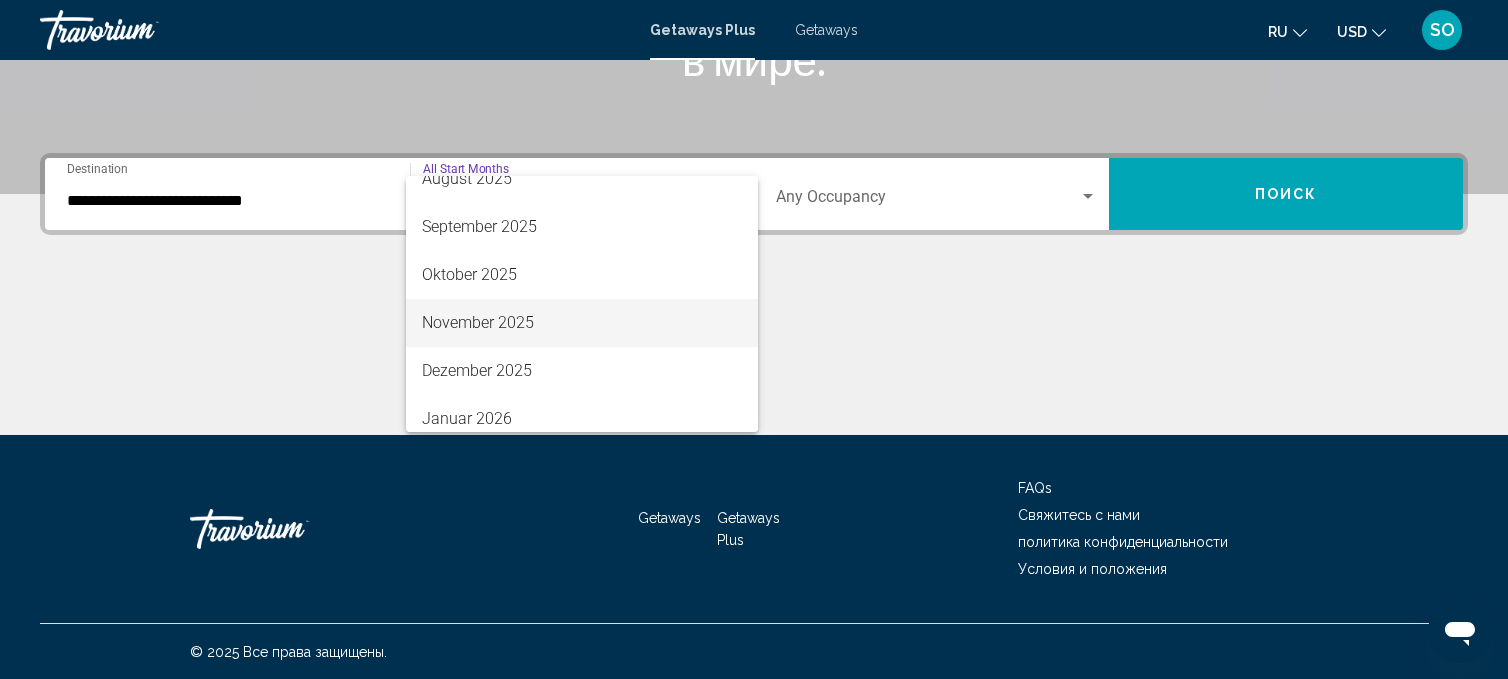 scroll, scrollTop: 72, scrollLeft: 0, axis: vertical 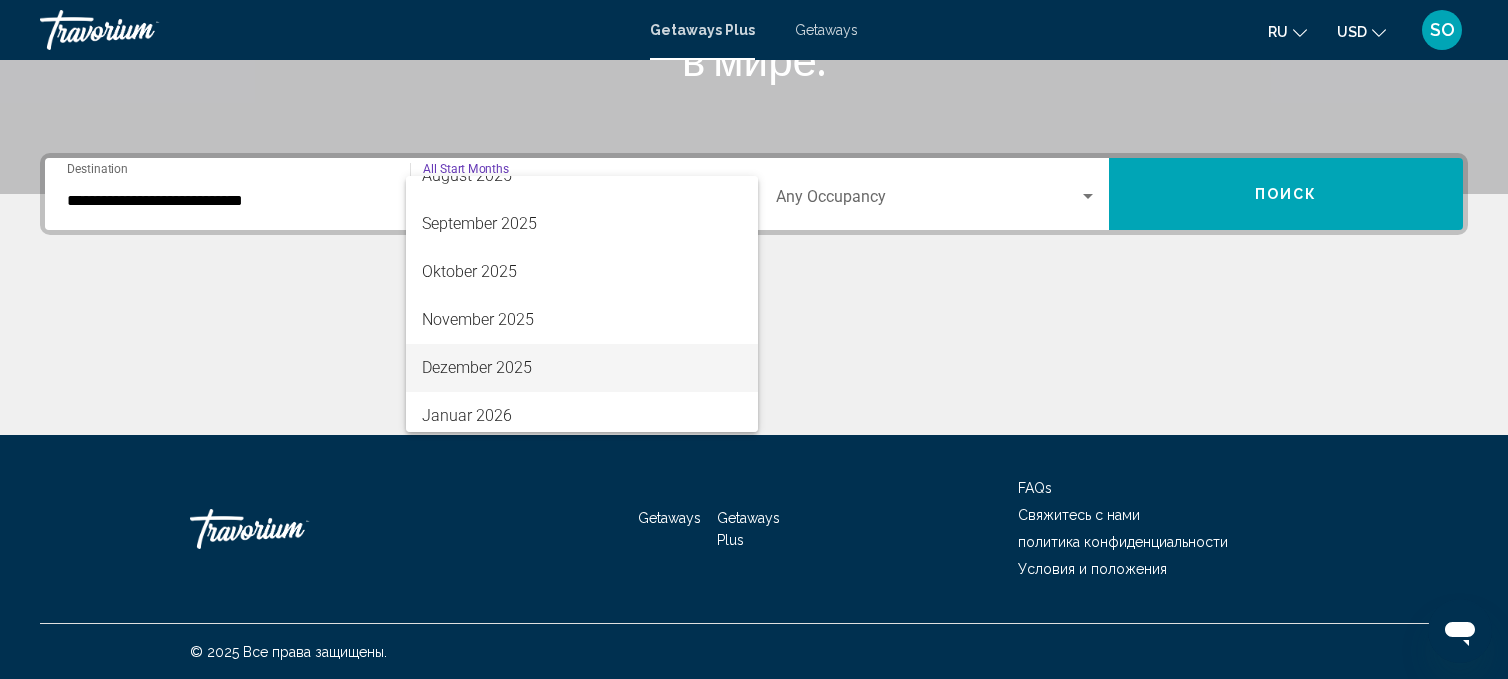 click on "Dezember 2025" at bounding box center (582, 368) 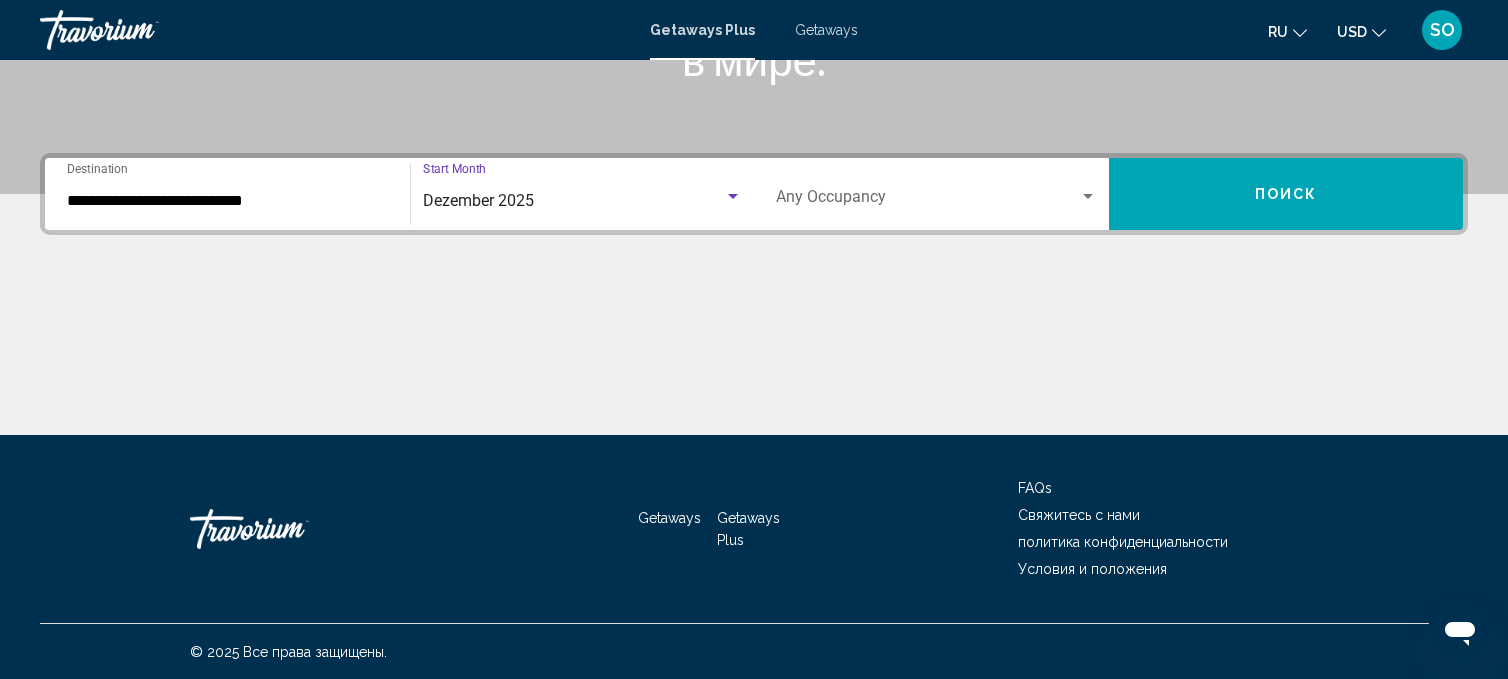 click at bounding box center [1088, 196] 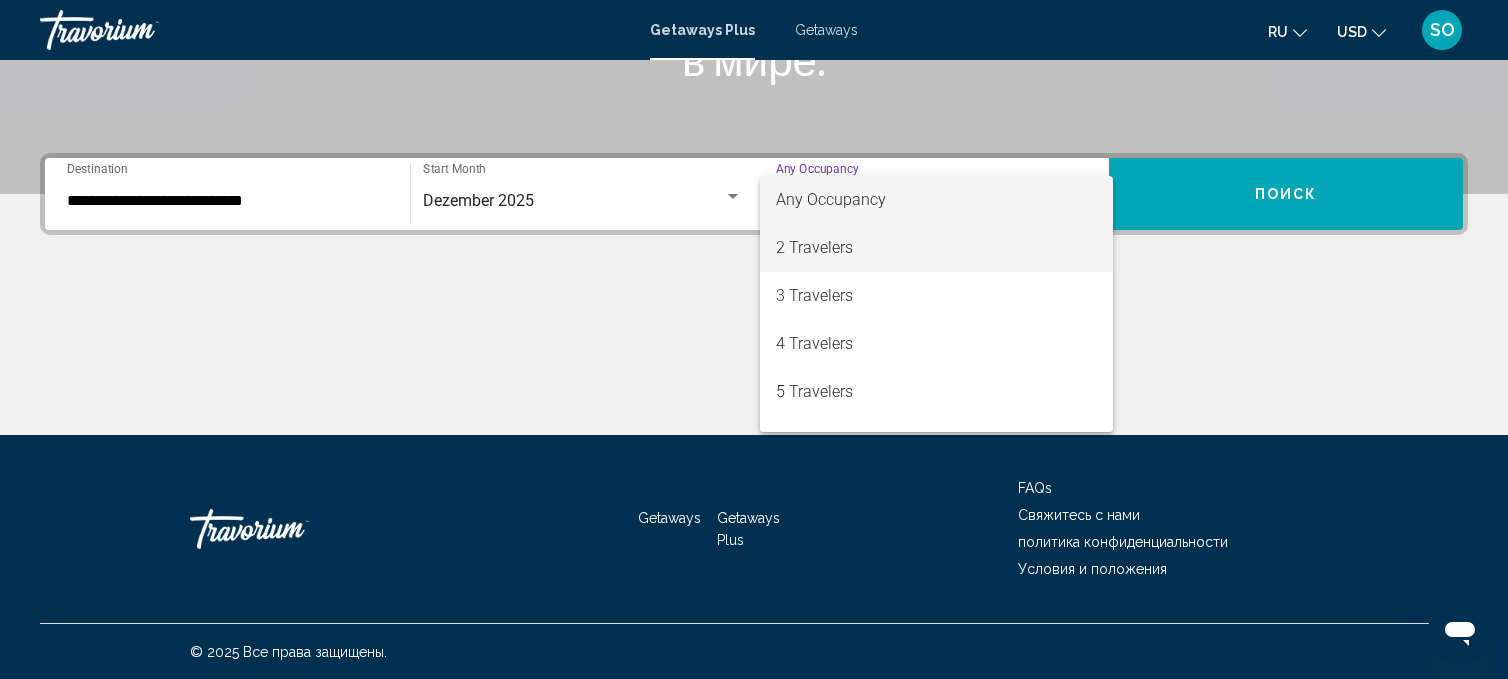 click on "2 Travelers" at bounding box center (936, 248) 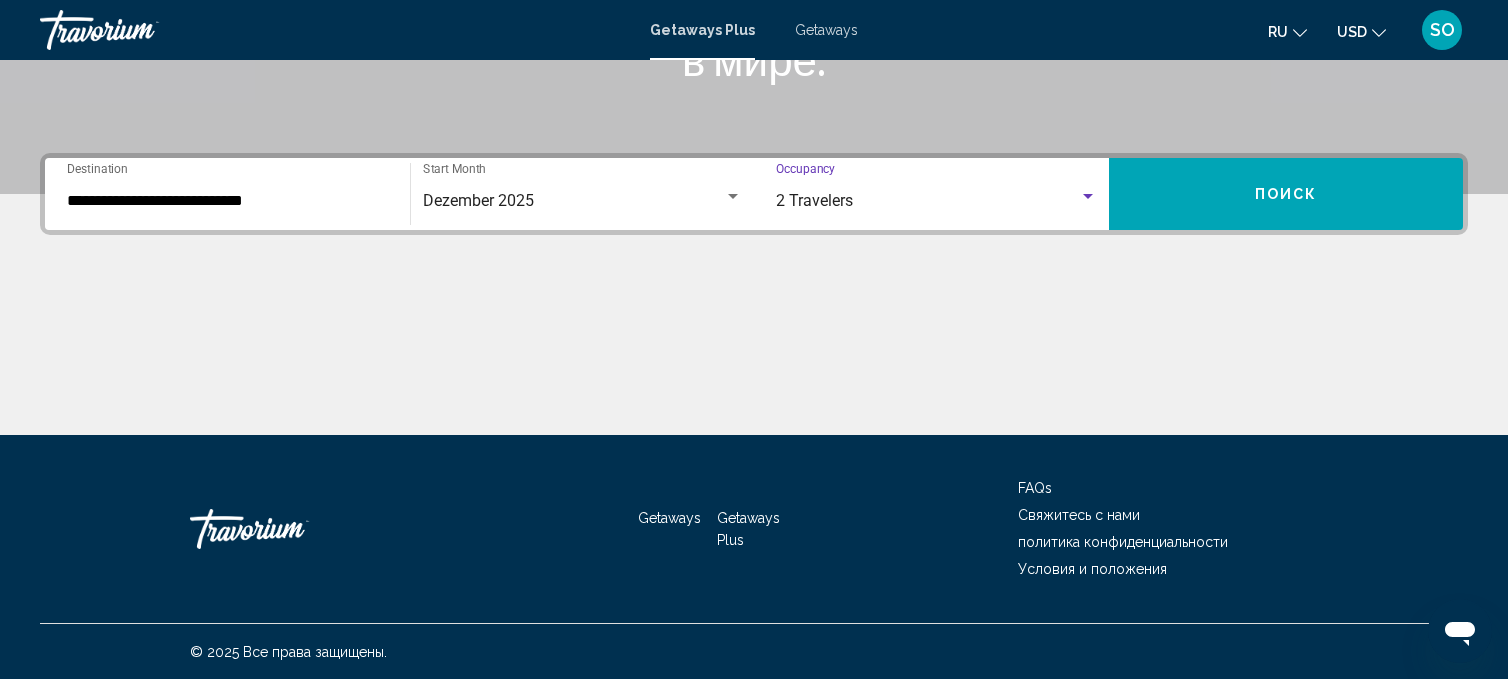 click on "Поиск" at bounding box center [1286, 194] 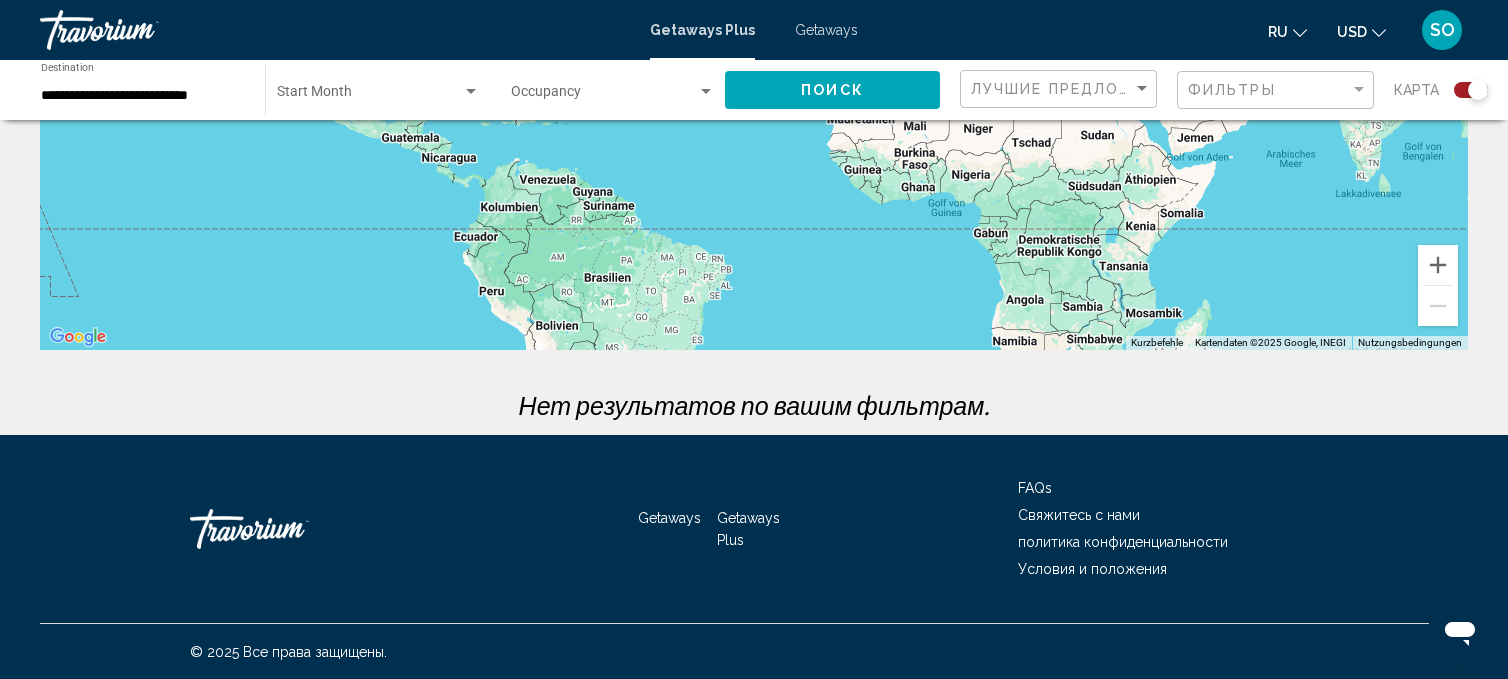 scroll, scrollTop: 0, scrollLeft: 0, axis: both 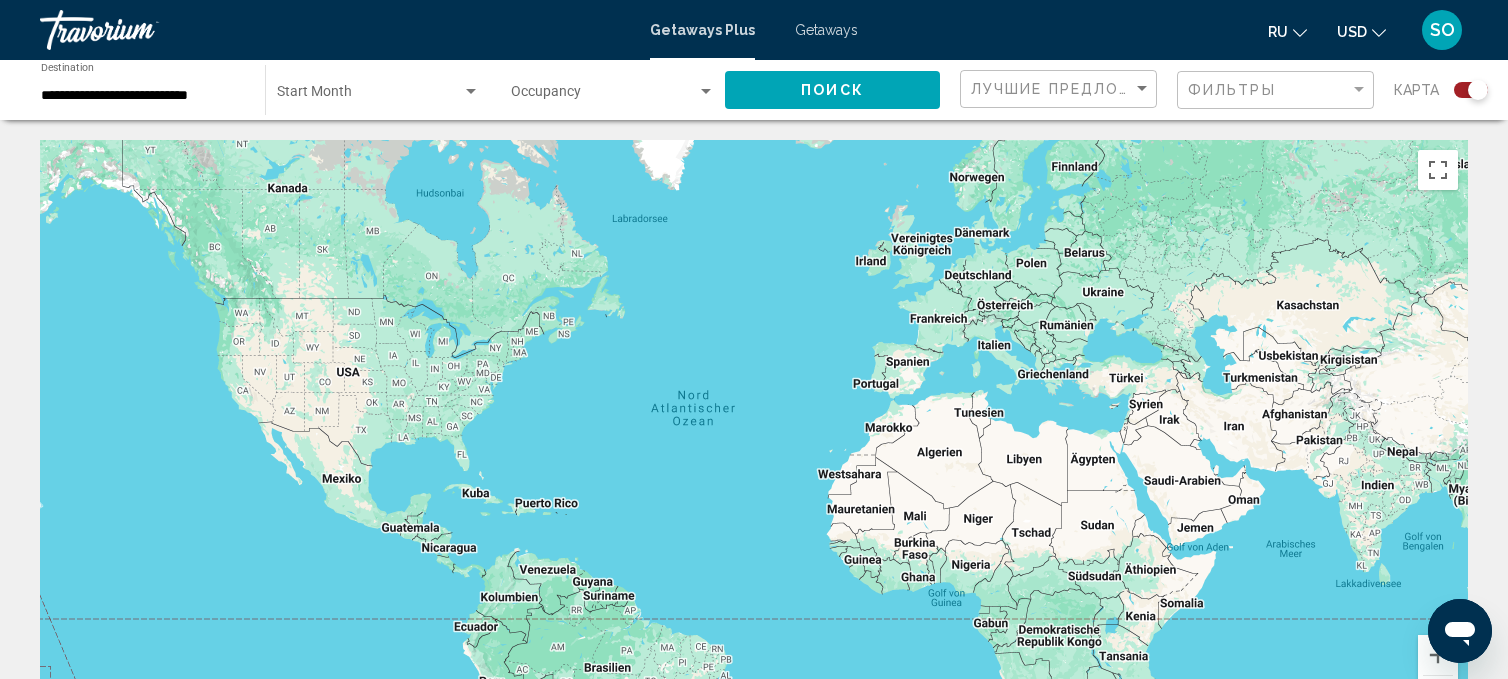 click on "Поиск" 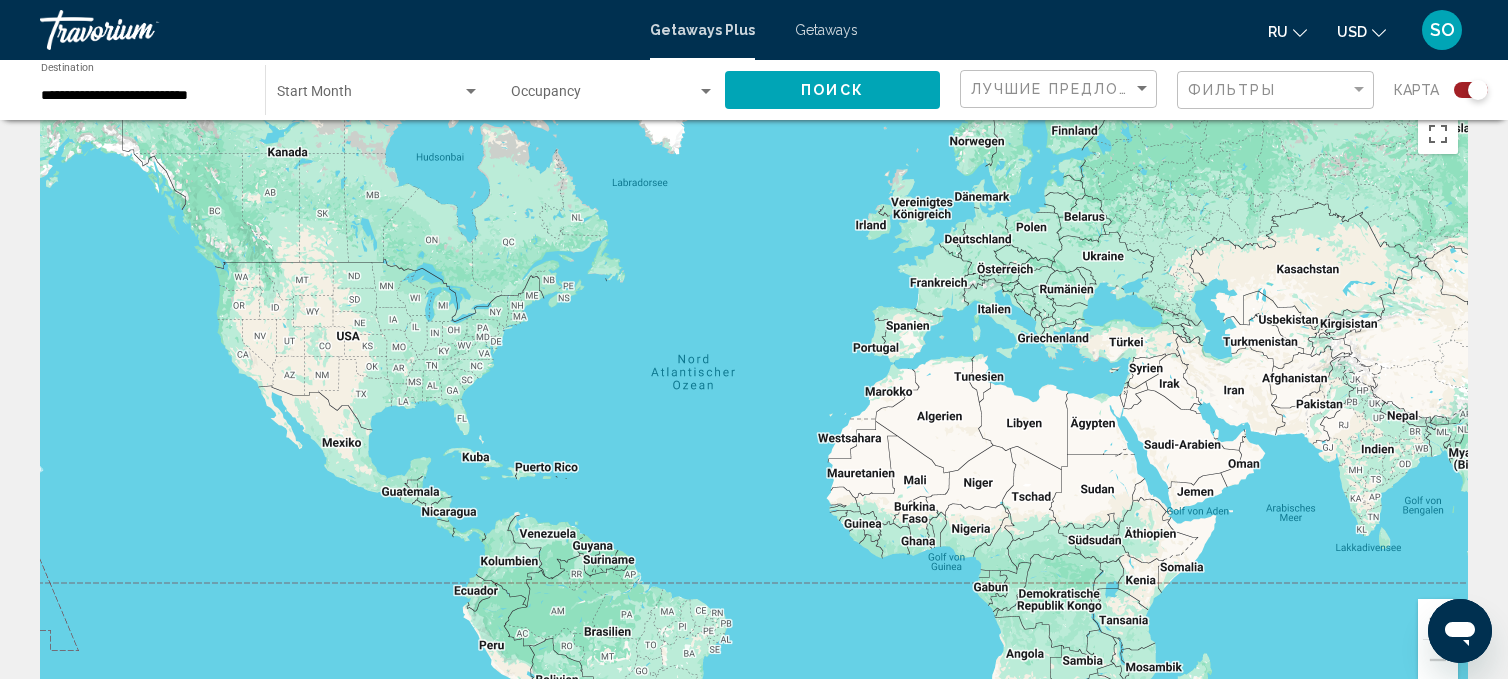 scroll, scrollTop: 0, scrollLeft: 0, axis: both 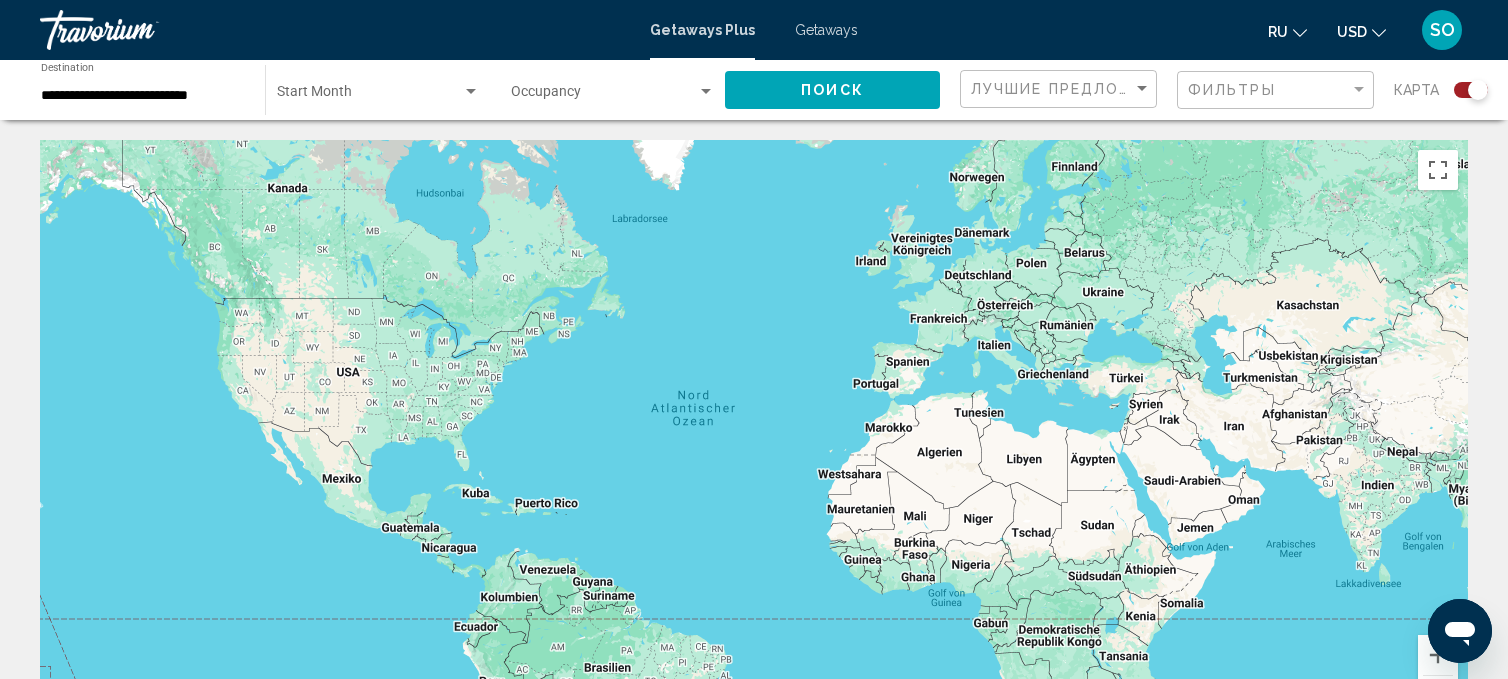 click 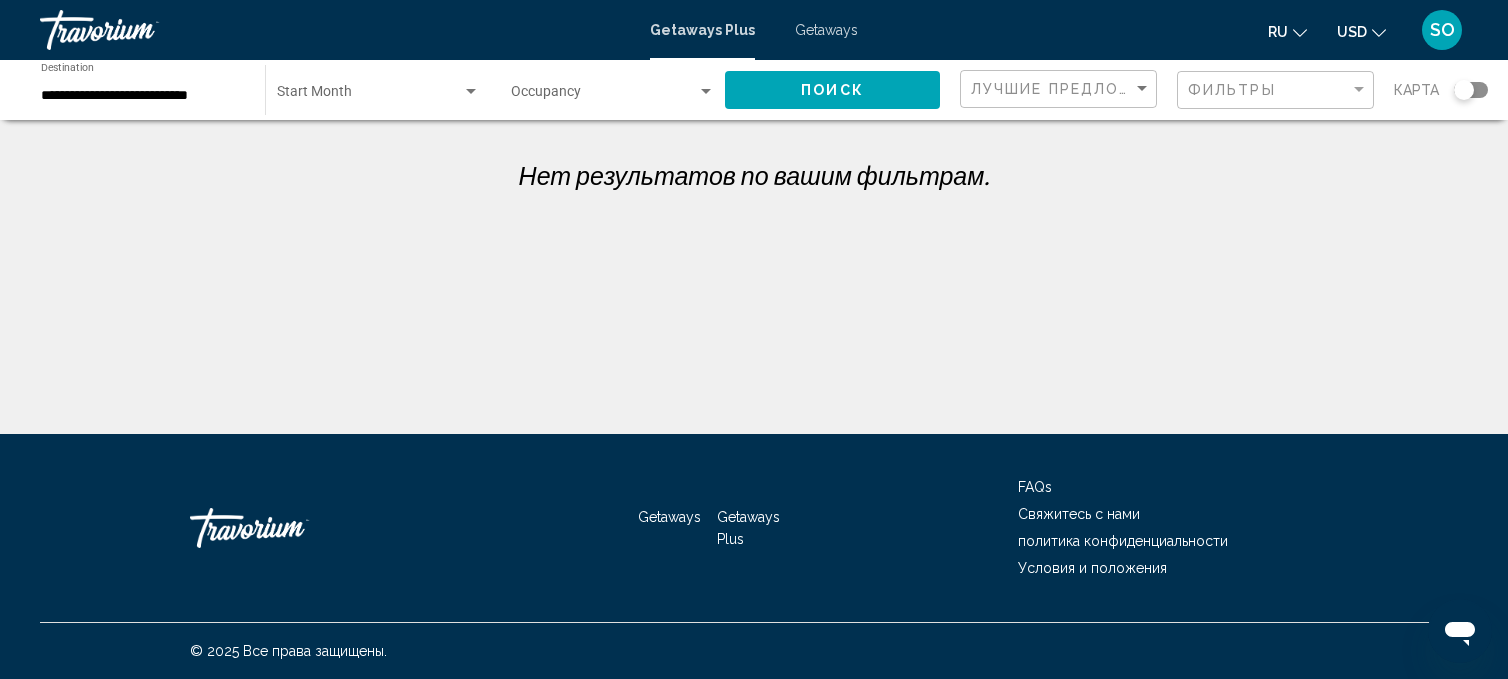 click on "**********" at bounding box center (143, 96) 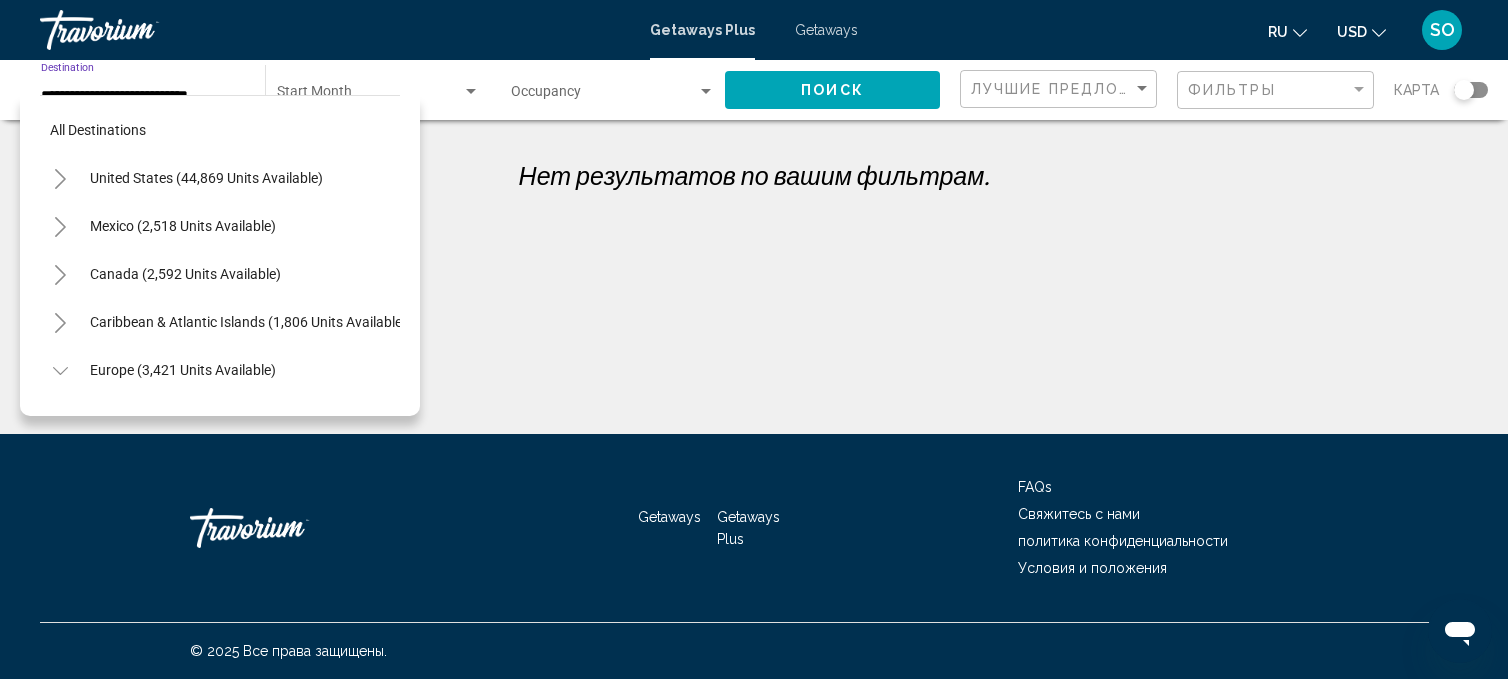 scroll, scrollTop: 791, scrollLeft: 0, axis: vertical 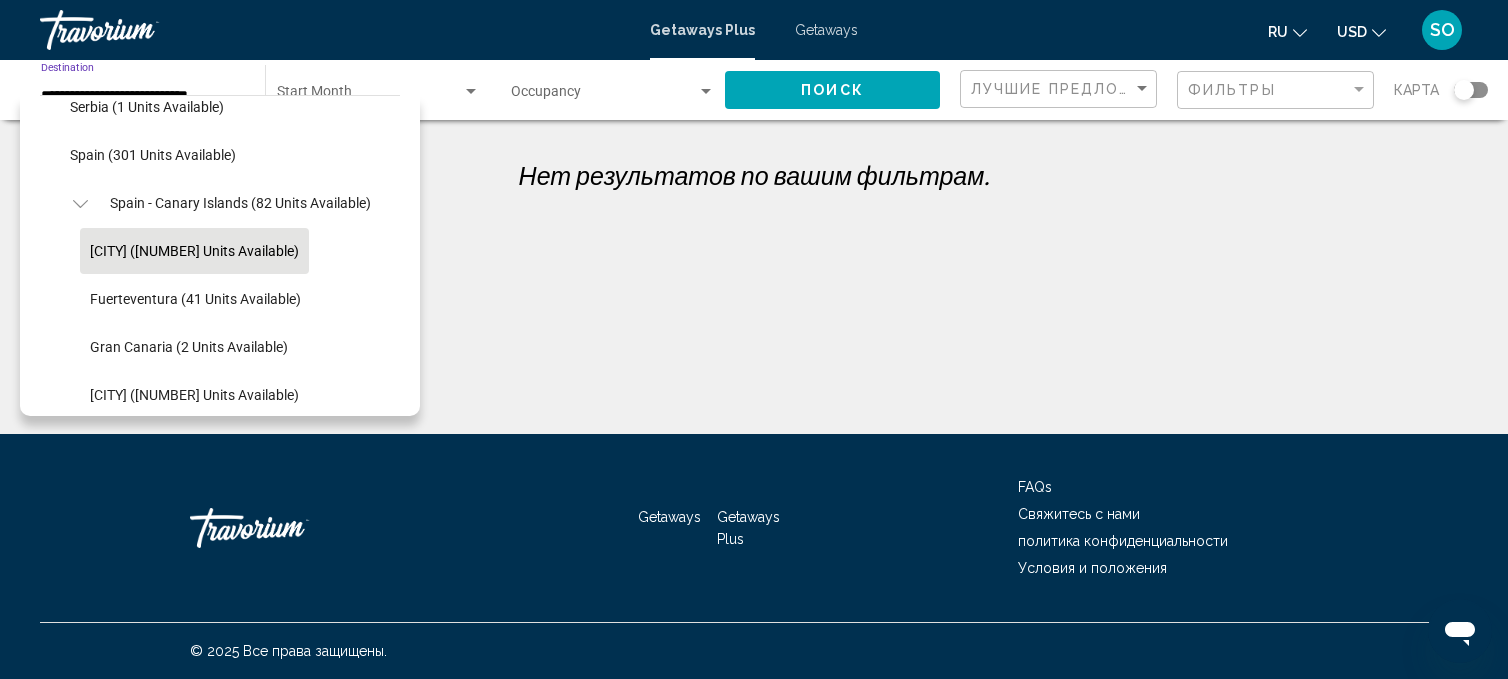 click at bounding box center [369, 96] 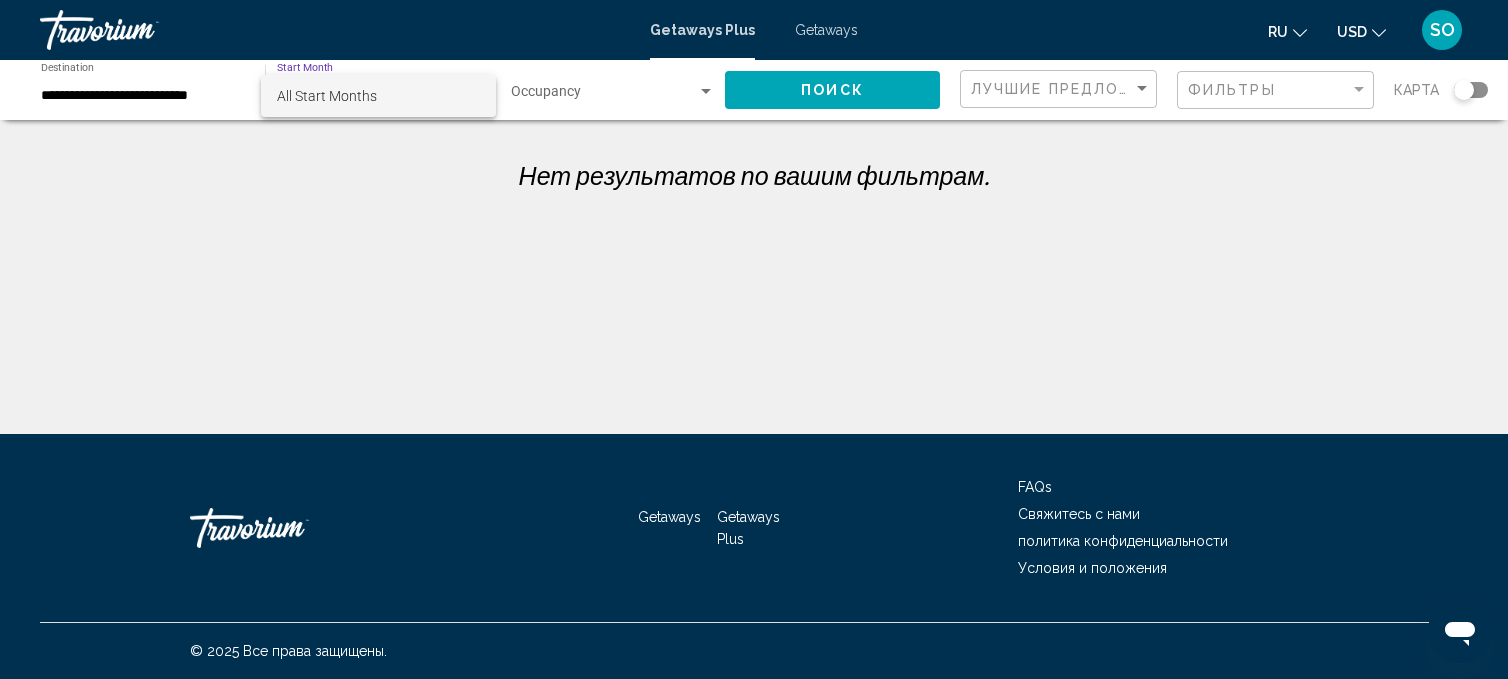 click on "All Start Months" at bounding box center [327, 96] 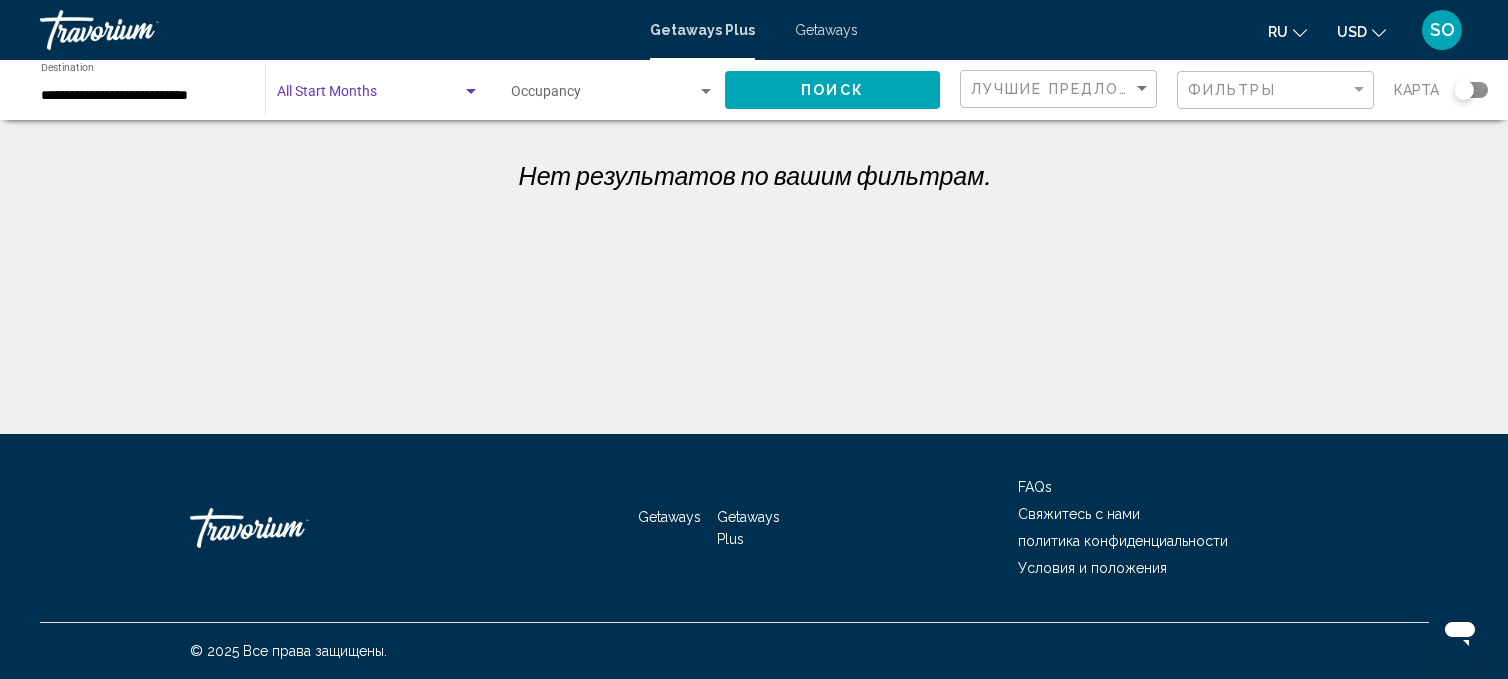 click at bounding box center [604, 96] 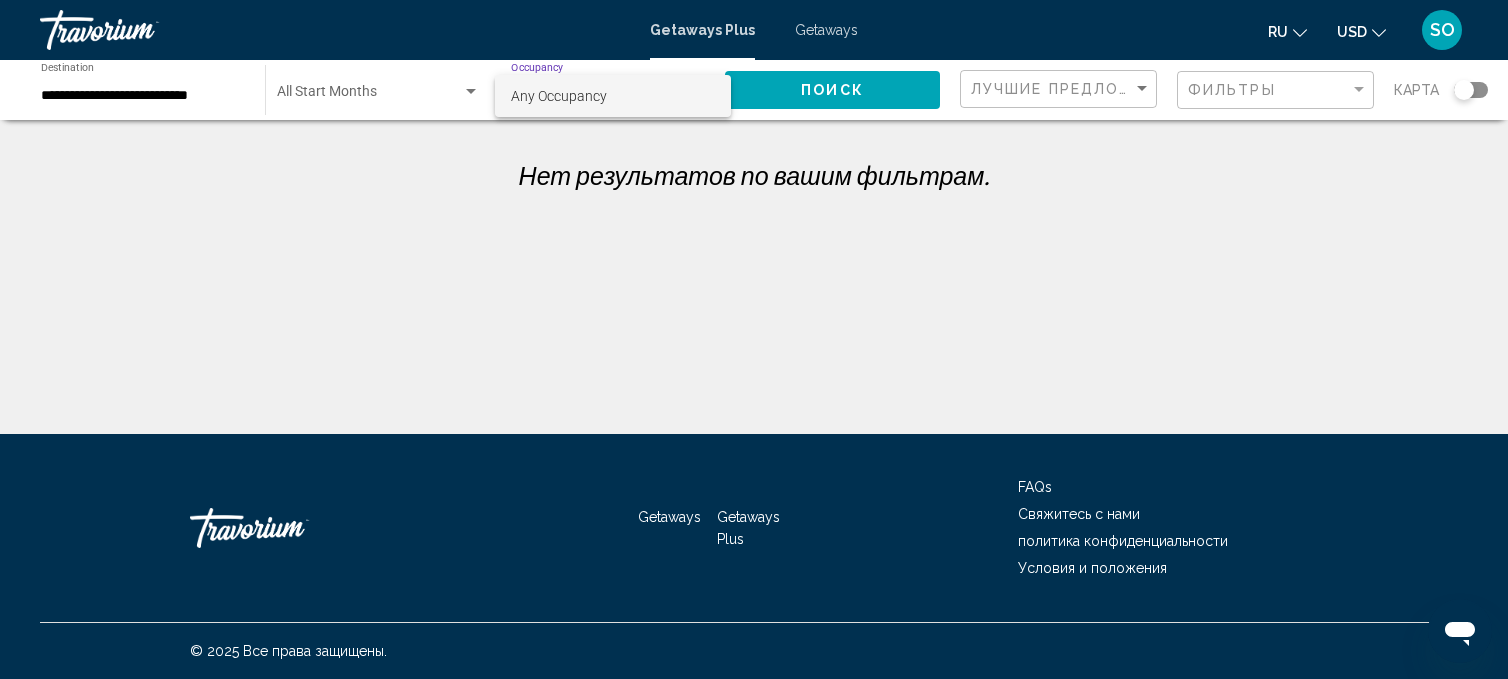 click at bounding box center (754, 339) 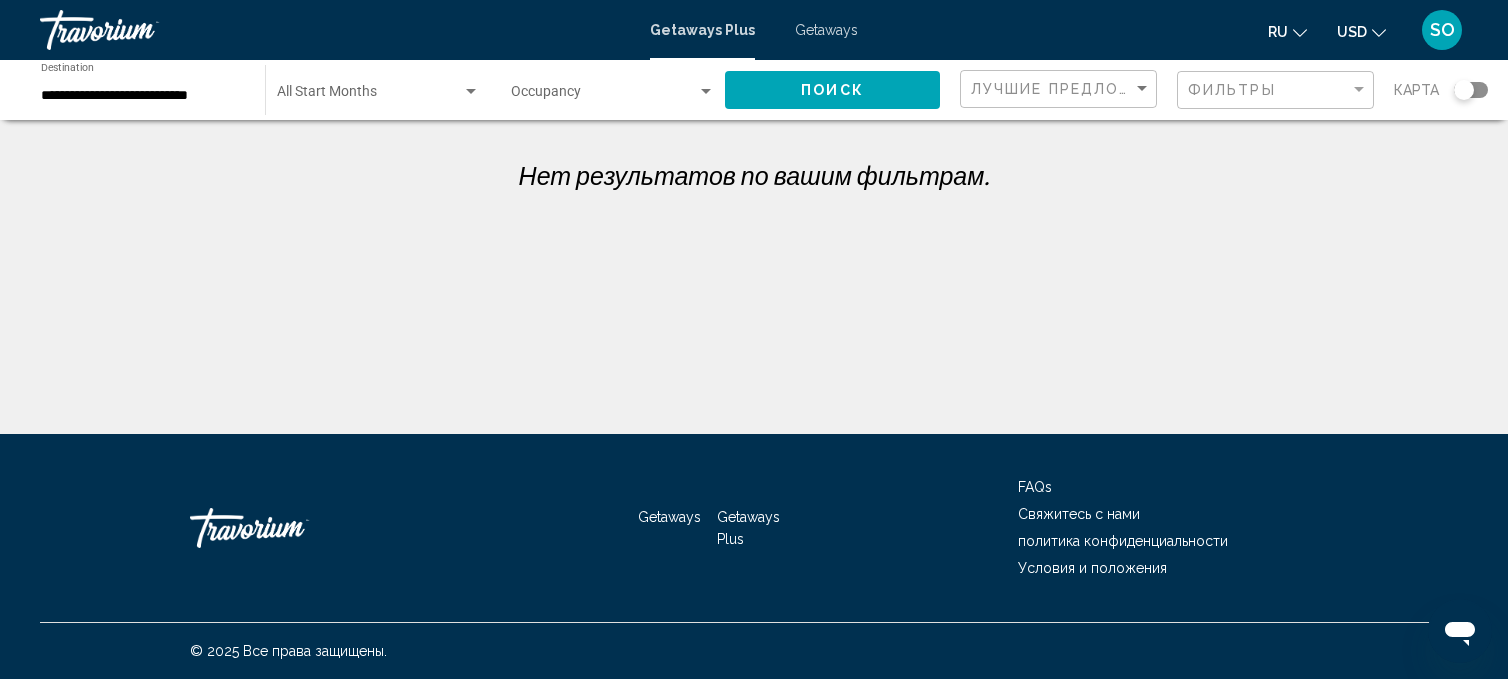 click at bounding box center [706, 91] 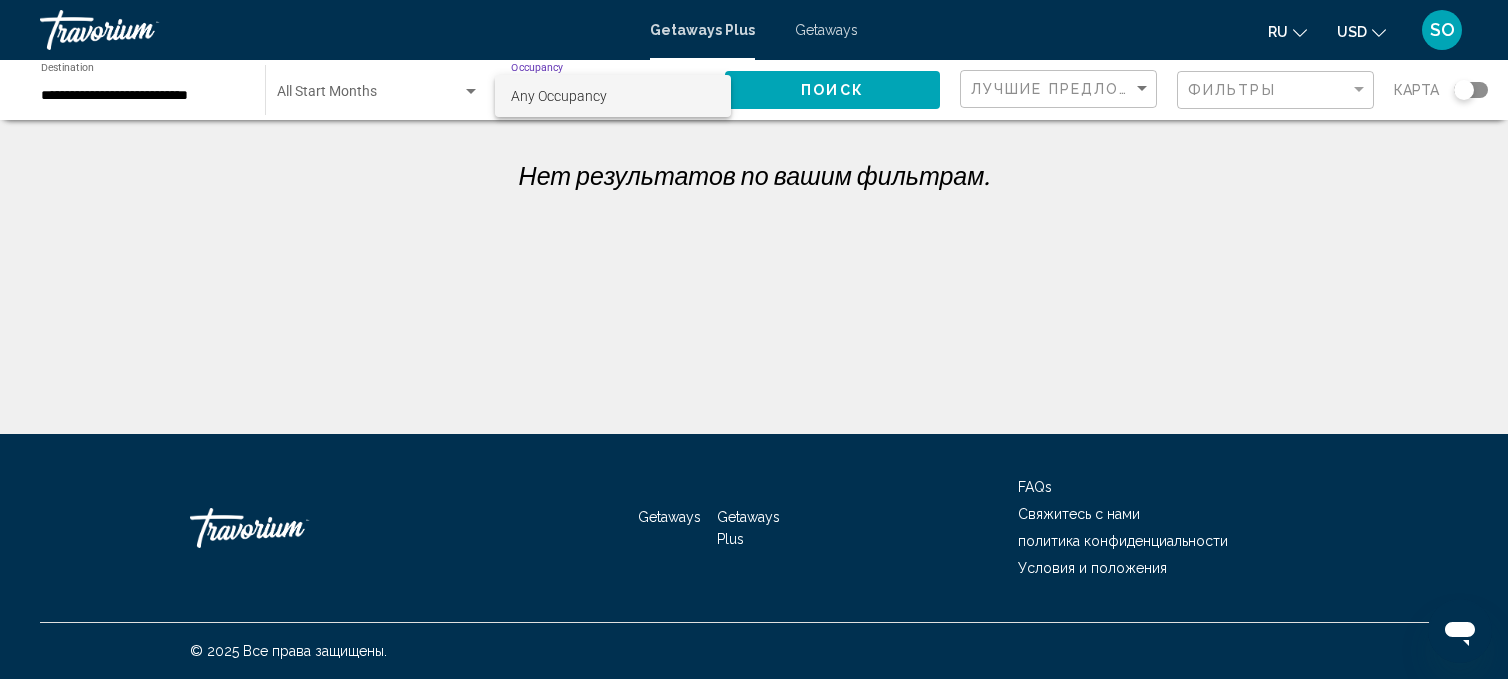 click on "Any Occupancy" at bounding box center (613, 96) 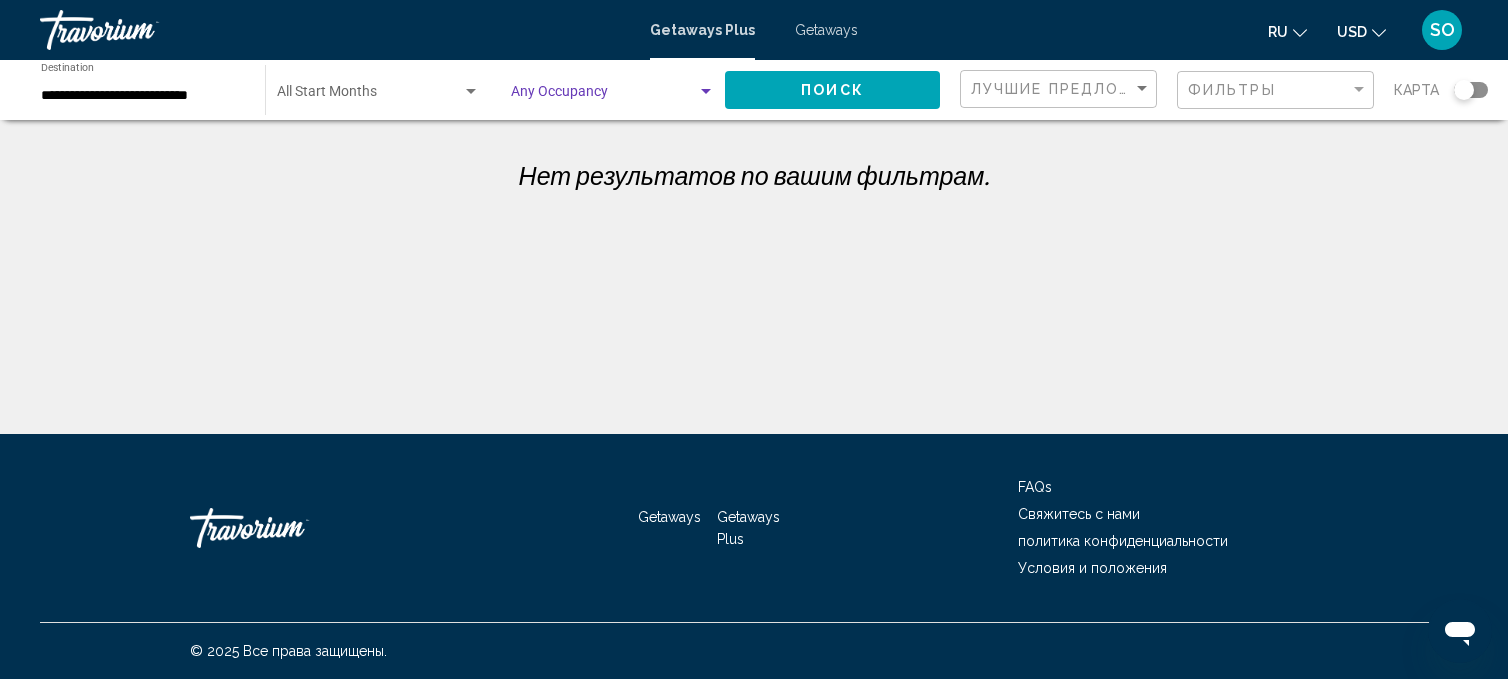 click on "Поиск" 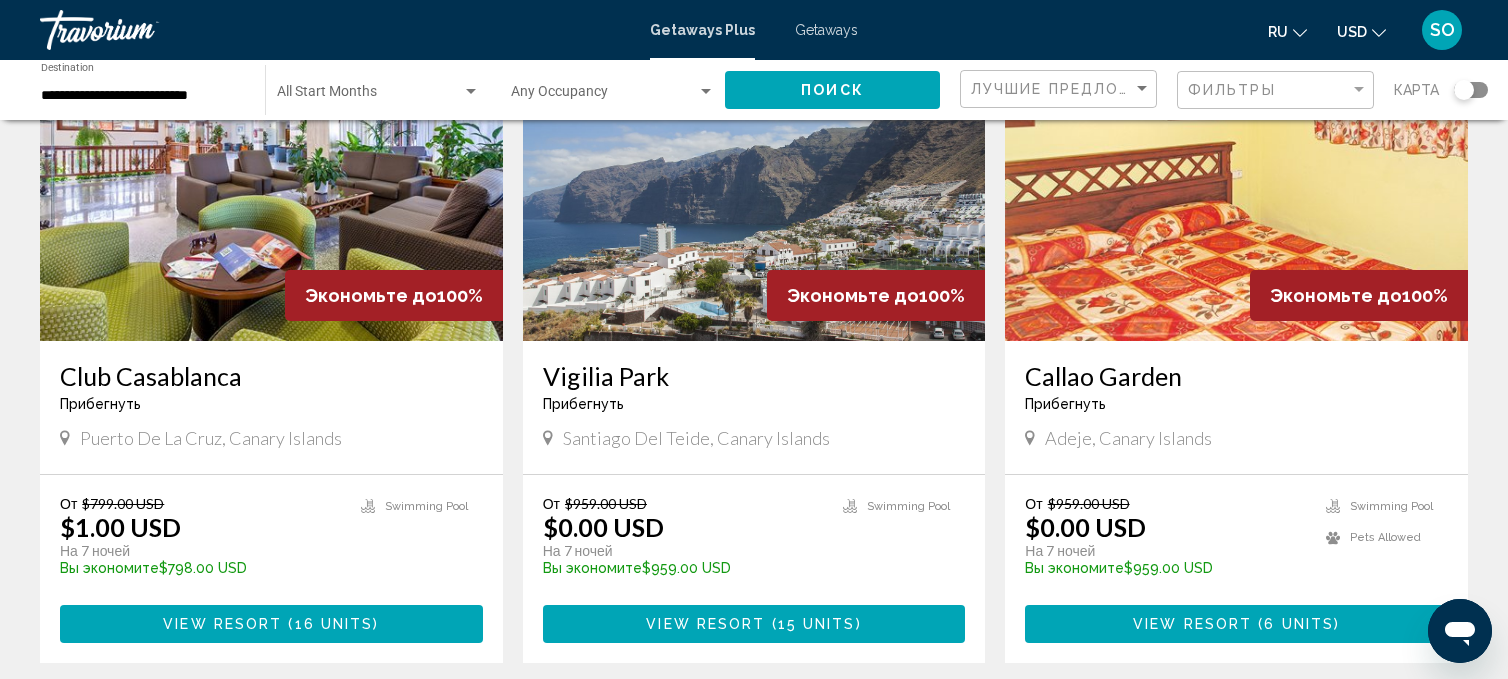 scroll, scrollTop: 868, scrollLeft: 0, axis: vertical 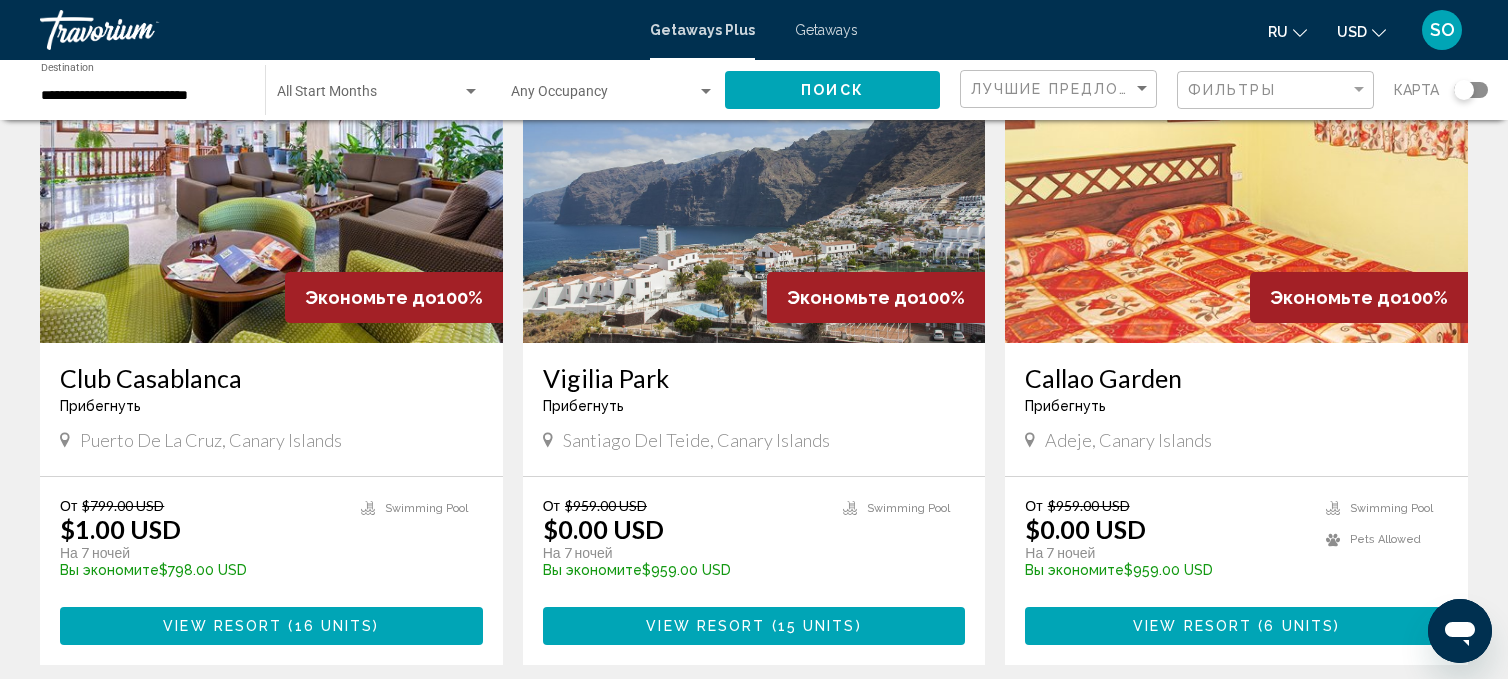 click on "View Resort    ( 16 units )" at bounding box center (271, 625) 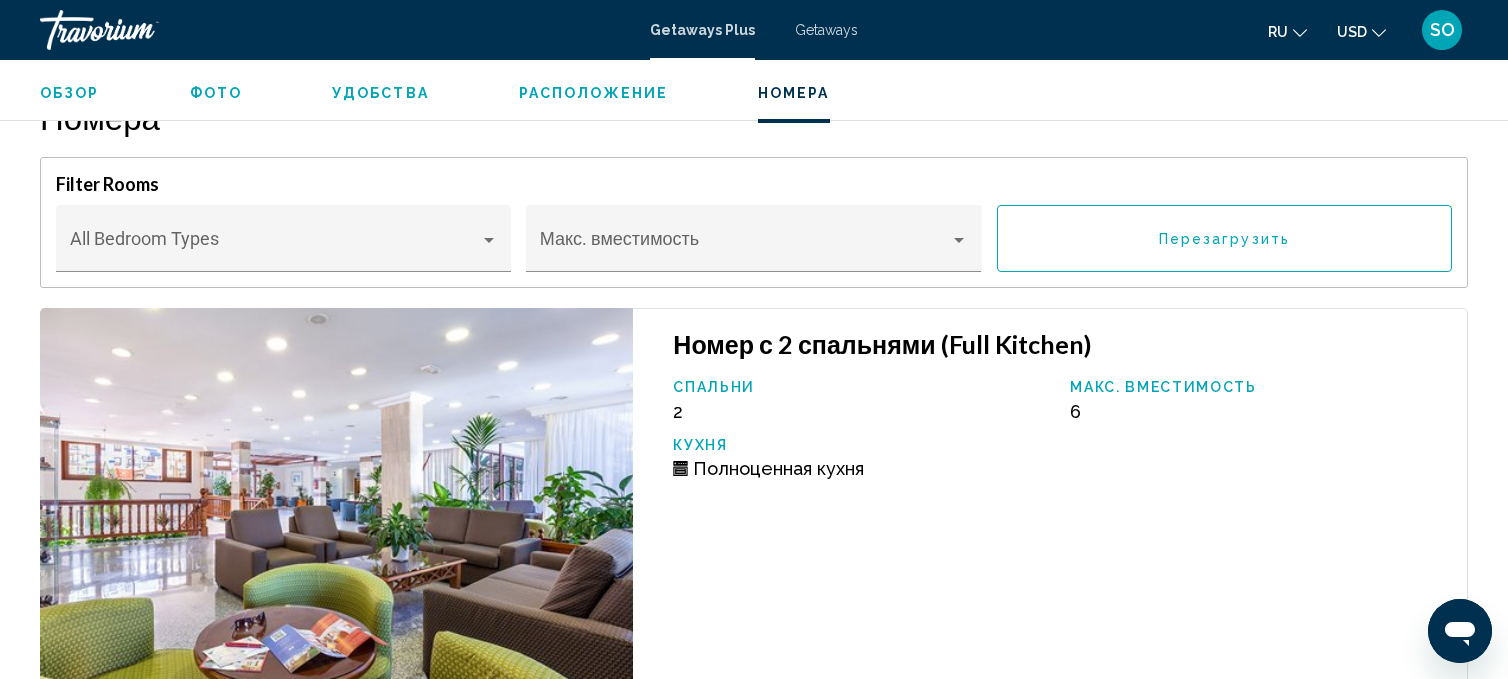 scroll, scrollTop: 3103, scrollLeft: 0, axis: vertical 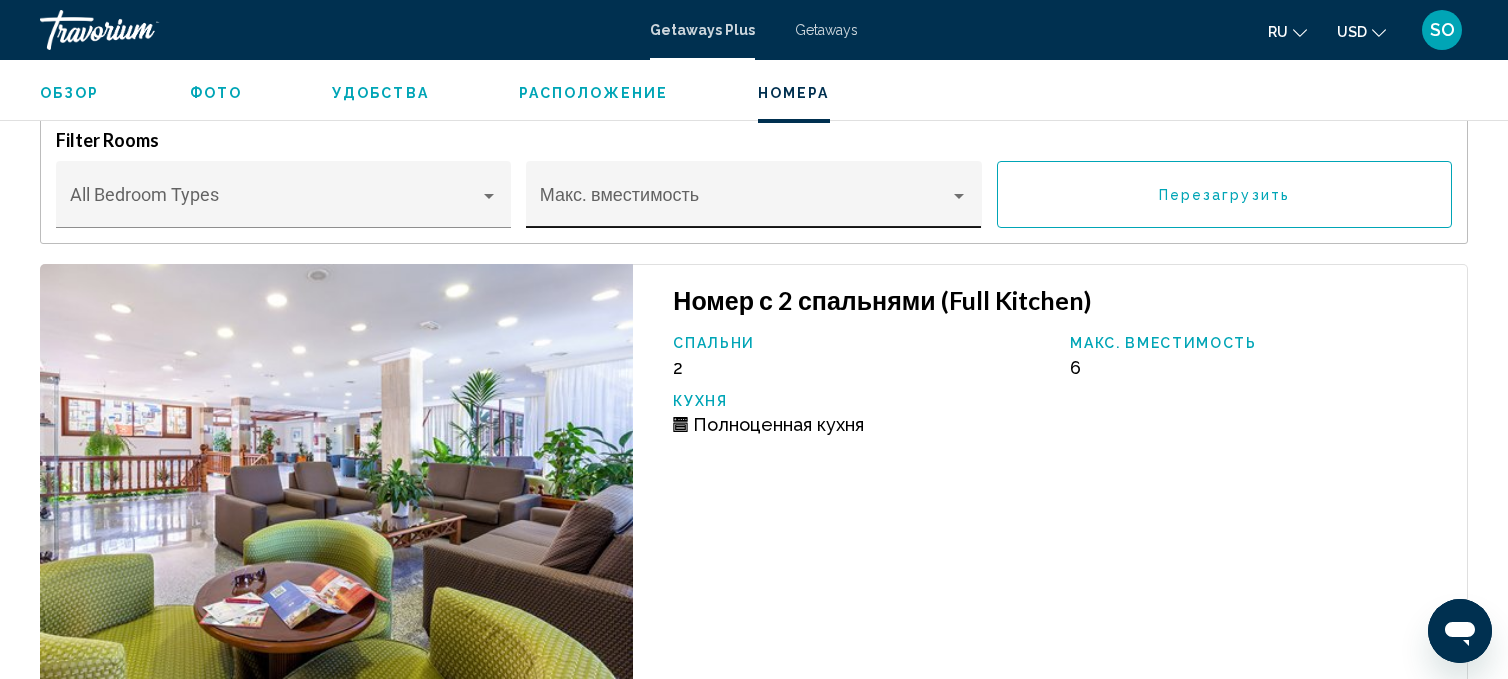 click at bounding box center [959, 196] 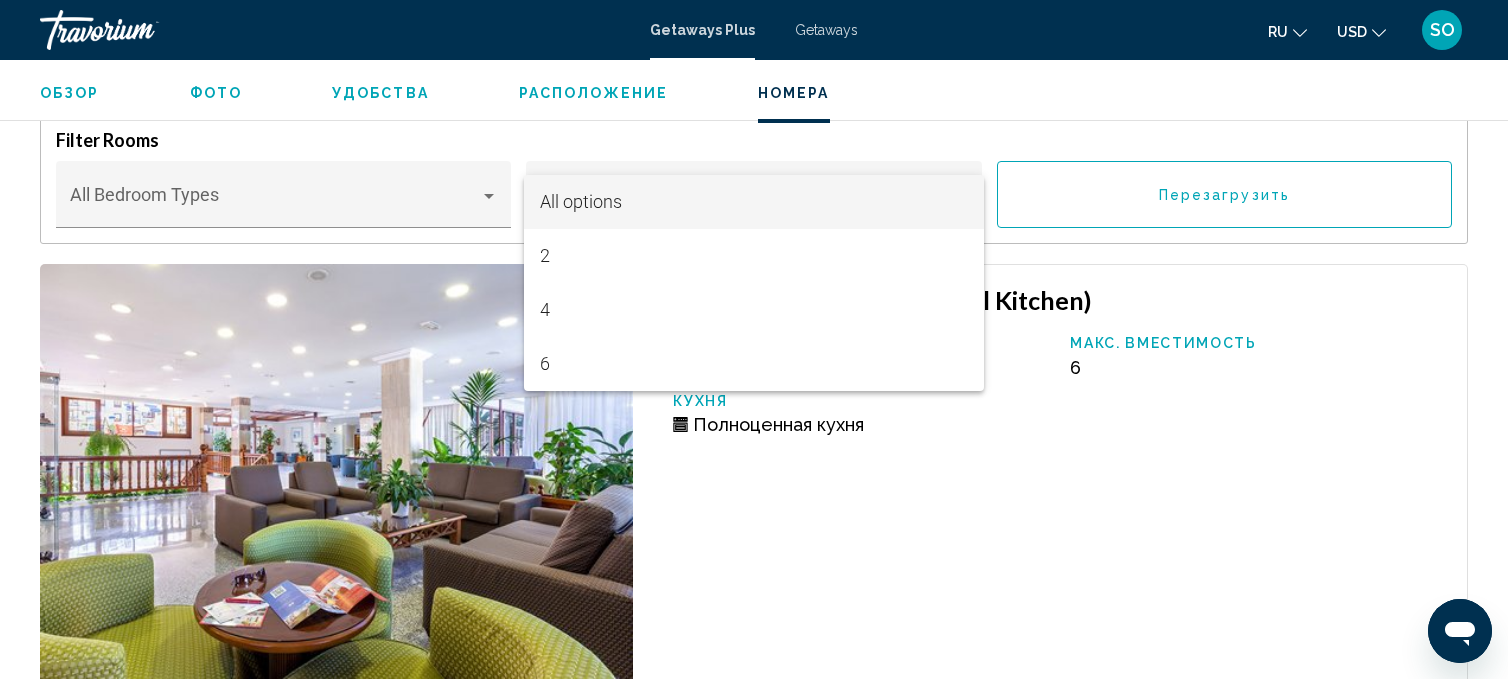 click at bounding box center [754, 339] 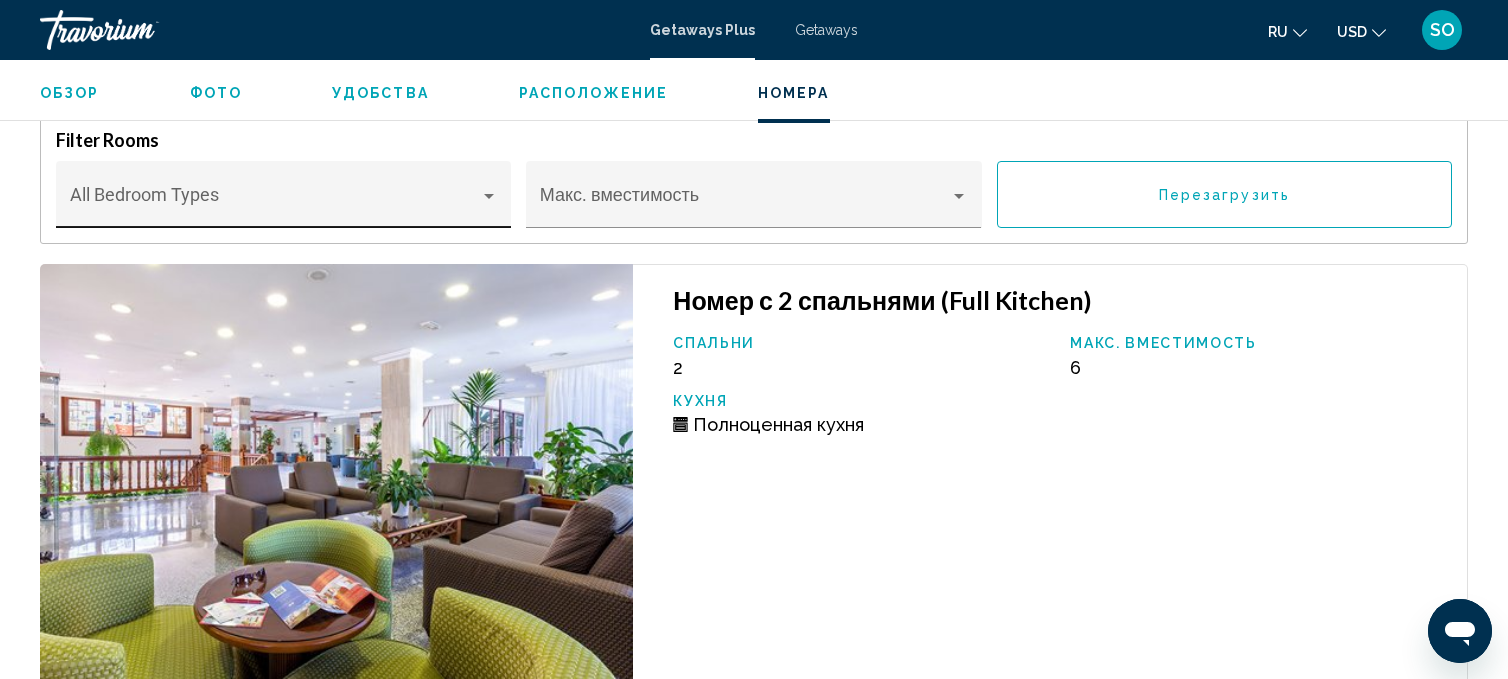 click at bounding box center [489, 196] 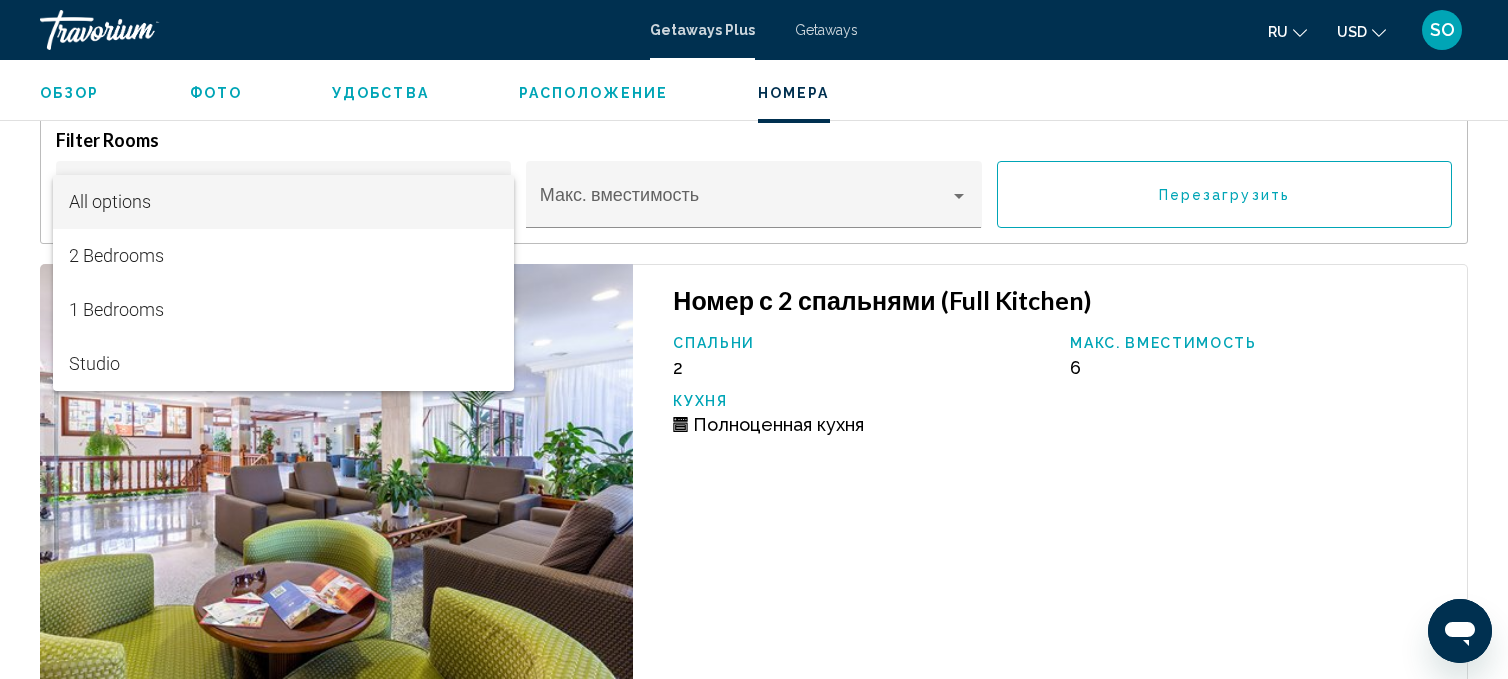 click at bounding box center [754, 339] 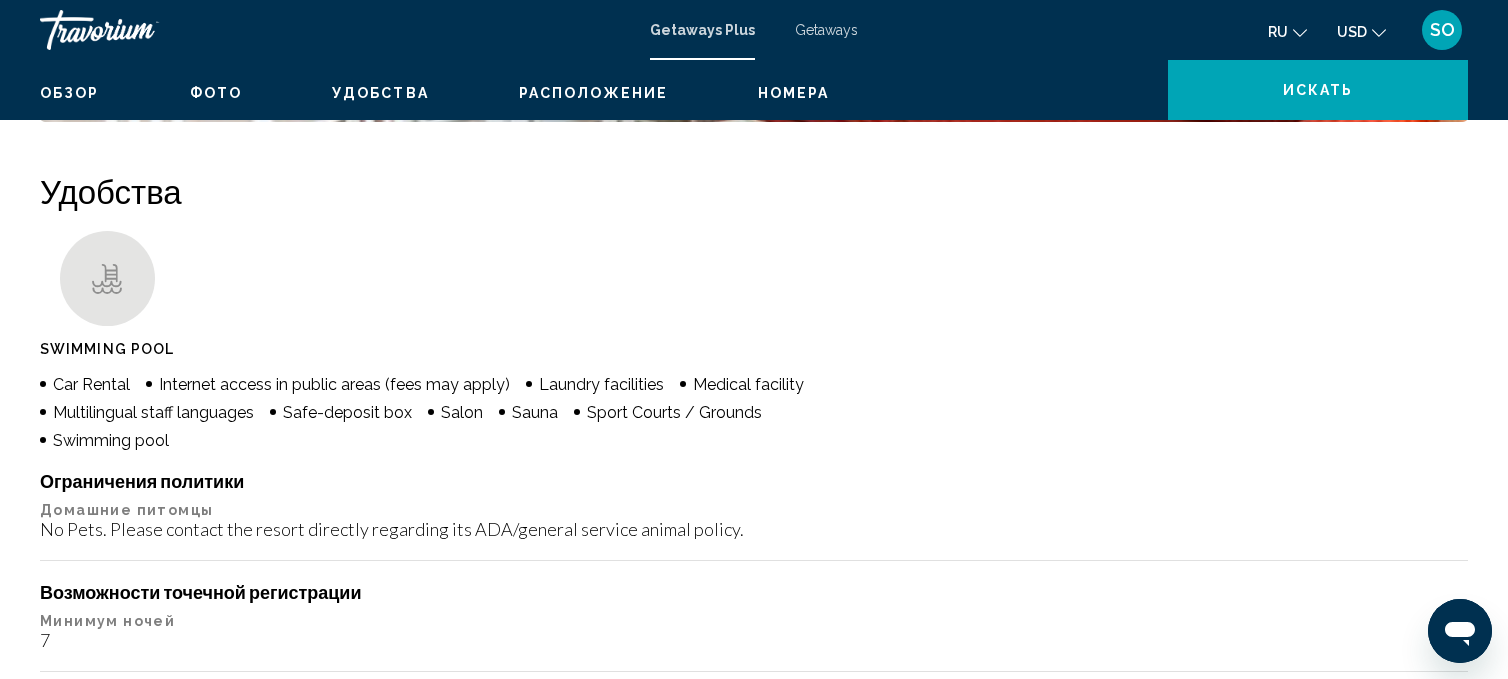 scroll, scrollTop: 0, scrollLeft: 0, axis: both 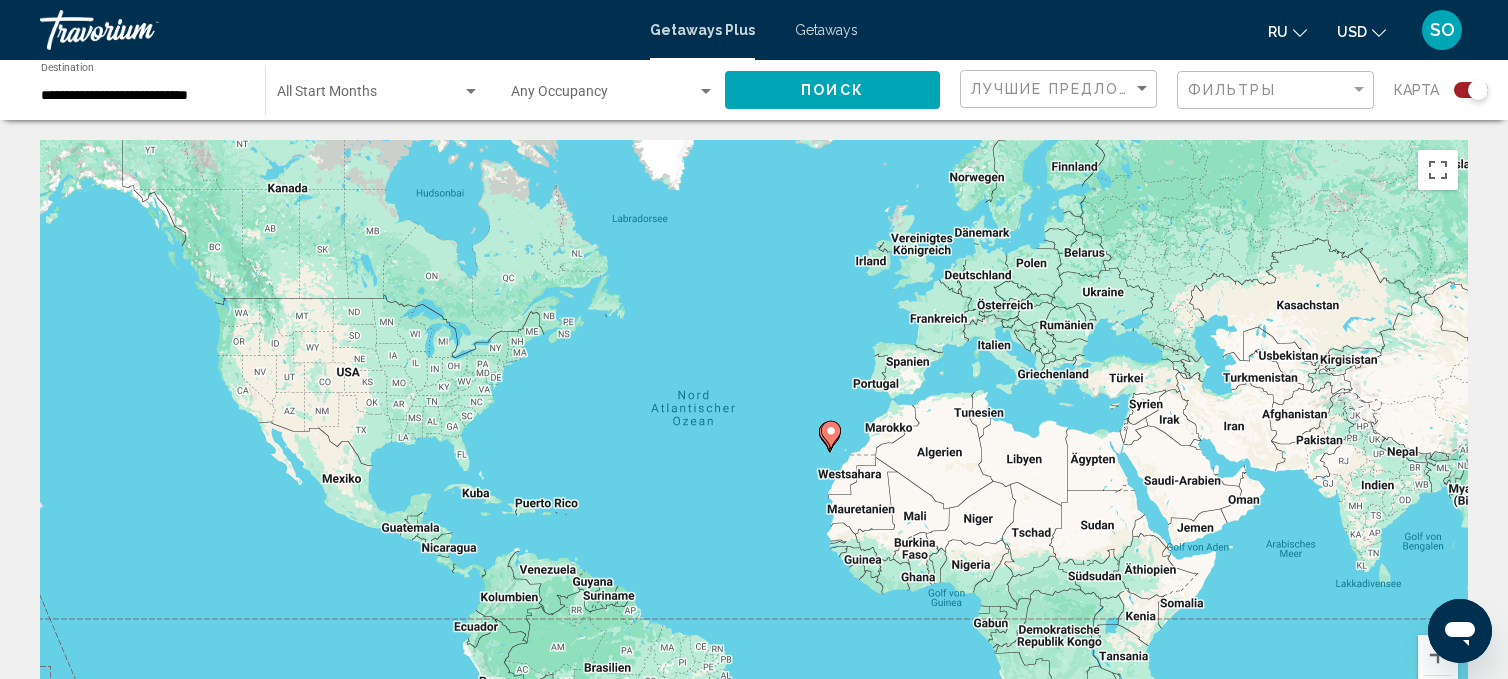 click at bounding box center (471, 91) 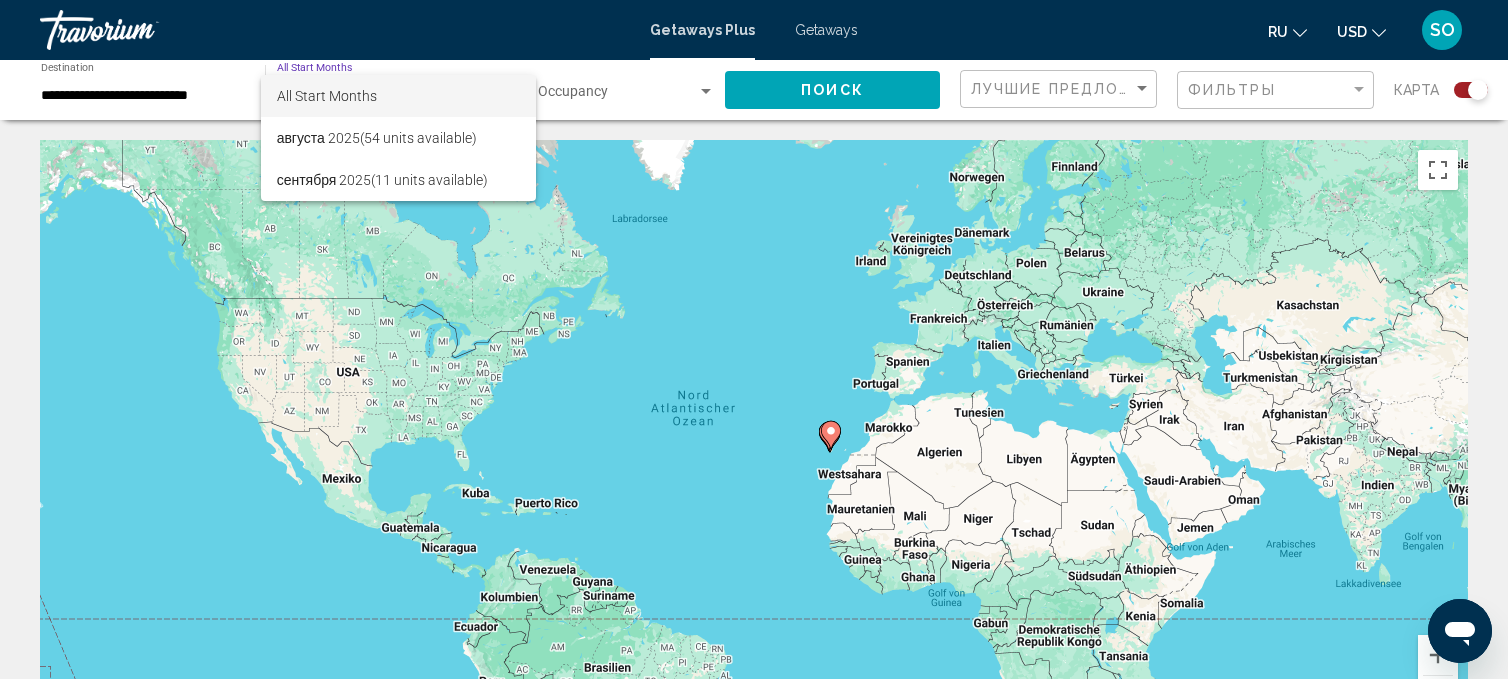 click on "All Start Months" at bounding box center [327, 96] 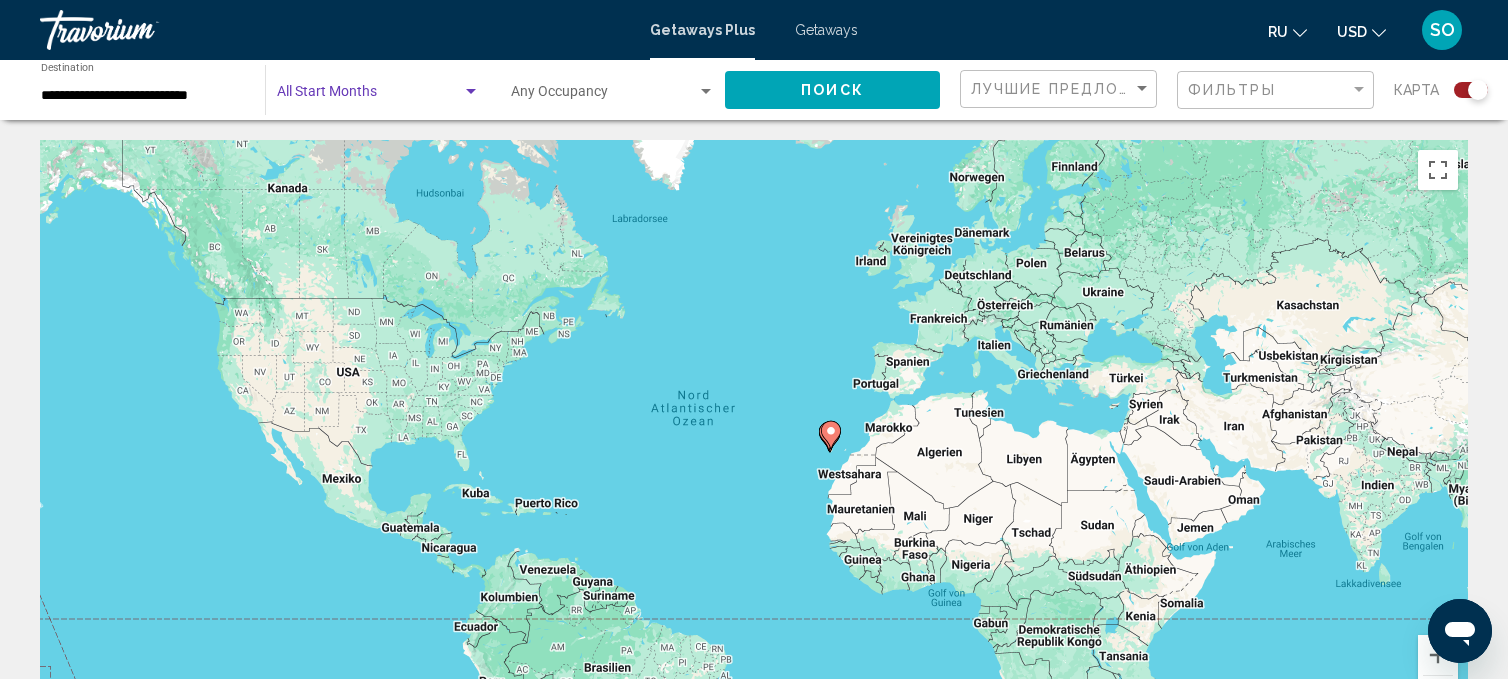 click at bounding box center [471, 91] 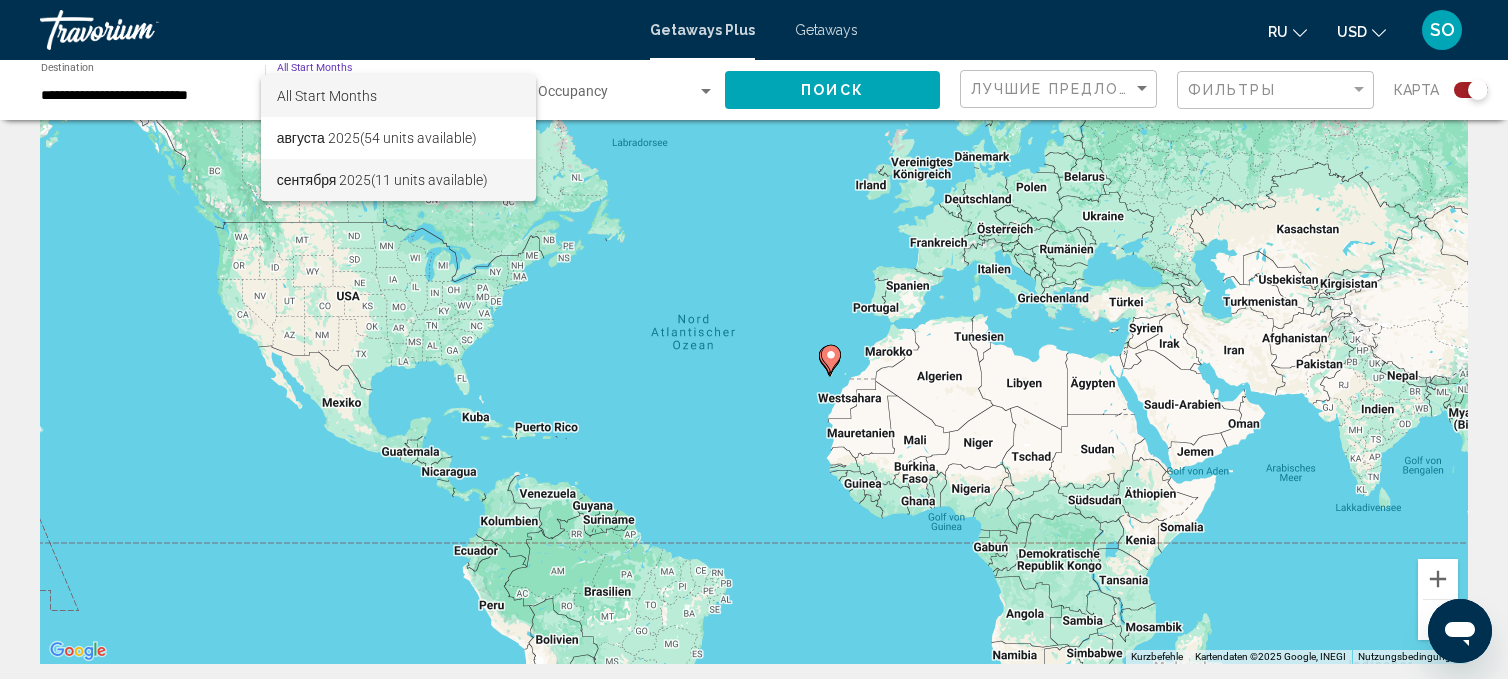 scroll, scrollTop: 84, scrollLeft: 0, axis: vertical 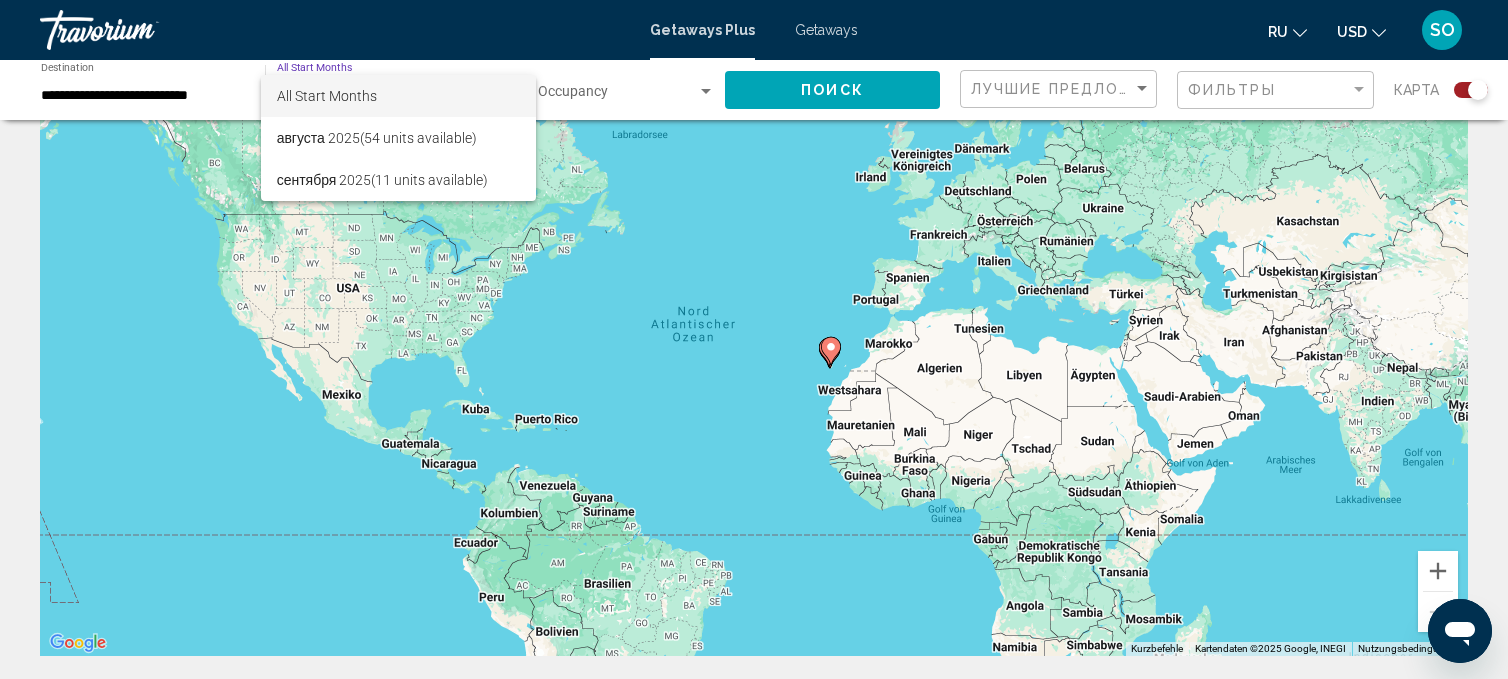 click at bounding box center (754, 339) 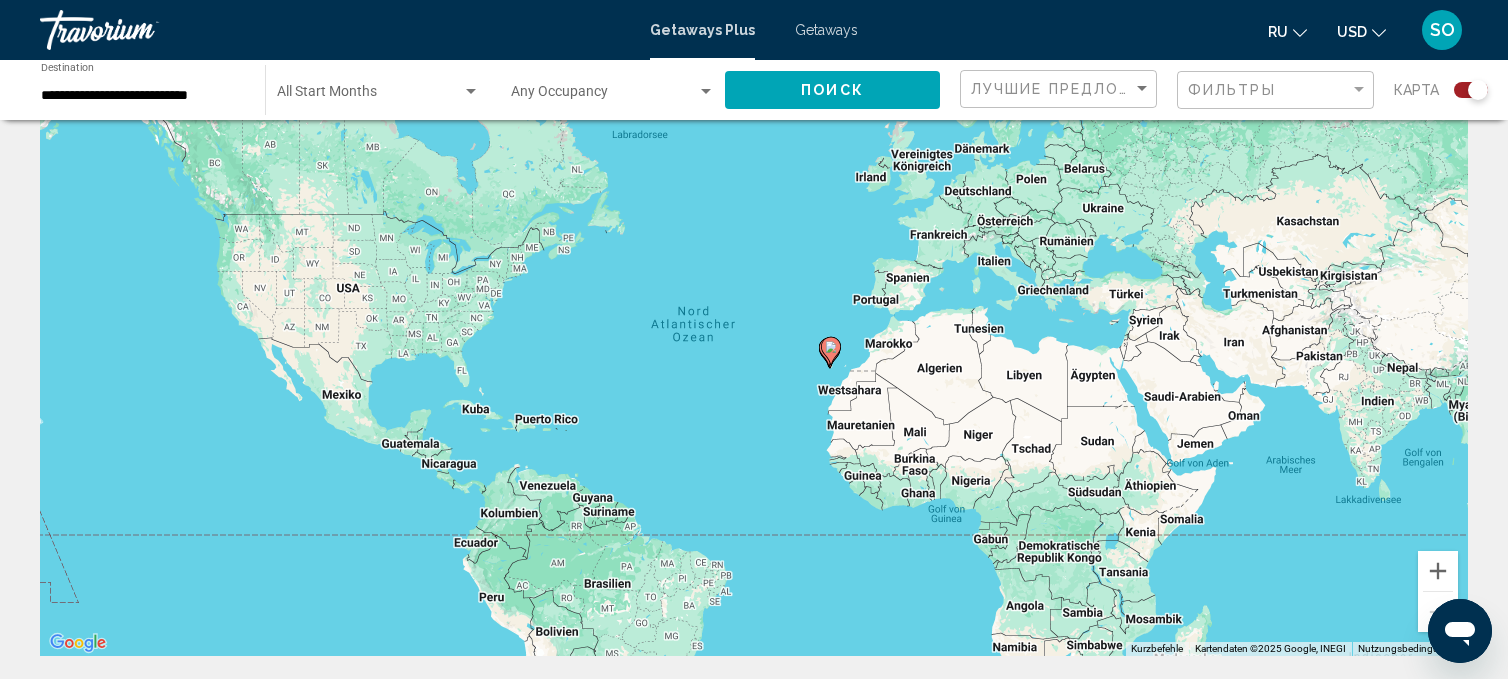click on "Поиск" 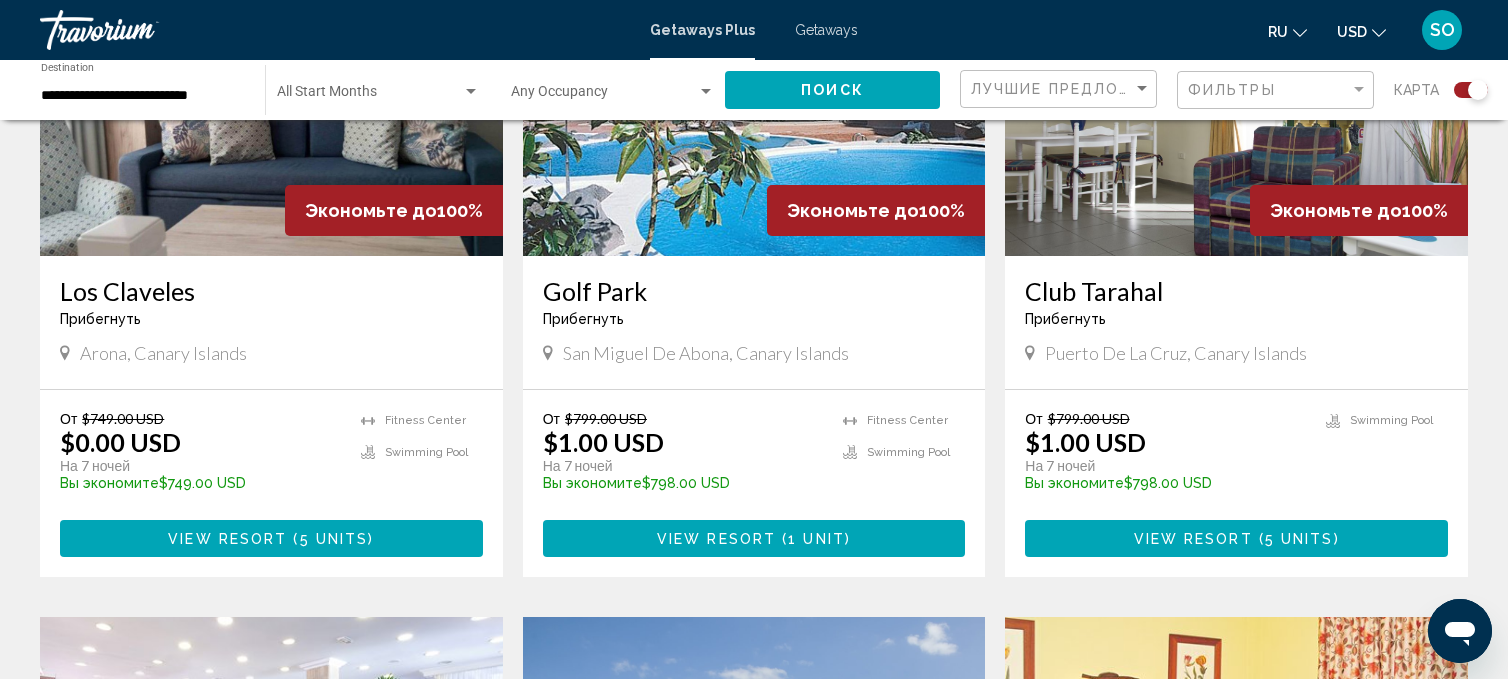 scroll, scrollTop: 898, scrollLeft: 0, axis: vertical 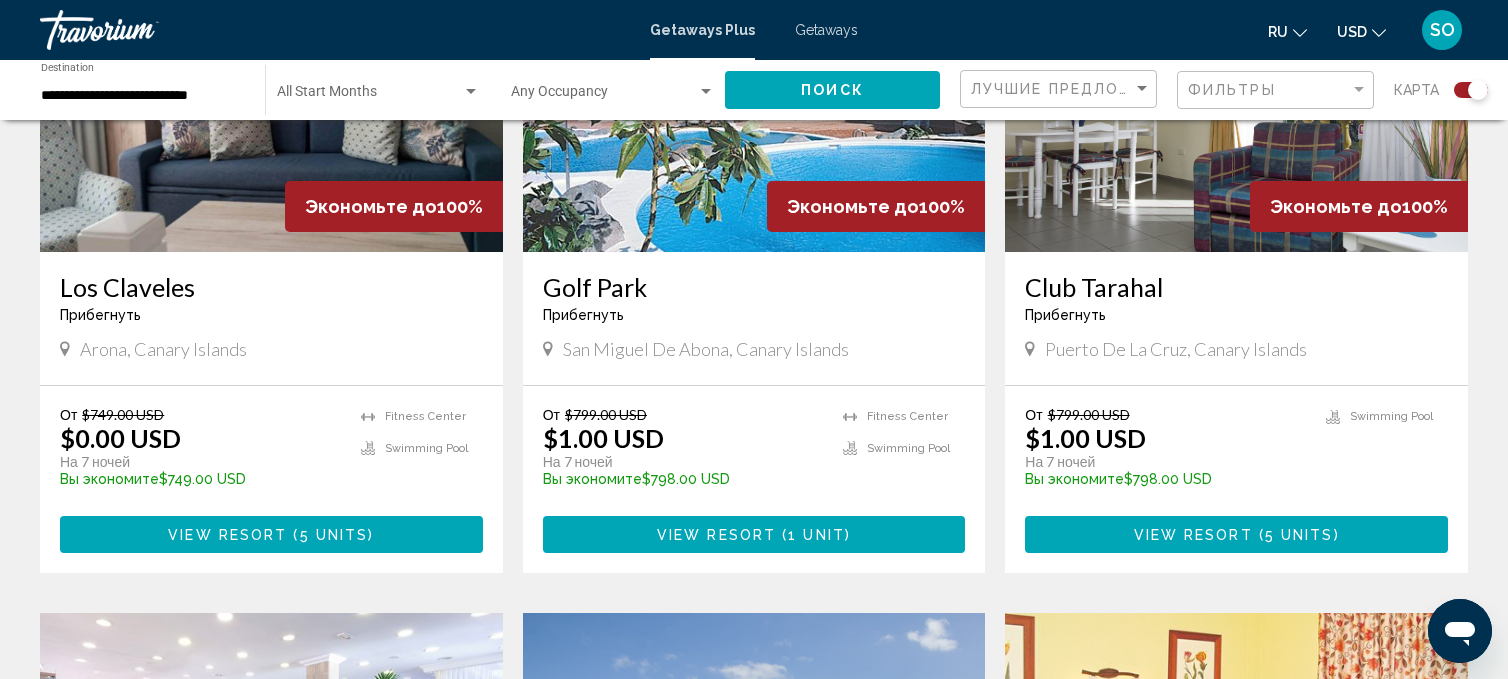 click on "View Resort    ( 5 units )" at bounding box center (1236, 534) 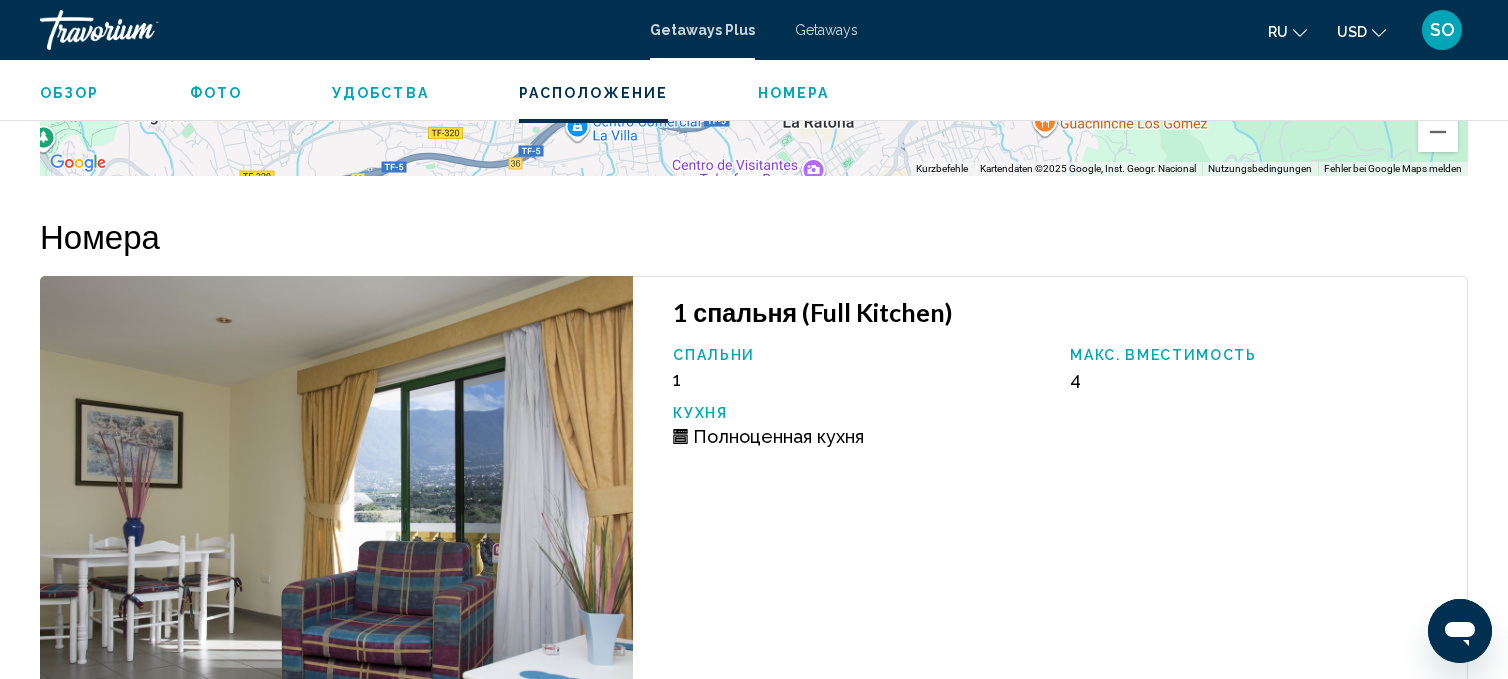 scroll, scrollTop: 0, scrollLeft: 0, axis: both 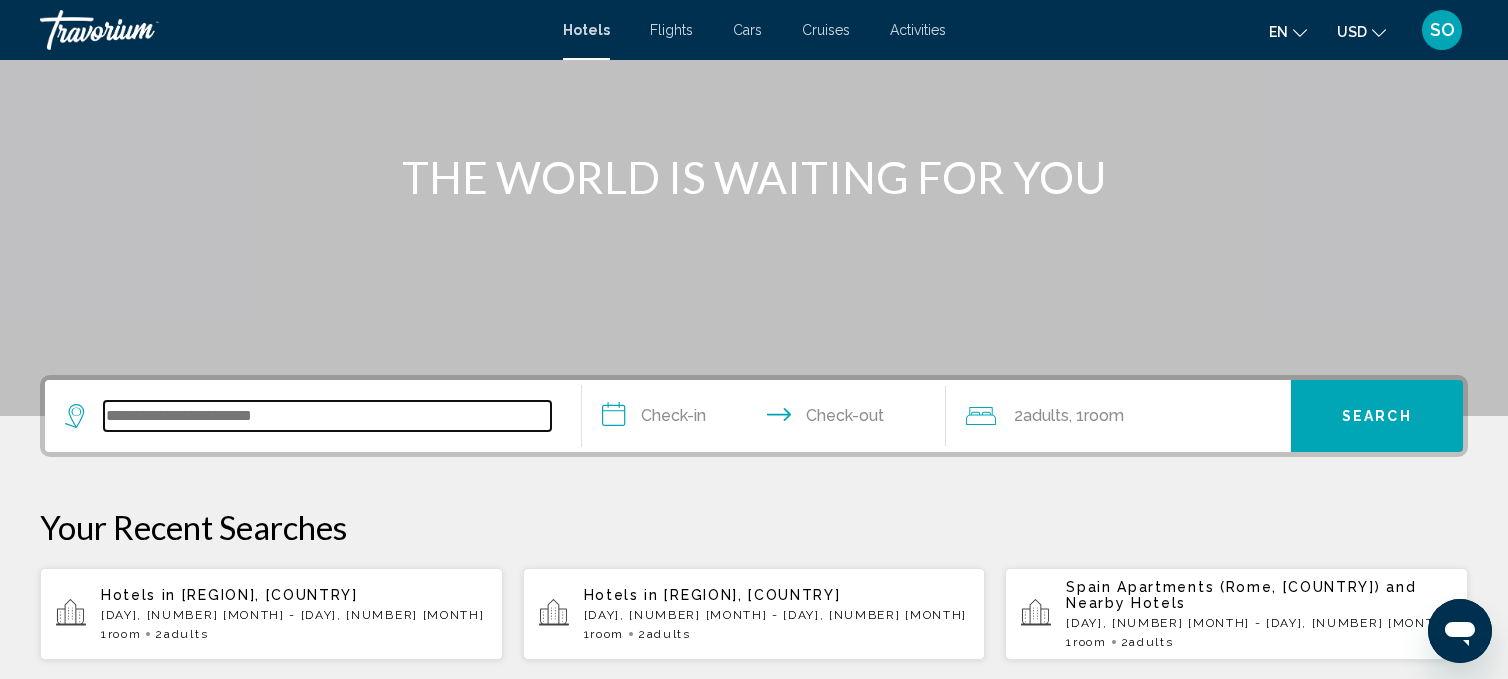 click at bounding box center [327, 416] 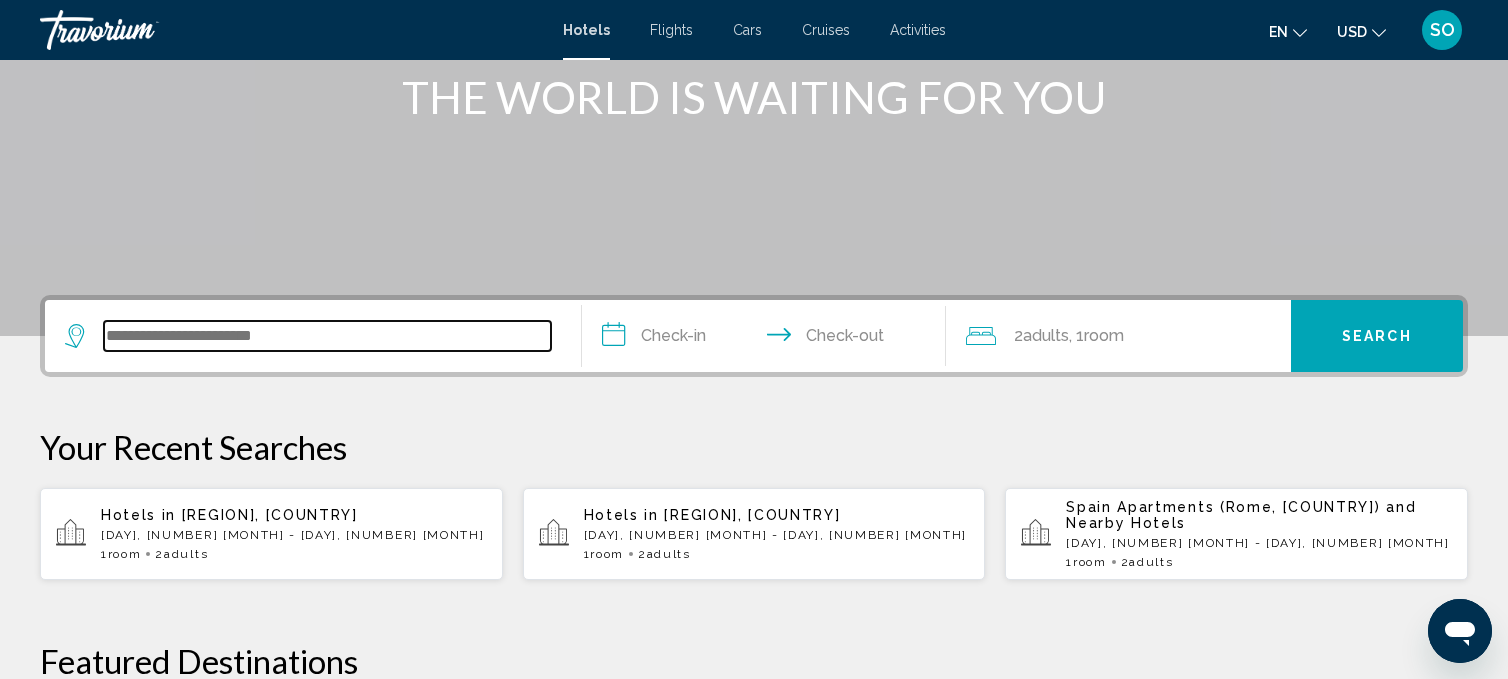 scroll, scrollTop: 493, scrollLeft: 0, axis: vertical 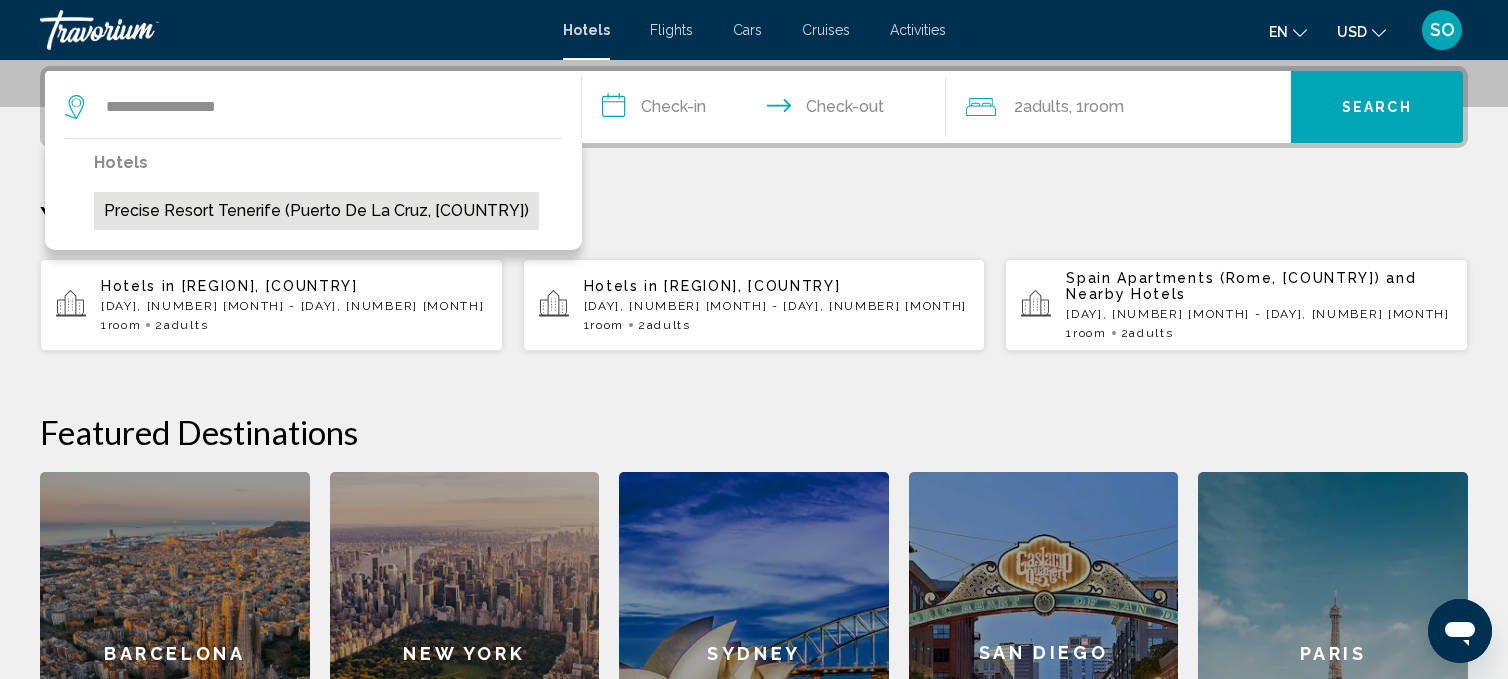 click on "Precise Resort Tenerife (Puerto De La Cruz, [COUNTRY])" at bounding box center (316, 211) 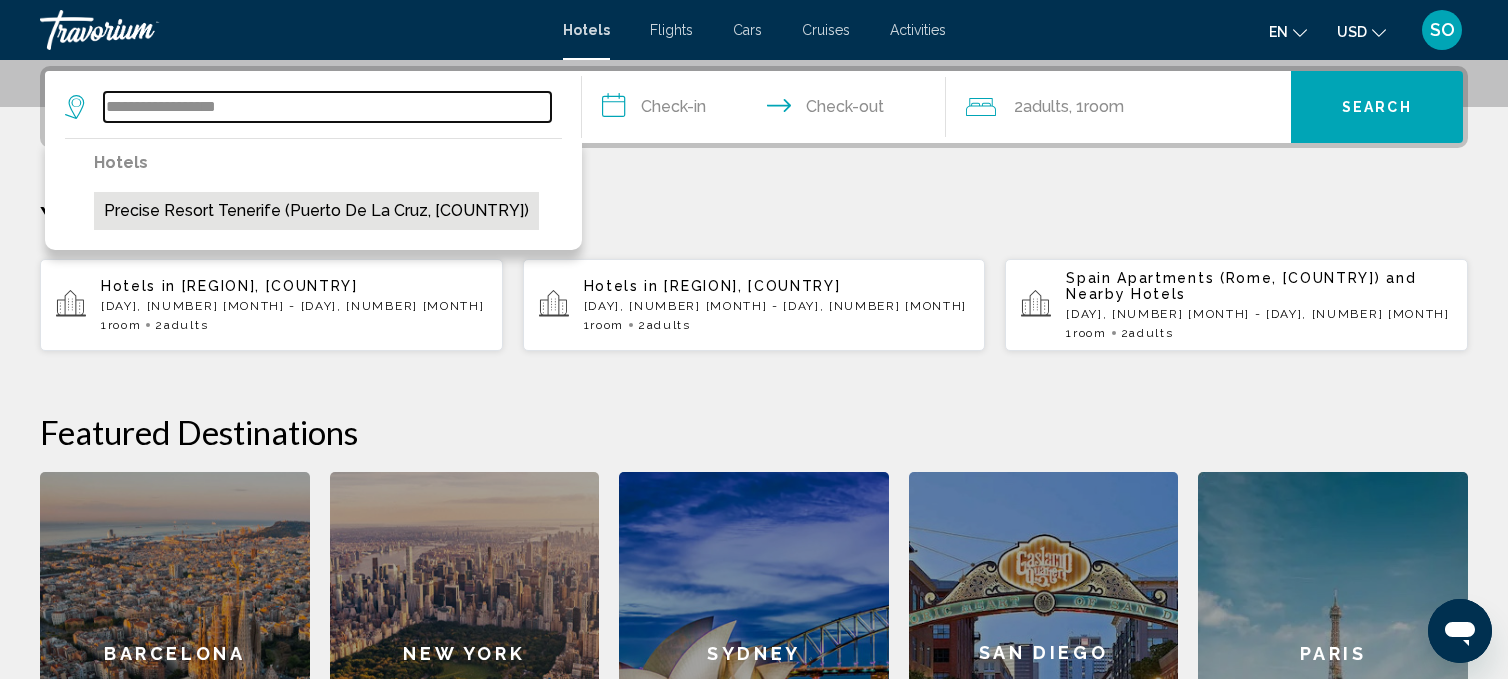 type on "**********" 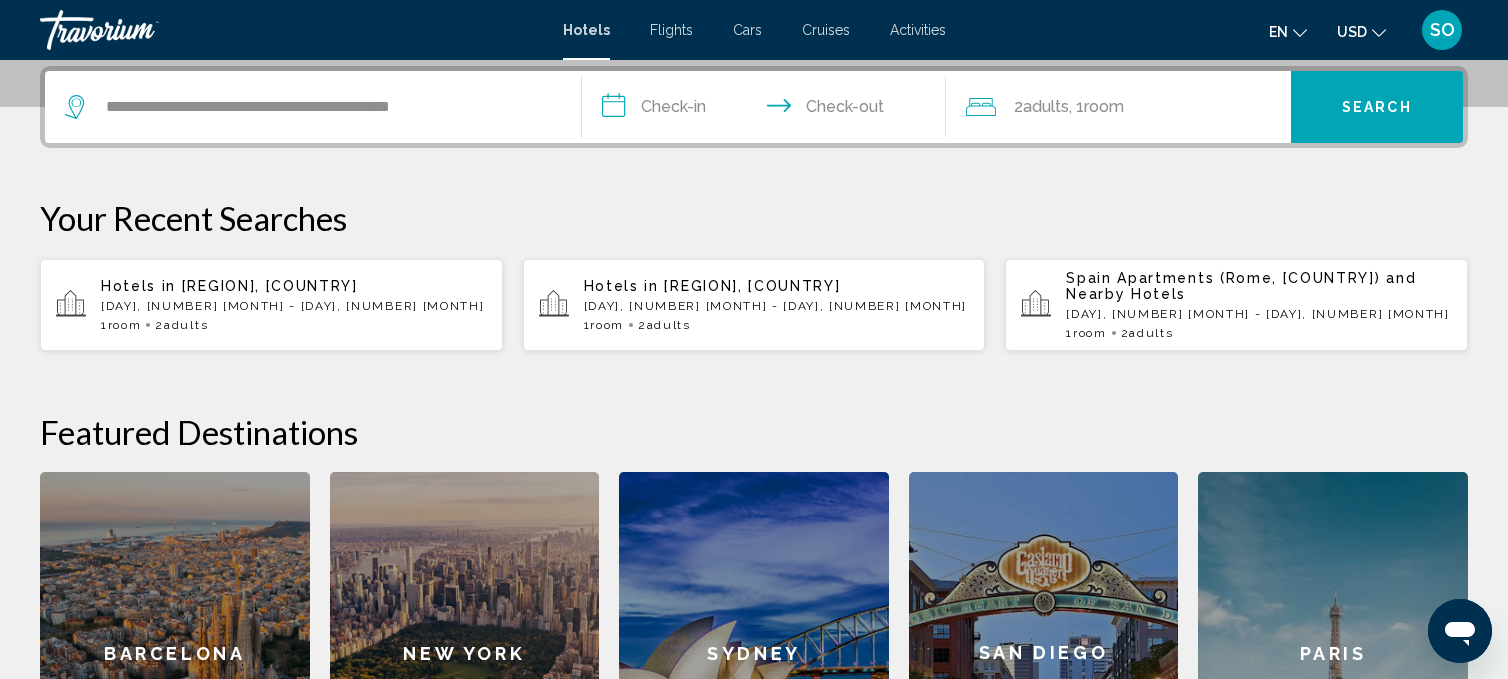 click on "**********" at bounding box center [768, 110] 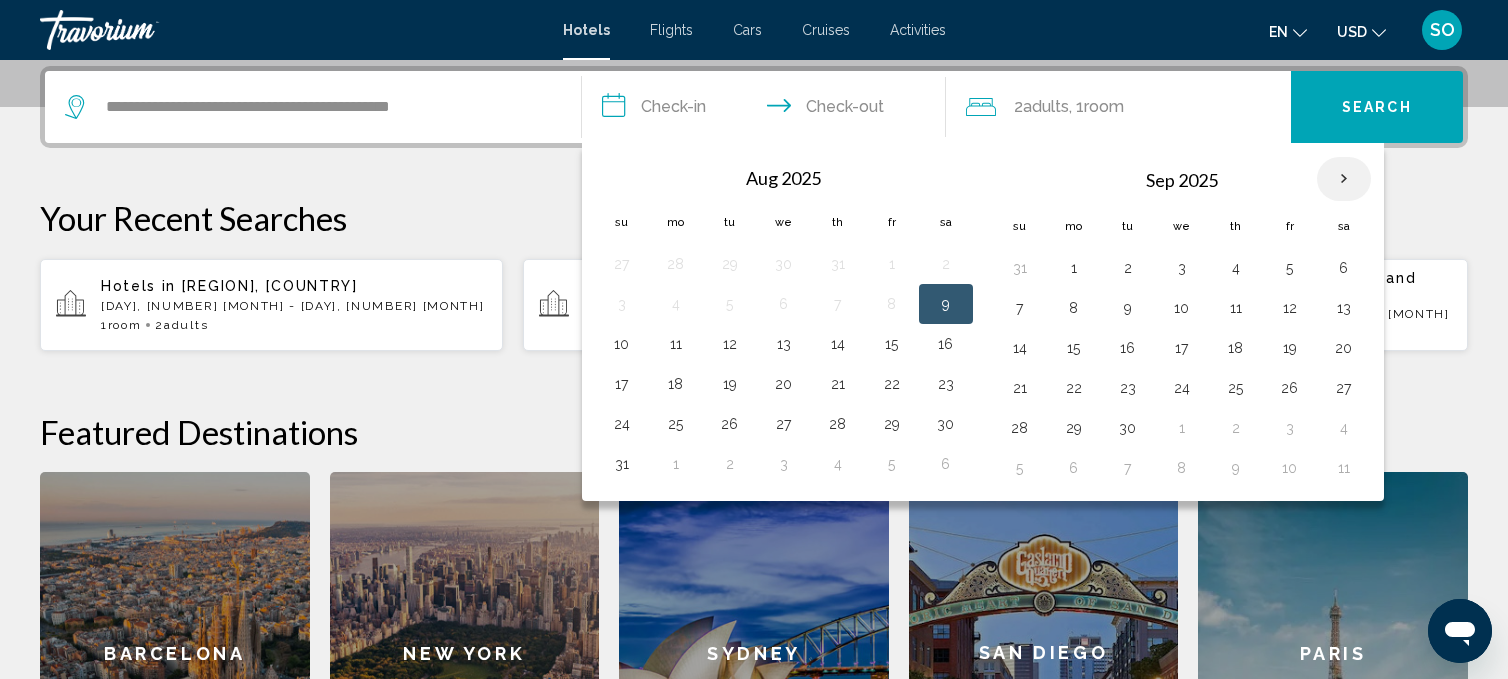 click at bounding box center [1344, 179] 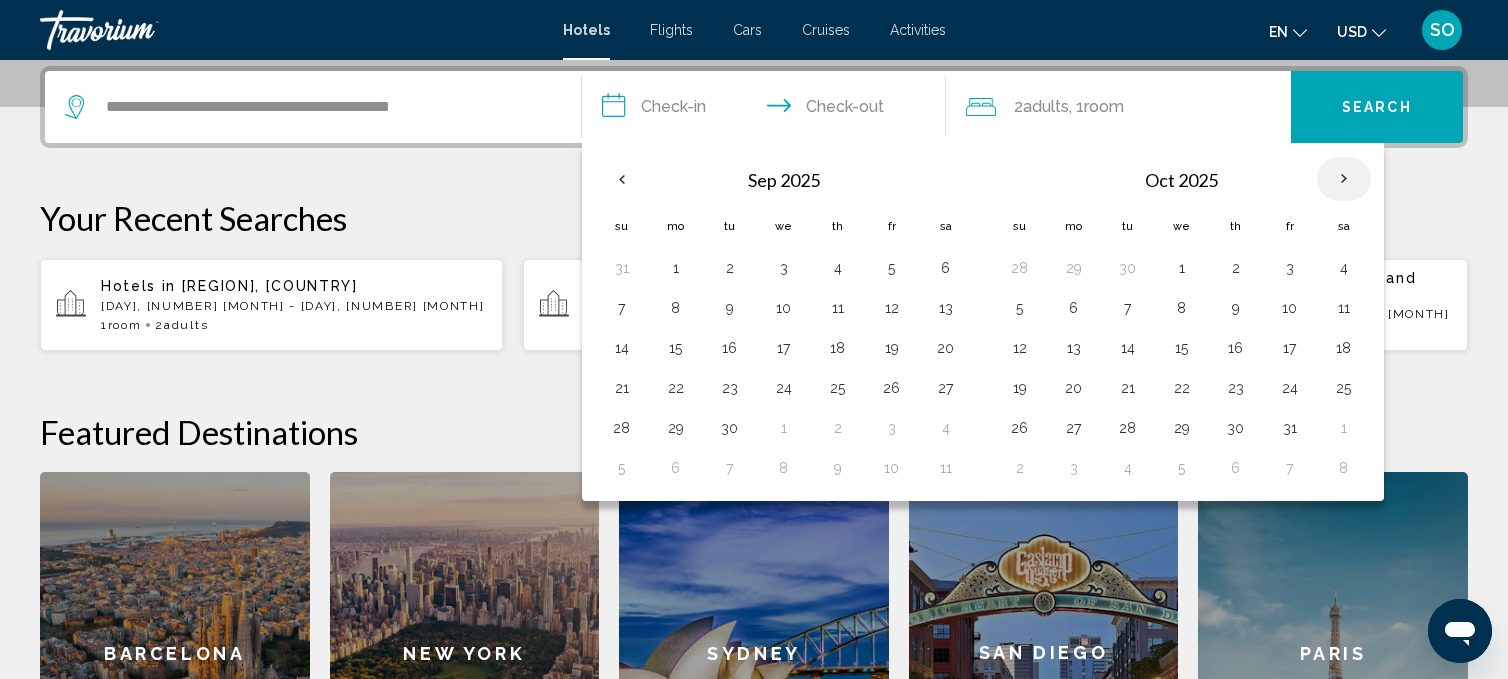 click at bounding box center (1344, 179) 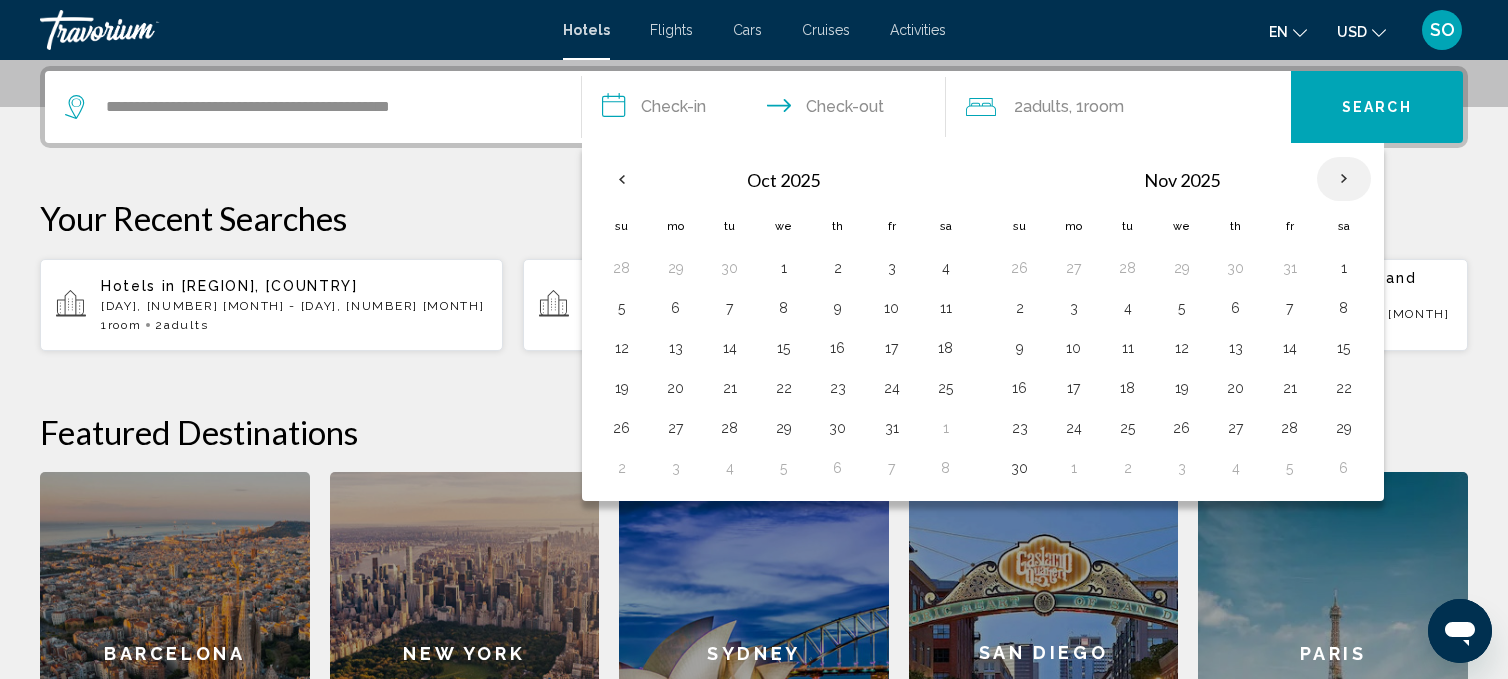 click at bounding box center (1344, 179) 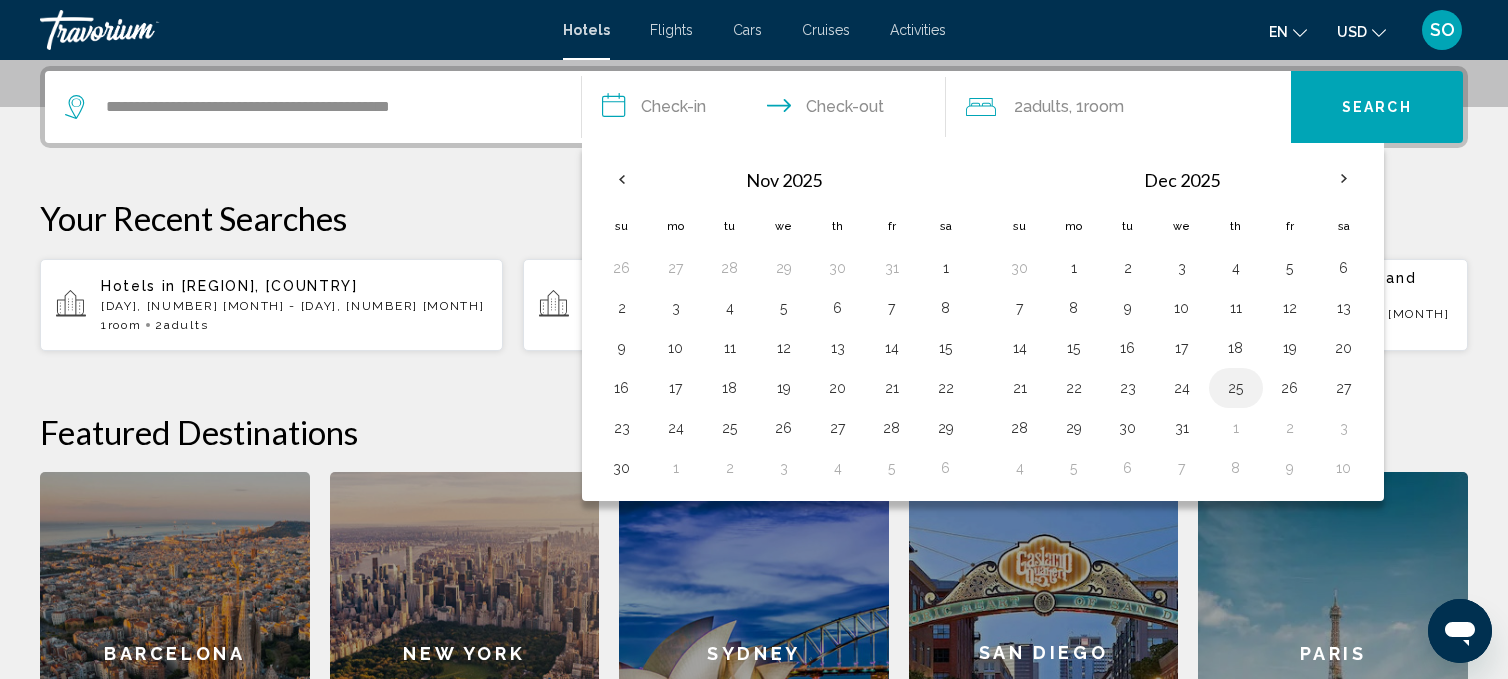 click on "25" at bounding box center [1236, 388] 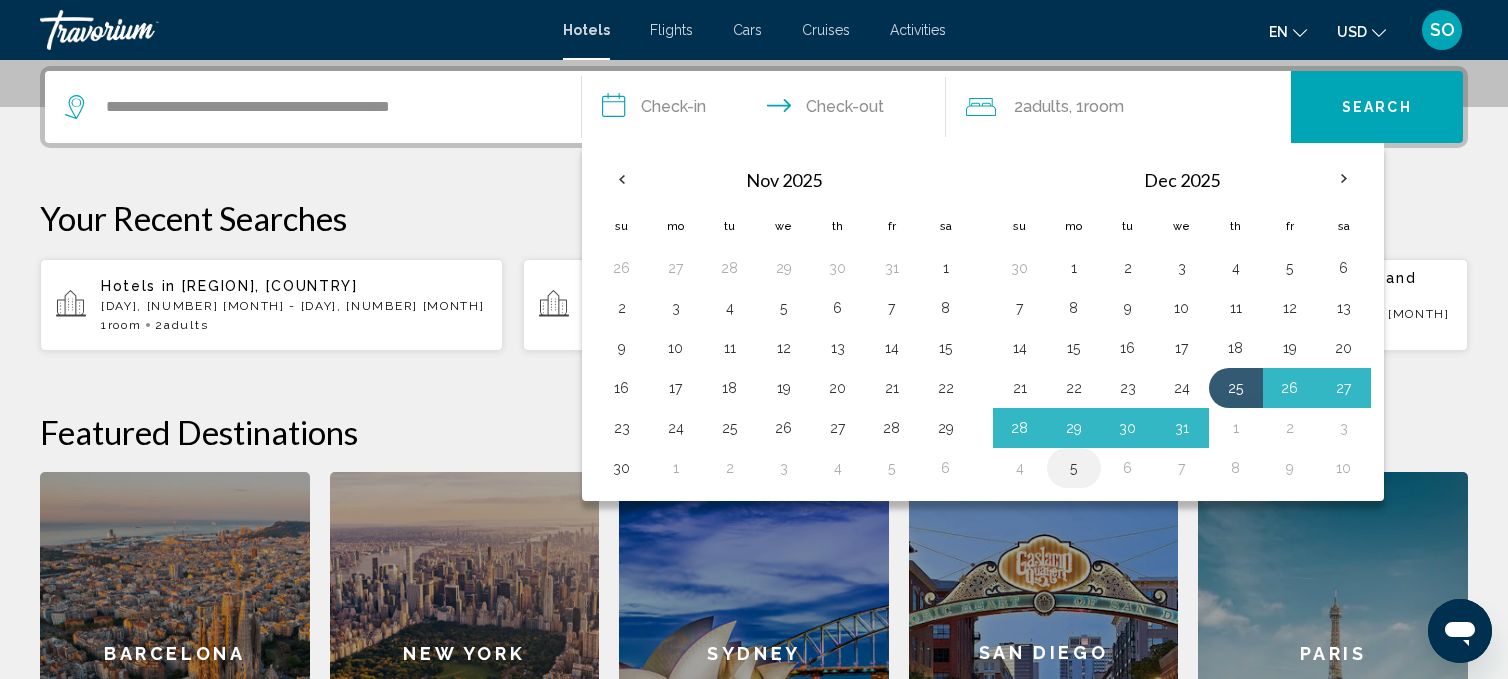 click on "5" at bounding box center [1074, 468] 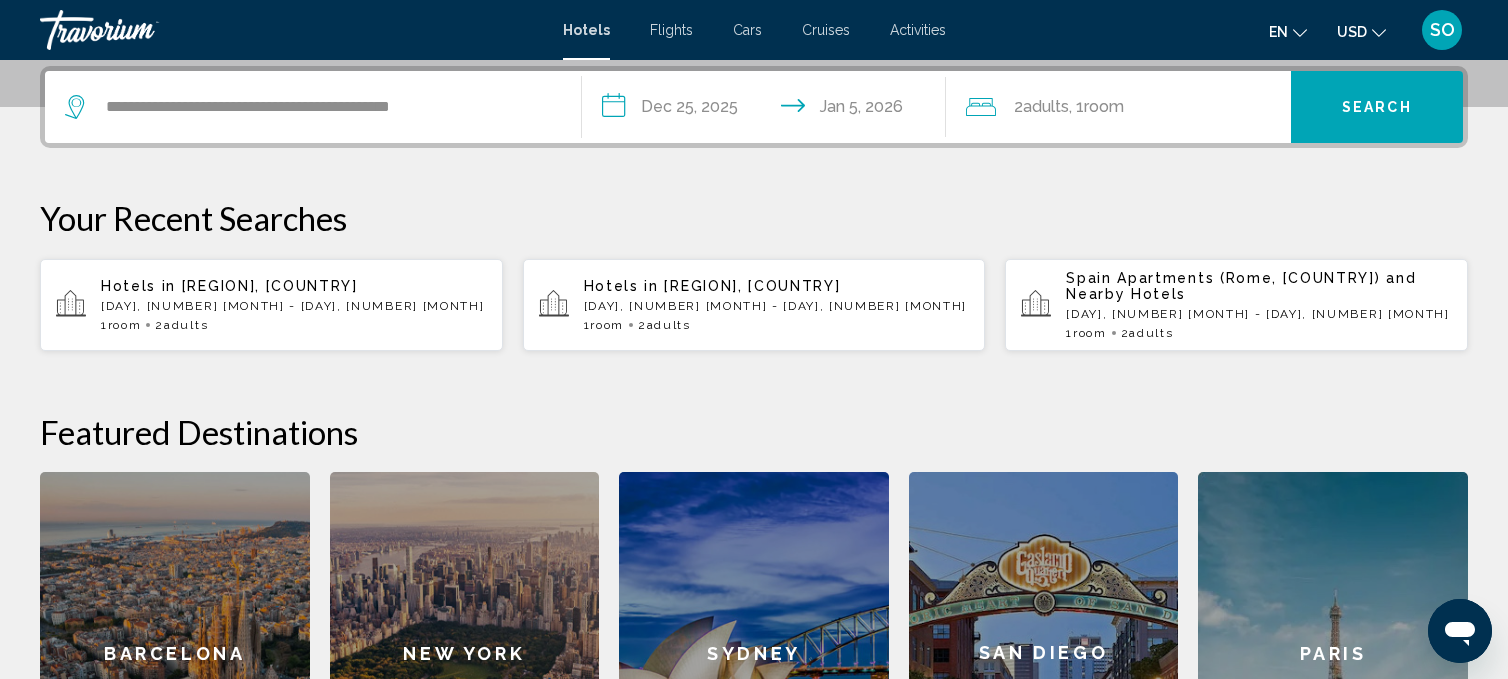 click on "Search" at bounding box center [1377, 108] 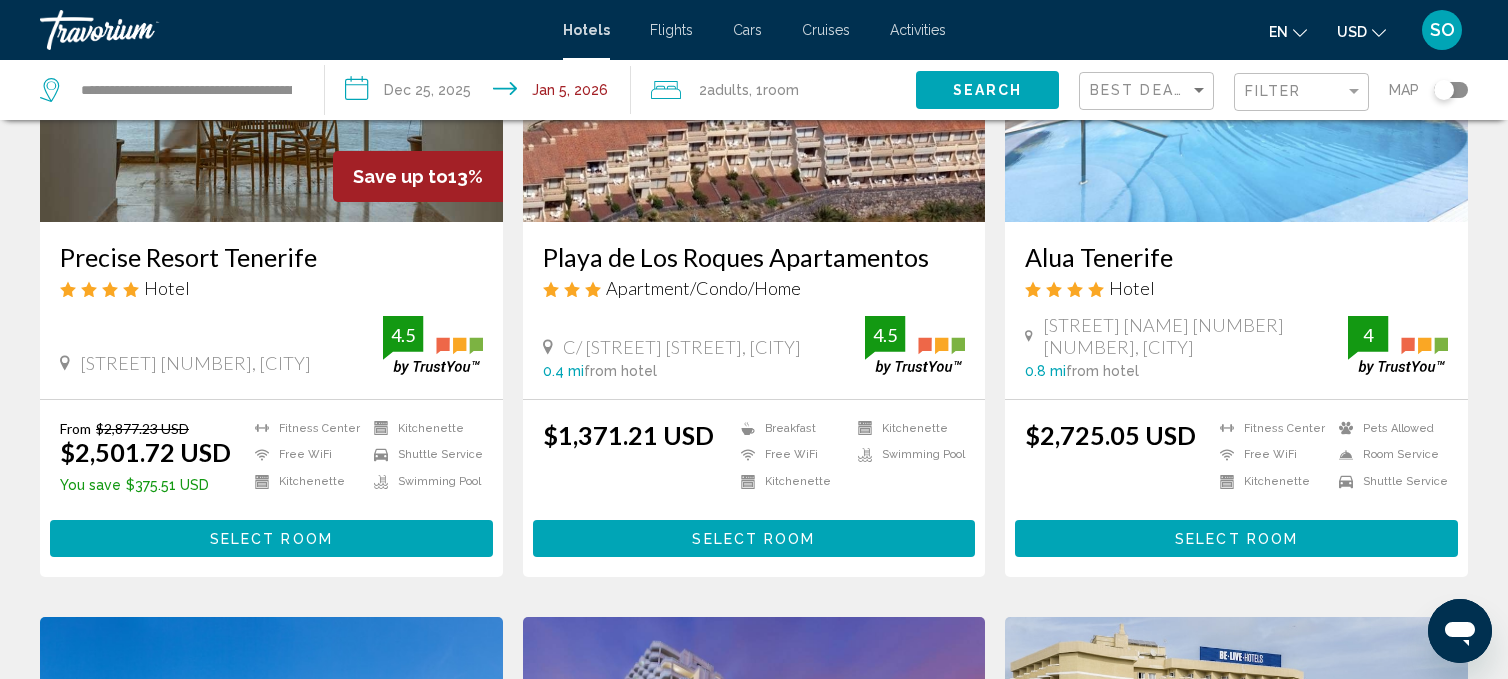 scroll, scrollTop: 278, scrollLeft: 0, axis: vertical 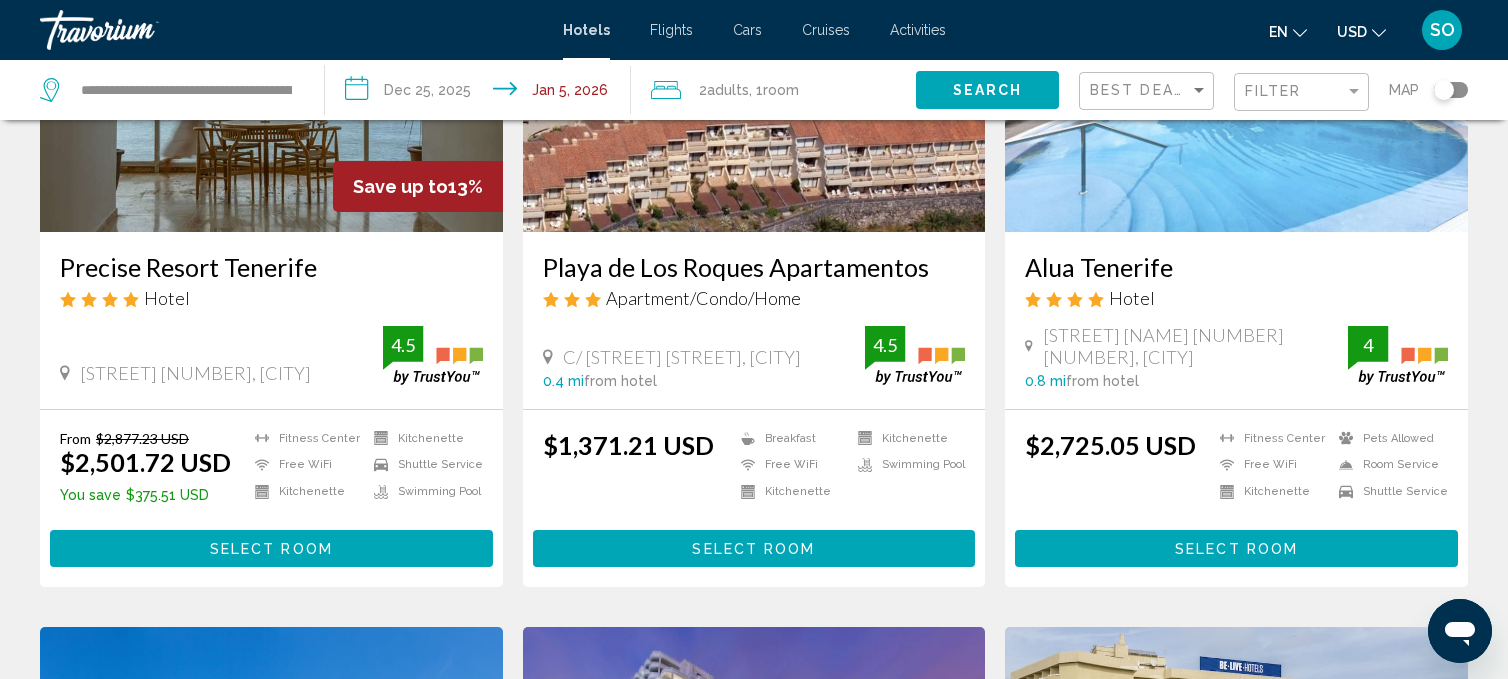 click on "Select Room" at bounding box center (271, 549) 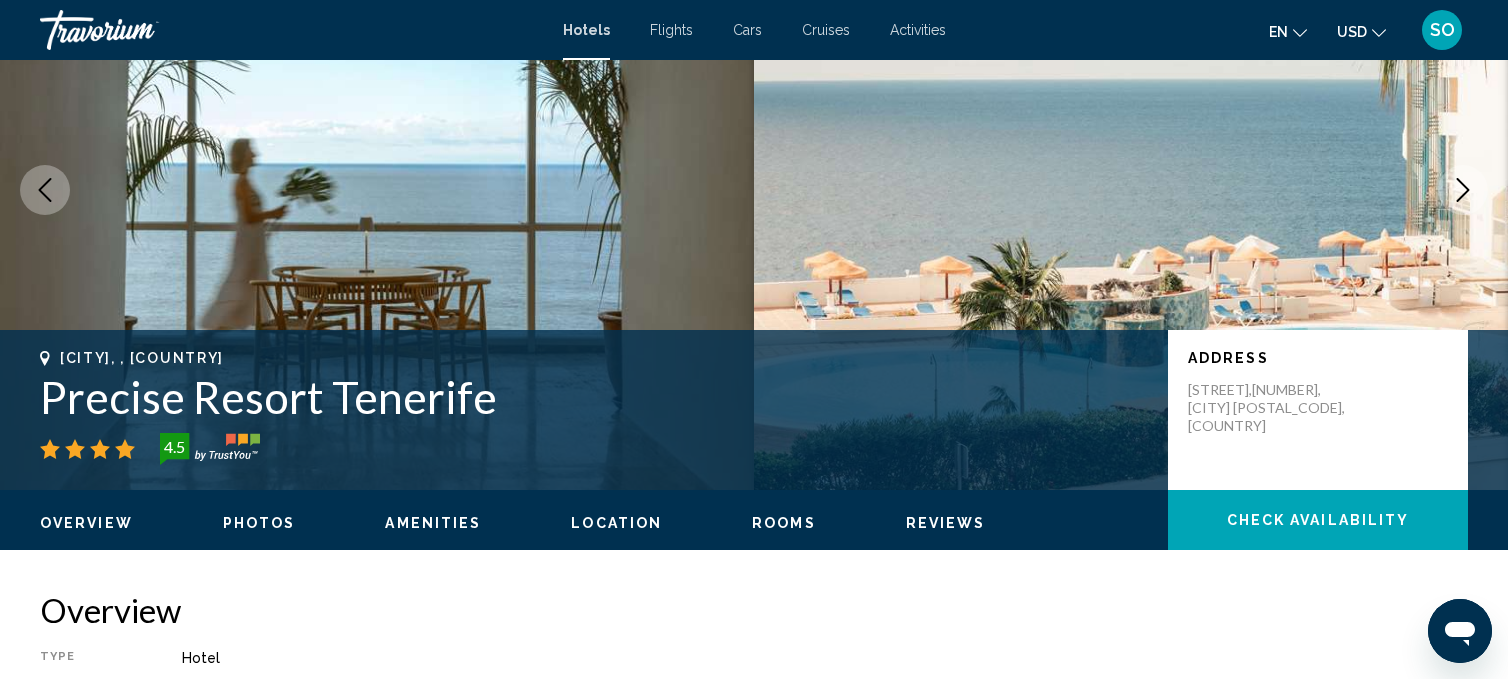 scroll, scrollTop: 168, scrollLeft: 0, axis: vertical 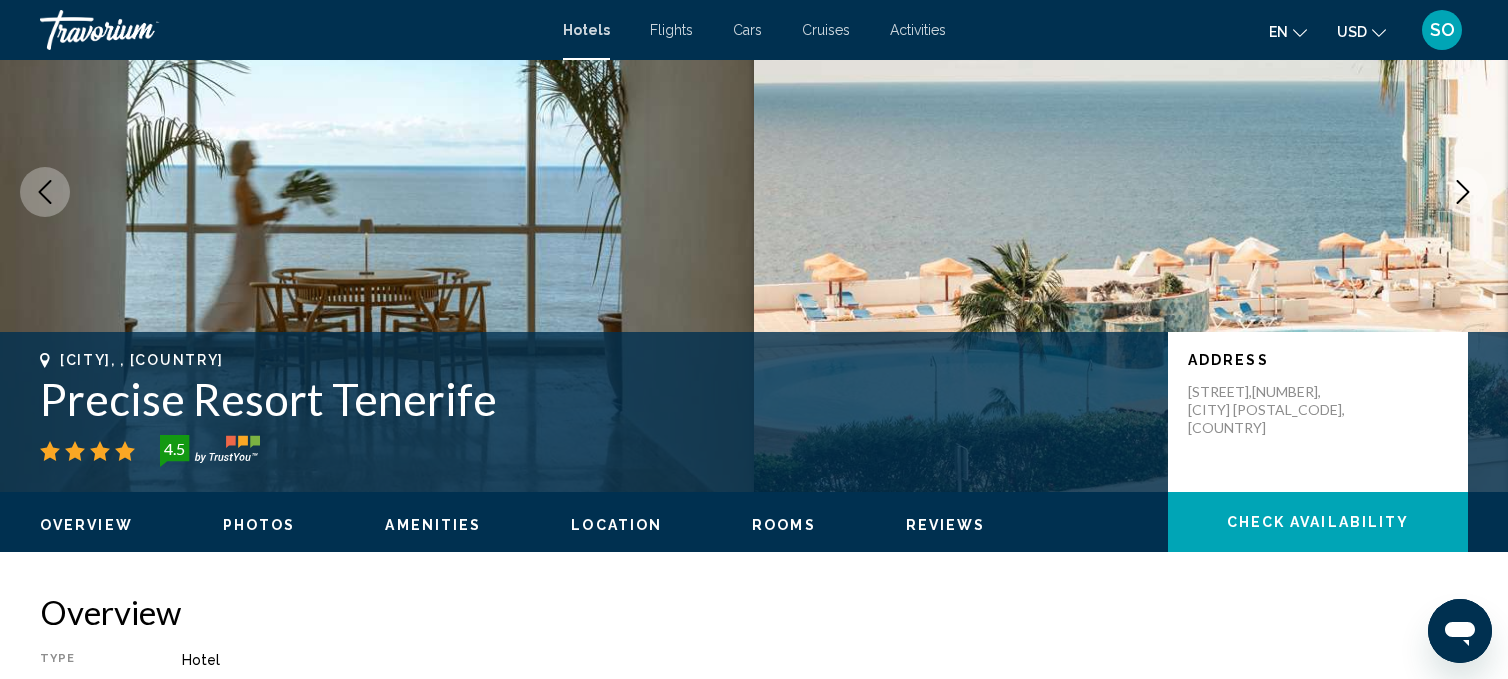 click on "Rooms" at bounding box center [784, 525] 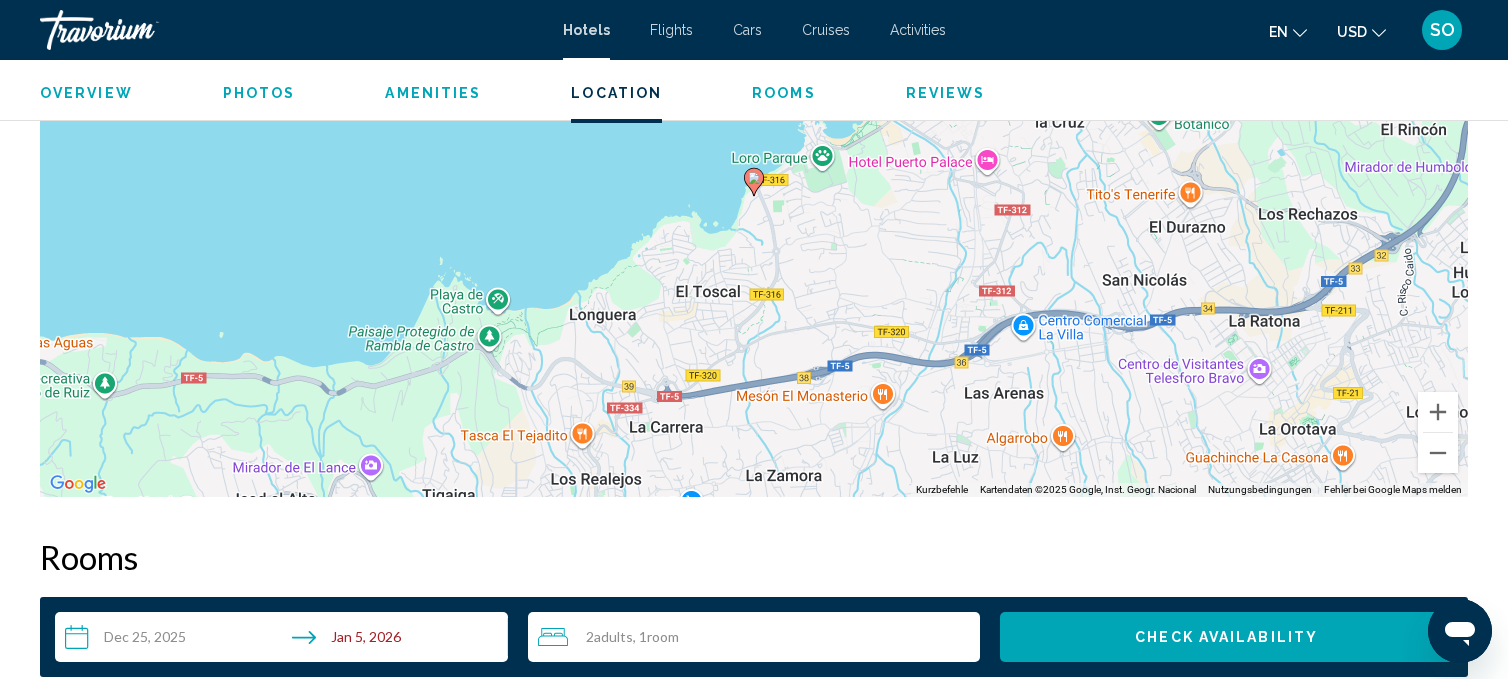 scroll, scrollTop: 2111, scrollLeft: 0, axis: vertical 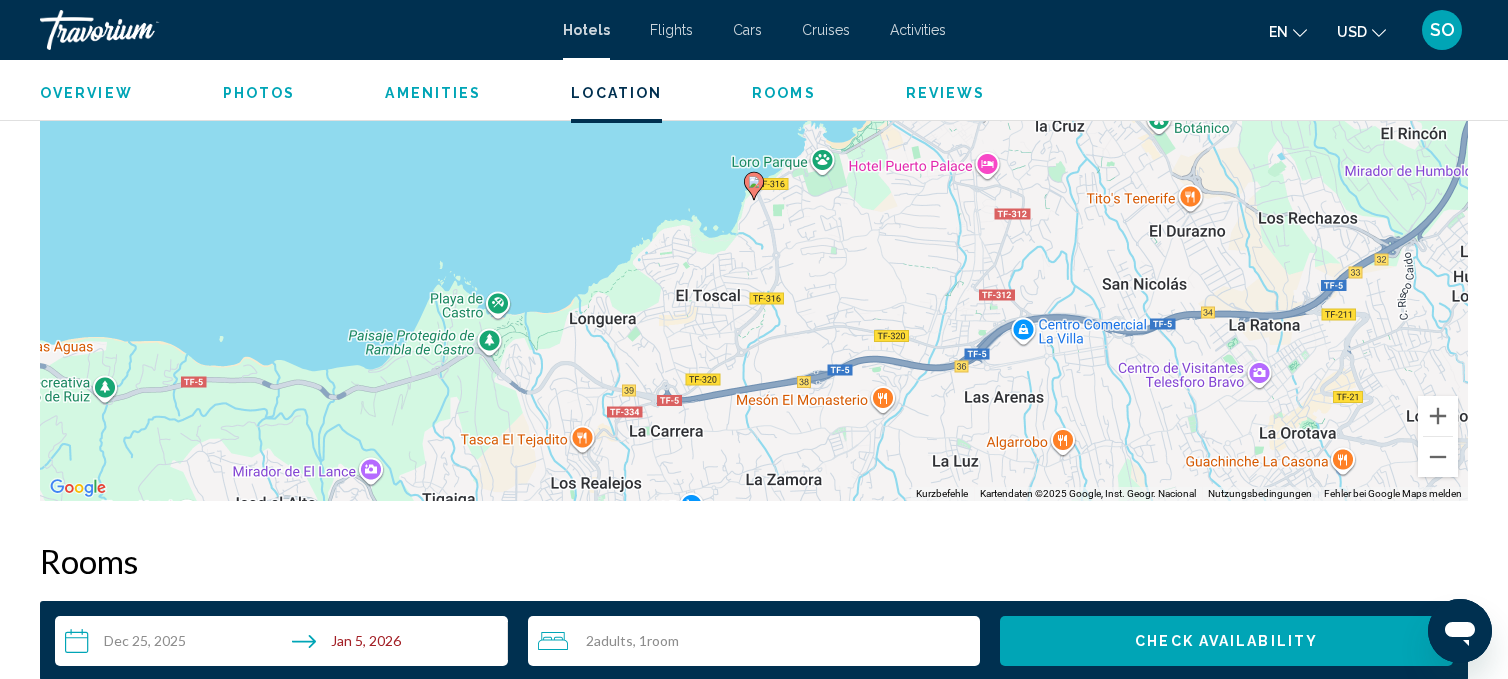 click on "SO" at bounding box center (1442, 30) 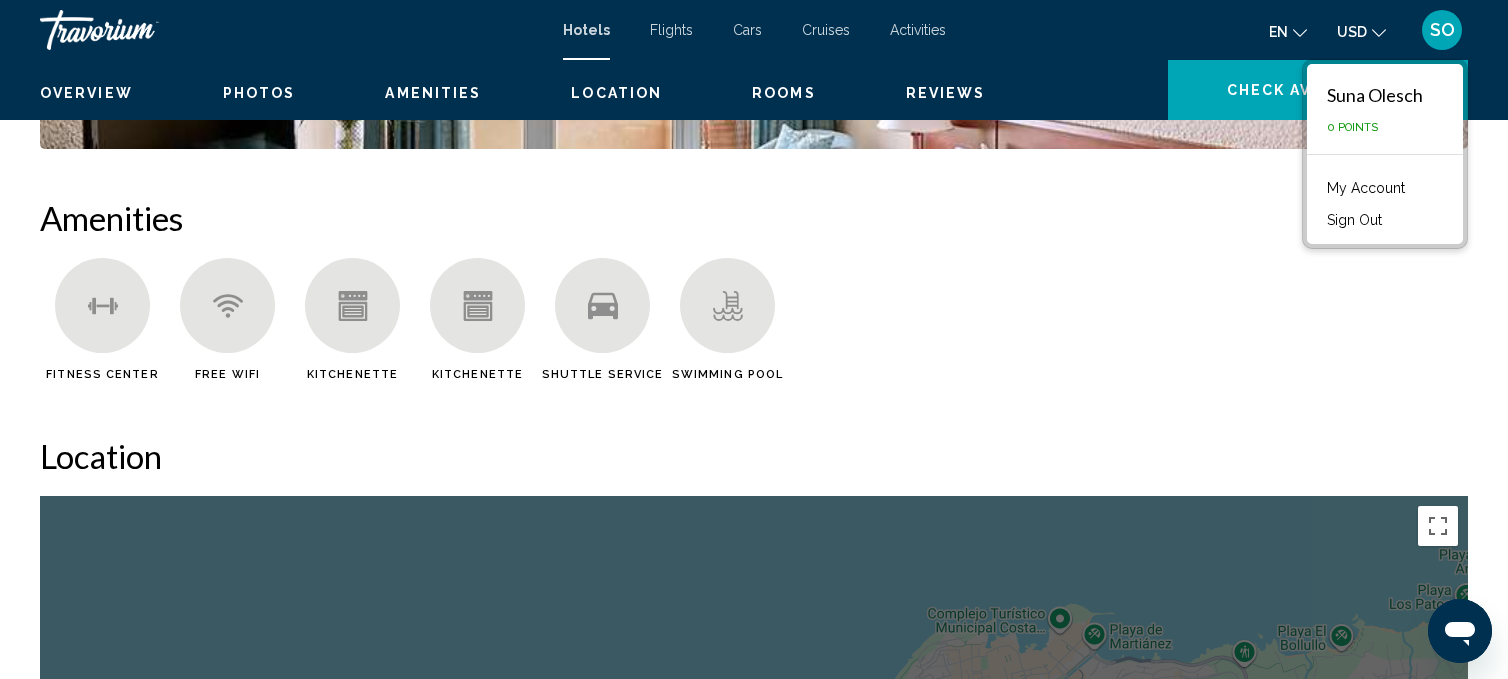 scroll, scrollTop: 0, scrollLeft: 0, axis: both 